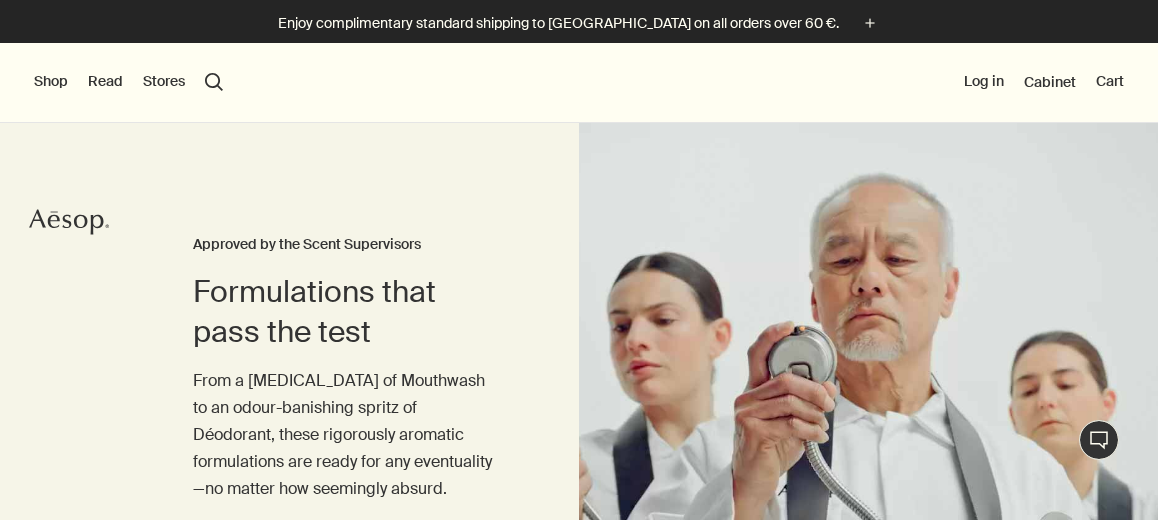 scroll, scrollTop: 0, scrollLeft: 0, axis: both 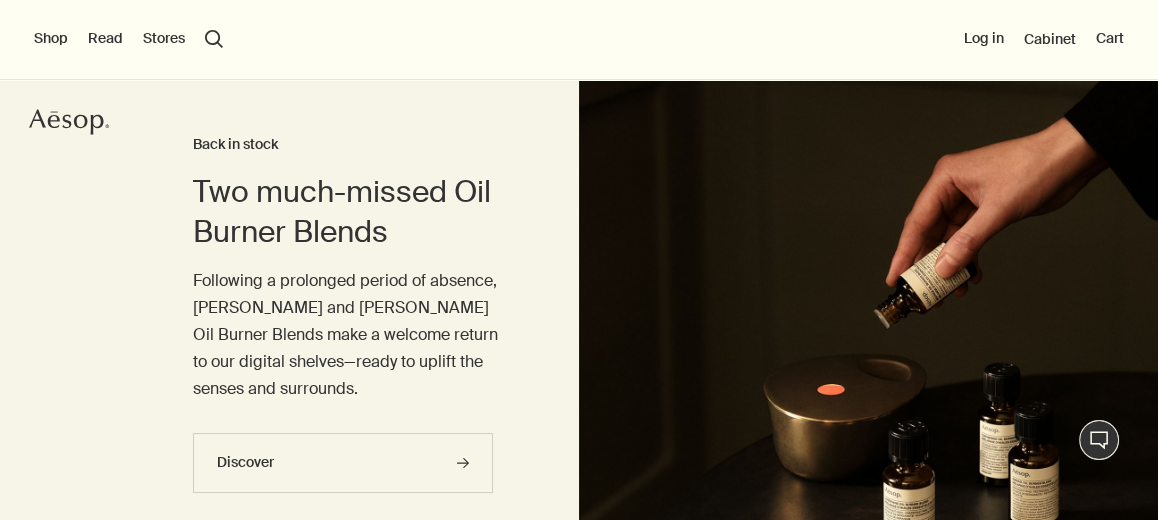 click on "Shop" at bounding box center [51, 39] 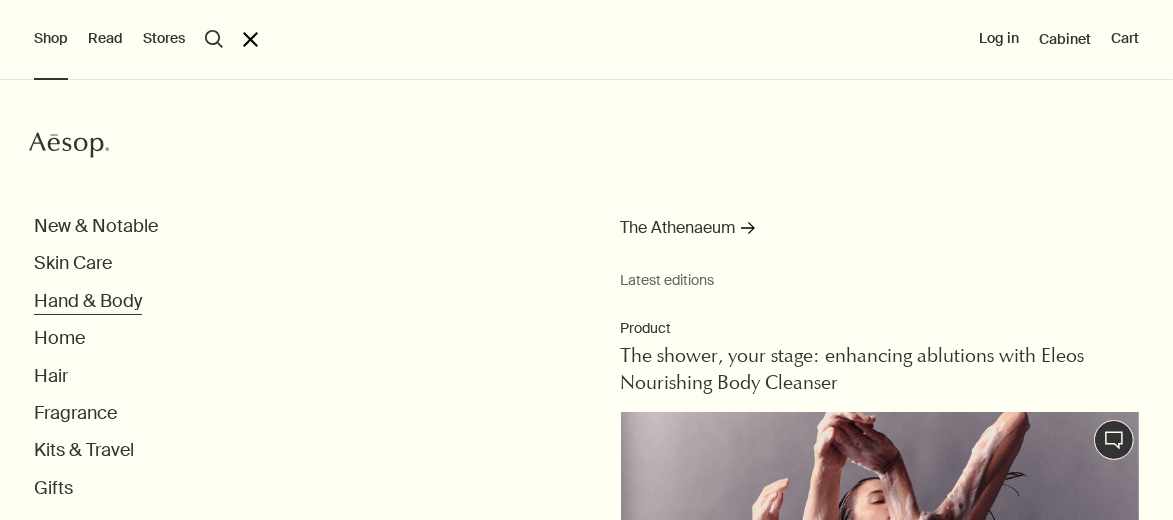 click on "Hand & Body" at bounding box center [88, 301] 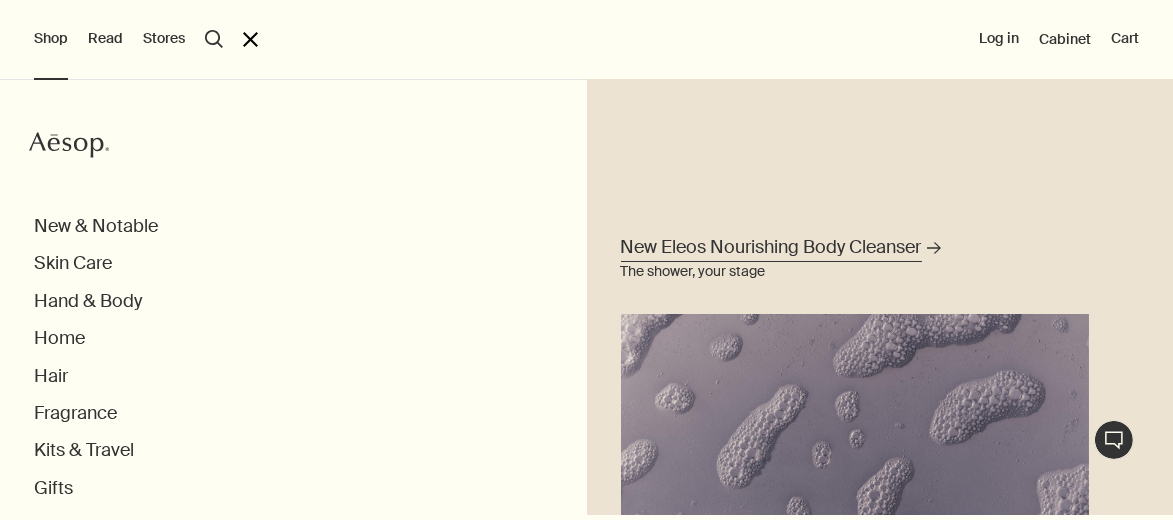 type 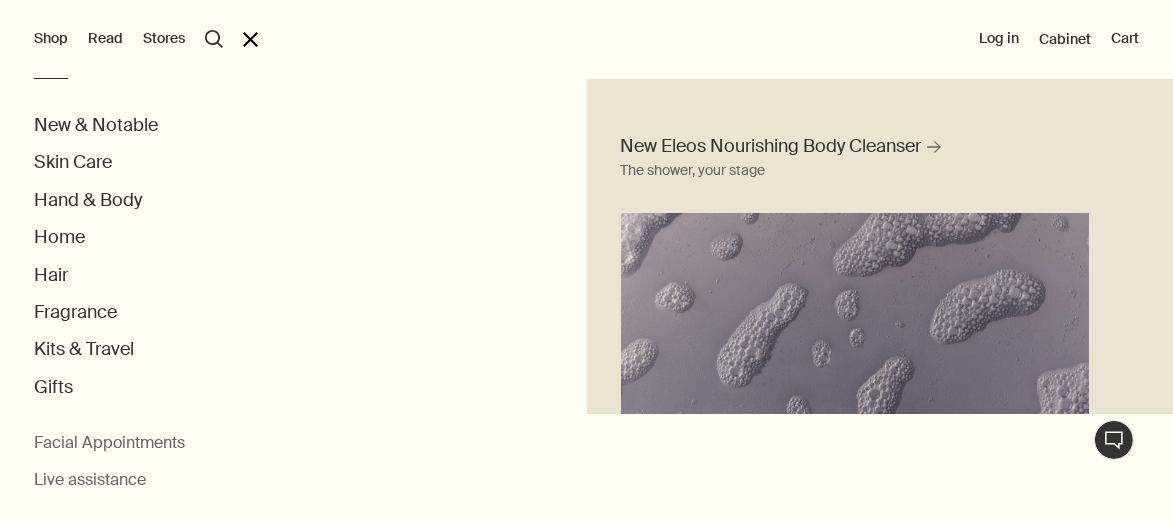 scroll, scrollTop: 0, scrollLeft: 0, axis: both 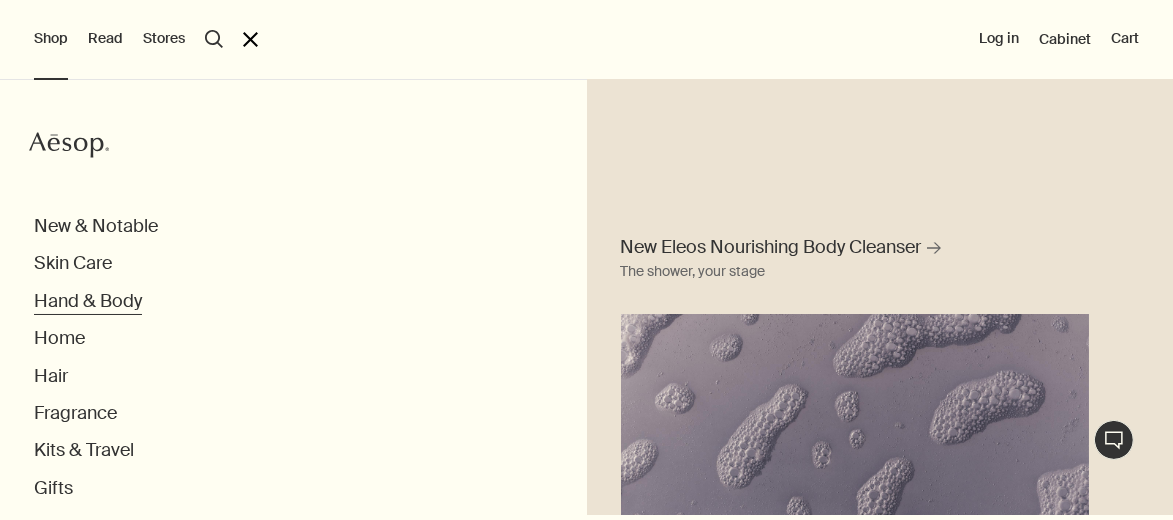 click on "Hand & Body" at bounding box center [88, 301] 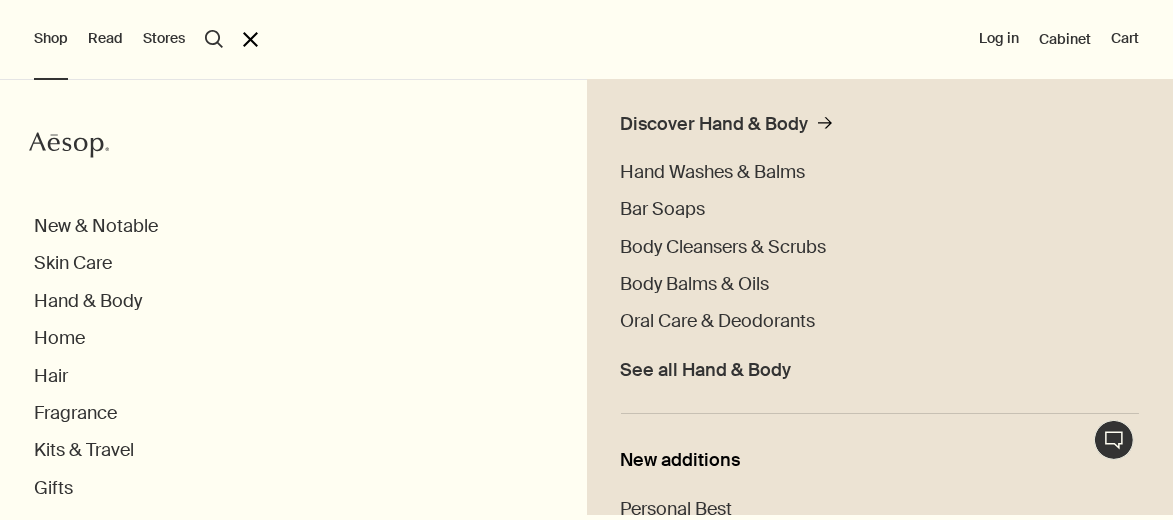 scroll, scrollTop: 698, scrollLeft: 0, axis: vertical 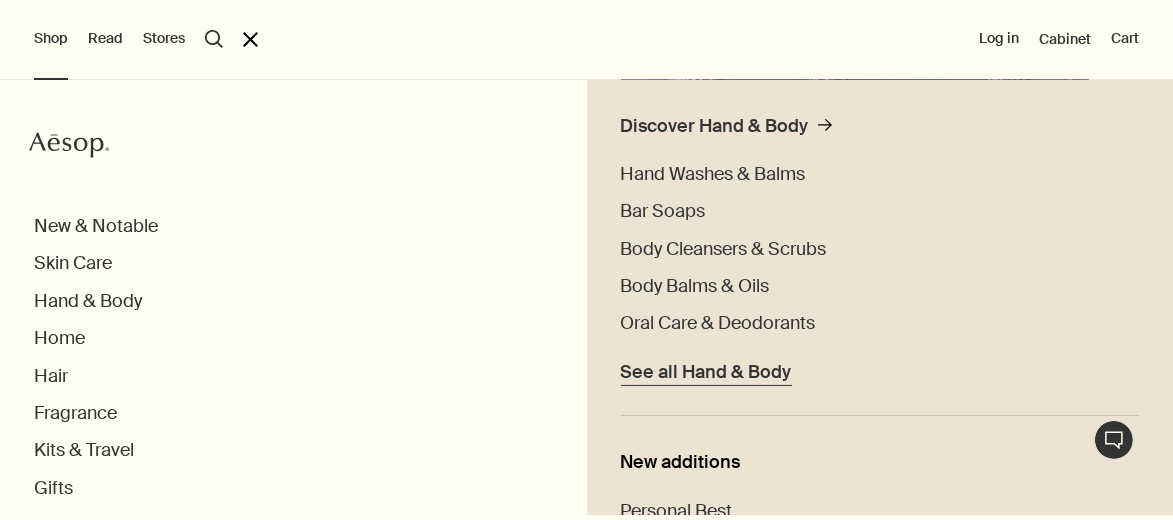 click on "See all Hand & Body" at bounding box center [706, 372] 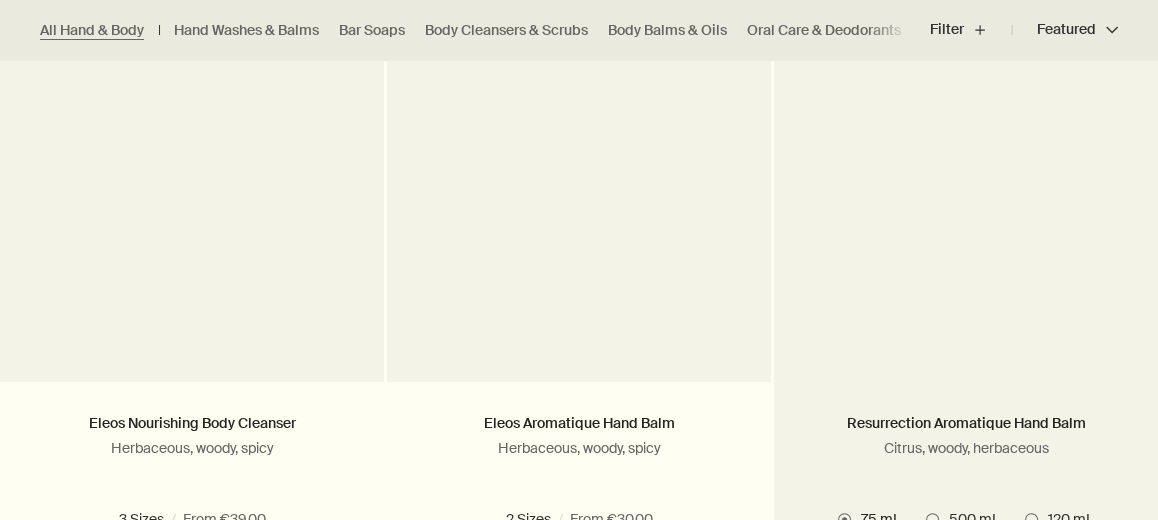scroll, scrollTop: 0, scrollLeft: 0, axis: both 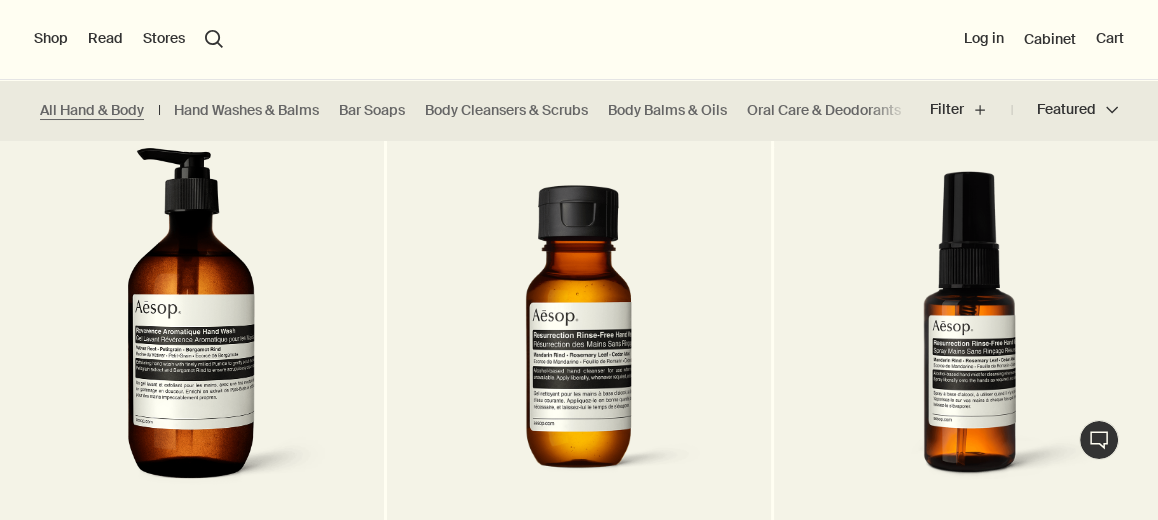 click at bounding box center (579, 343) 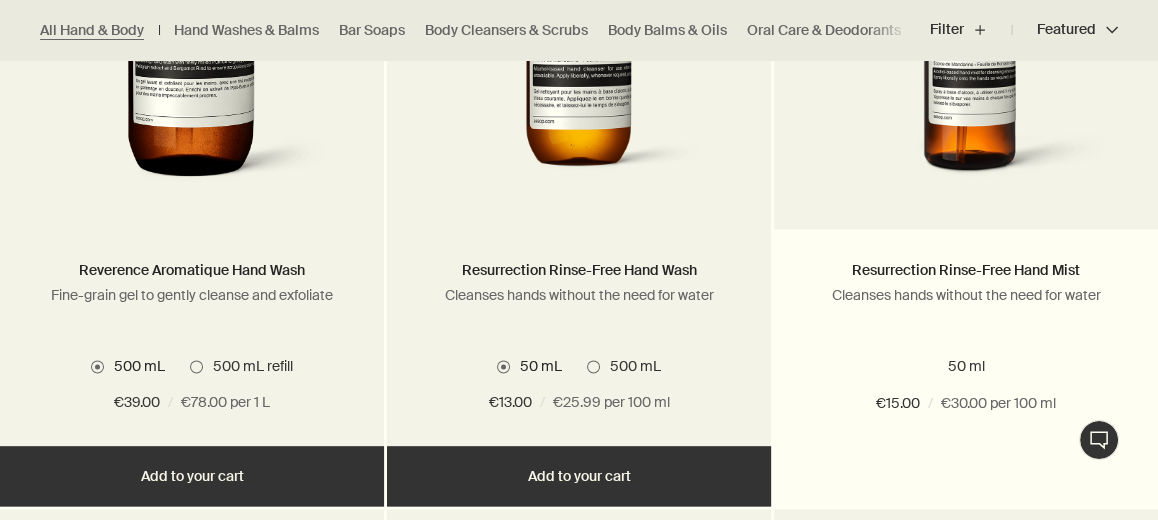 scroll, scrollTop: 3092, scrollLeft: 0, axis: vertical 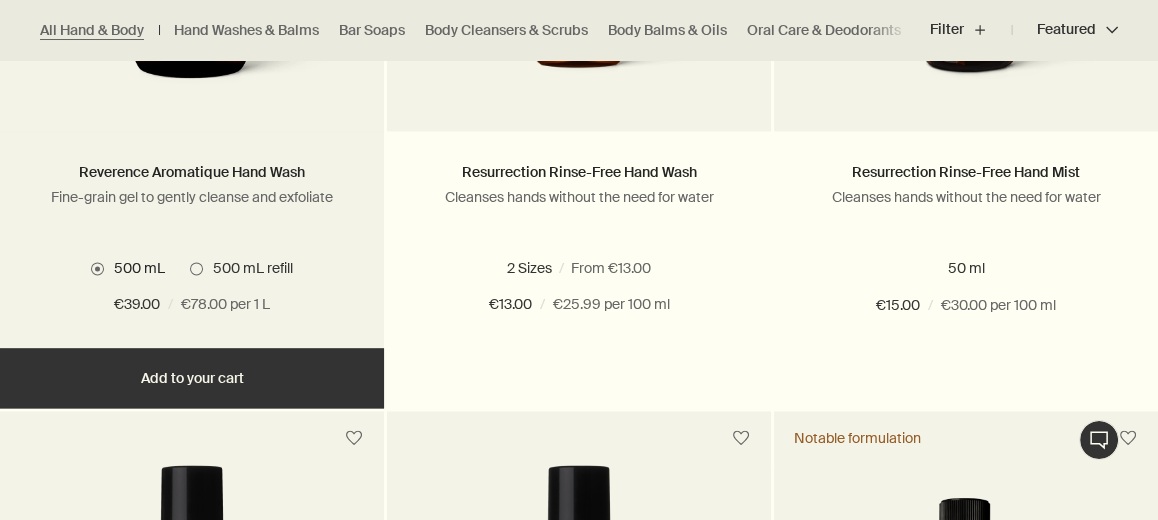 click on "Add Add to your cart" at bounding box center [192, 378] 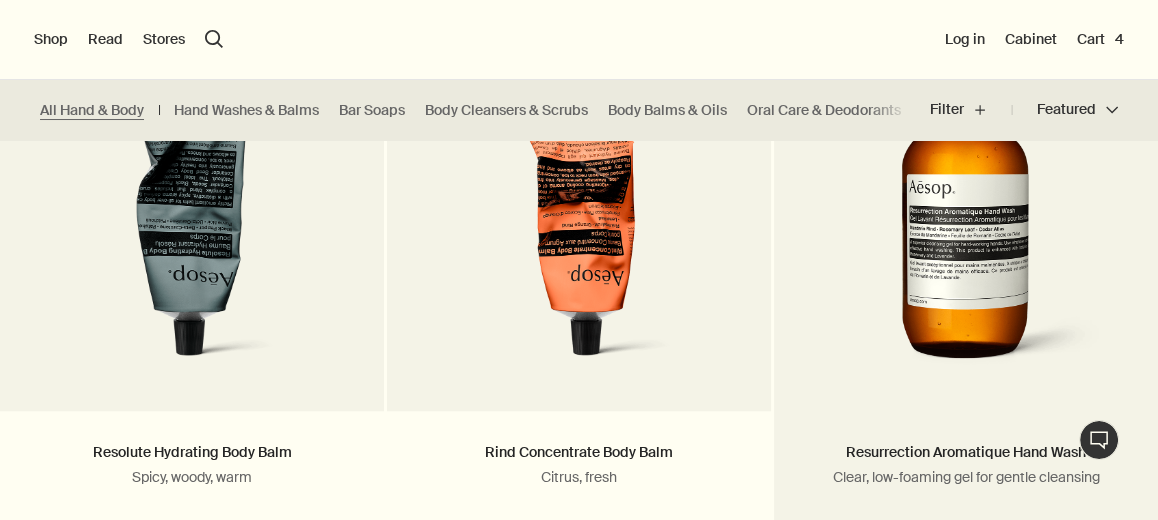 scroll, scrollTop: 2092, scrollLeft: 0, axis: vertical 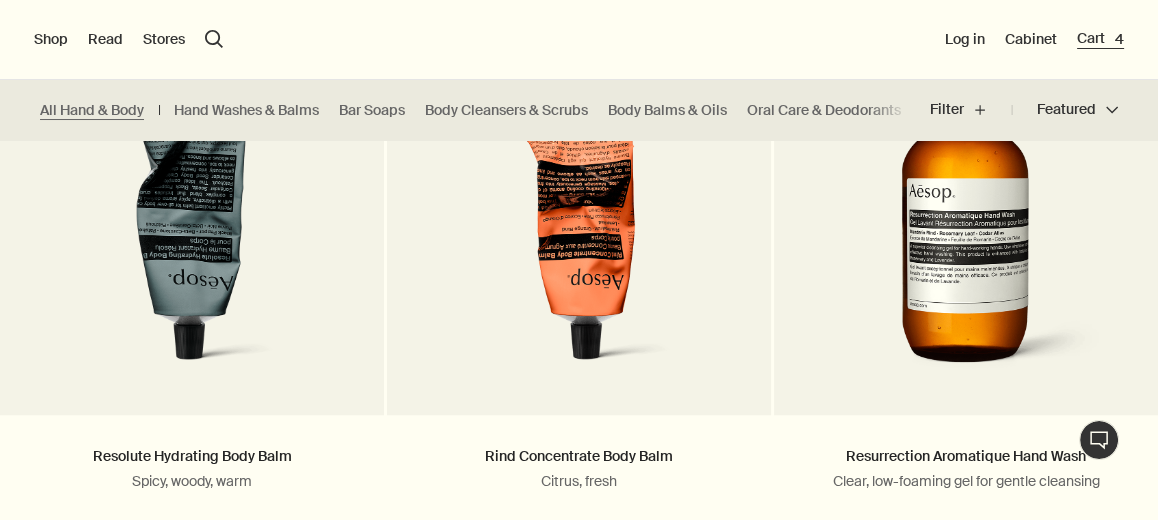 click on "Cart 4" at bounding box center [1100, 39] 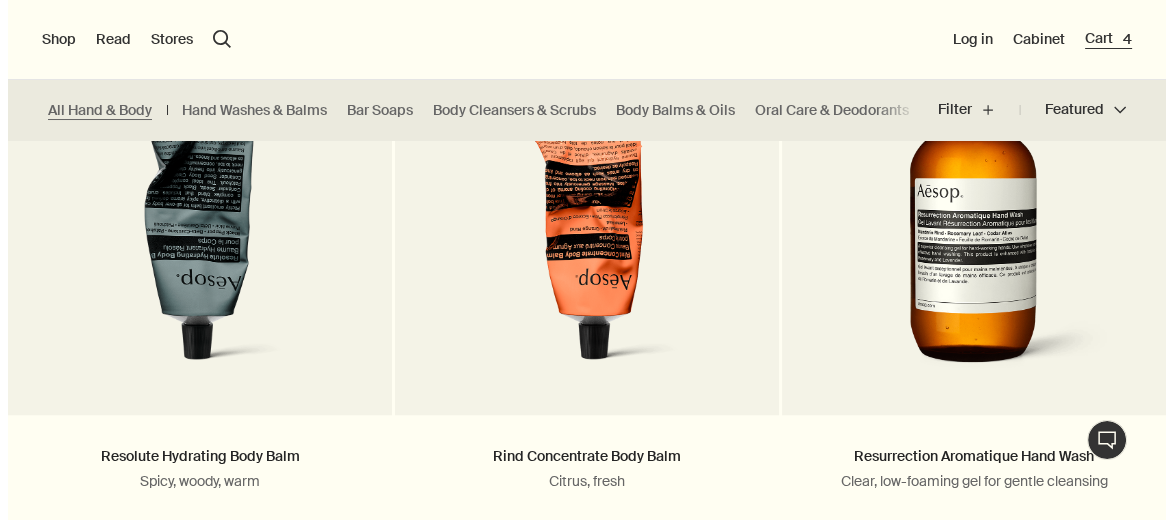 scroll, scrollTop: 0, scrollLeft: 0, axis: both 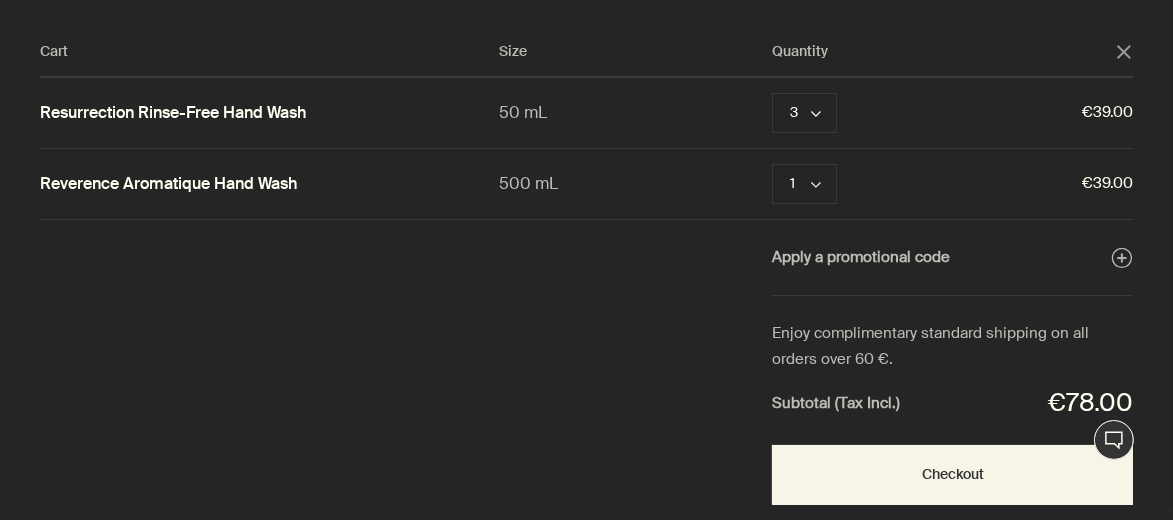 click on "close" 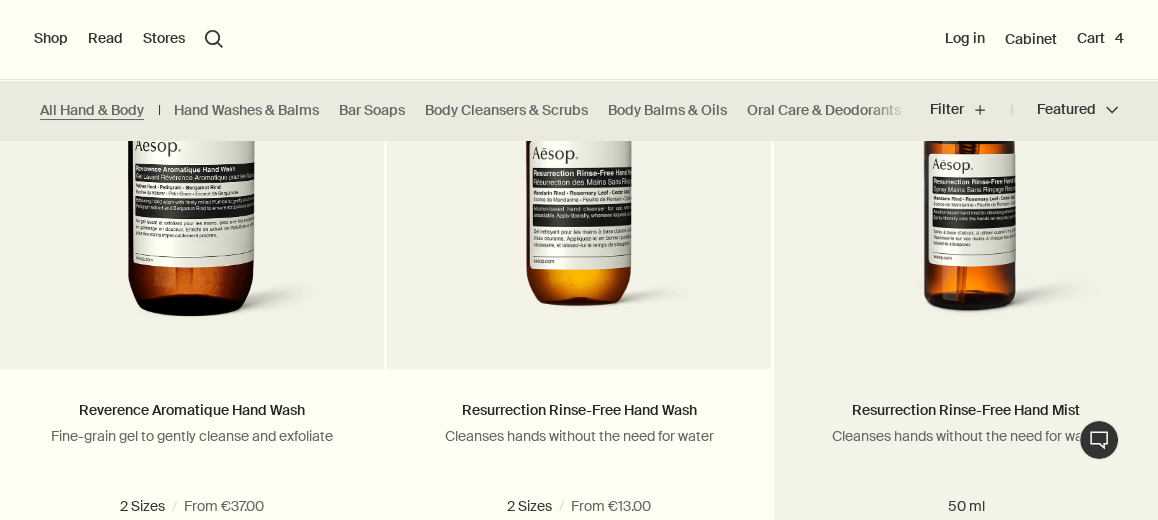 scroll, scrollTop: 2792, scrollLeft: 0, axis: vertical 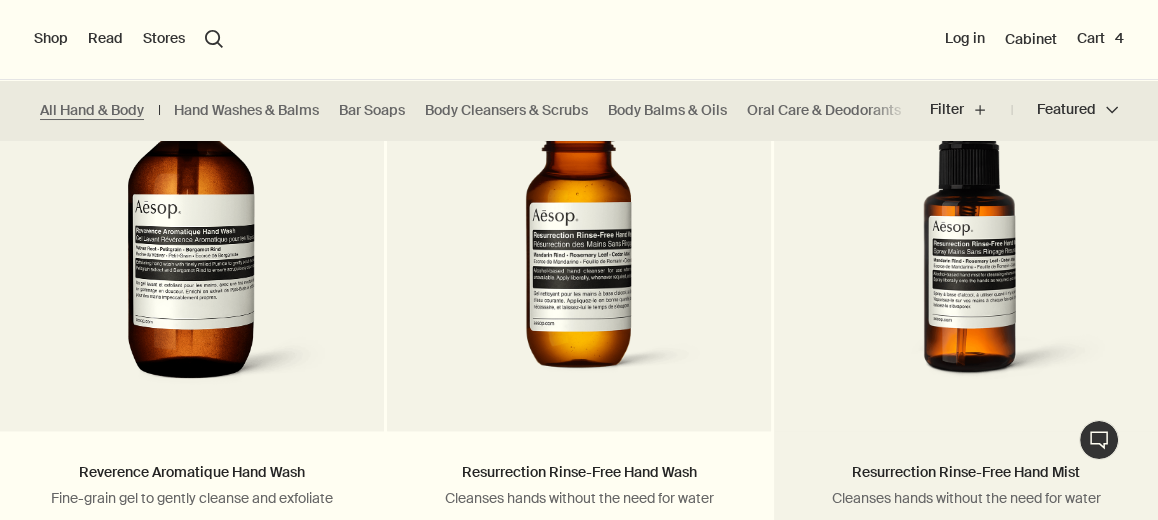 type 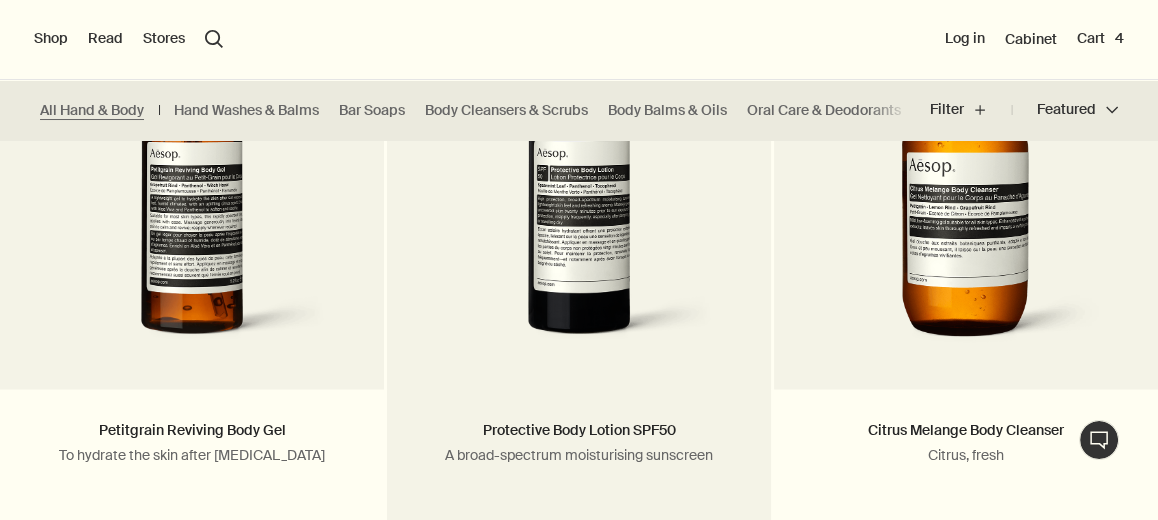 scroll, scrollTop: 3392, scrollLeft: 0, axis: vertical 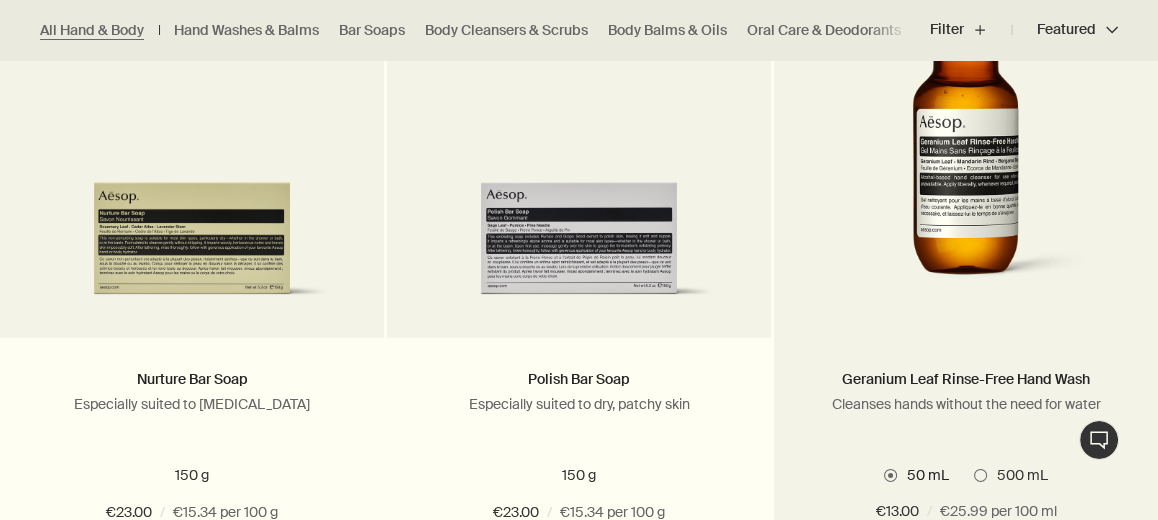 click at bounding box center [966, 150] 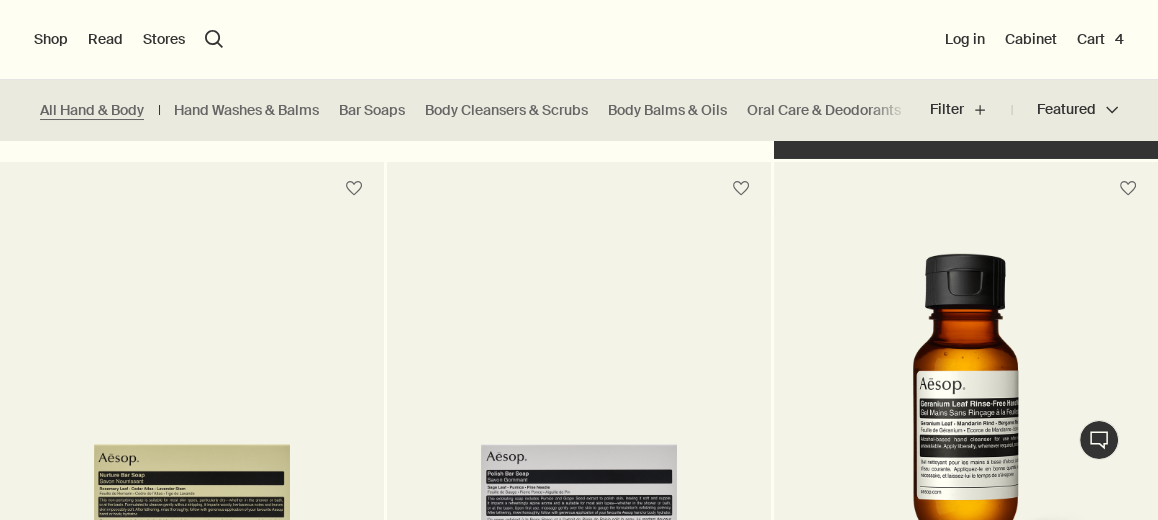 scroll, scrollTop: 6892, scrollLeft: 0, axis: vertical 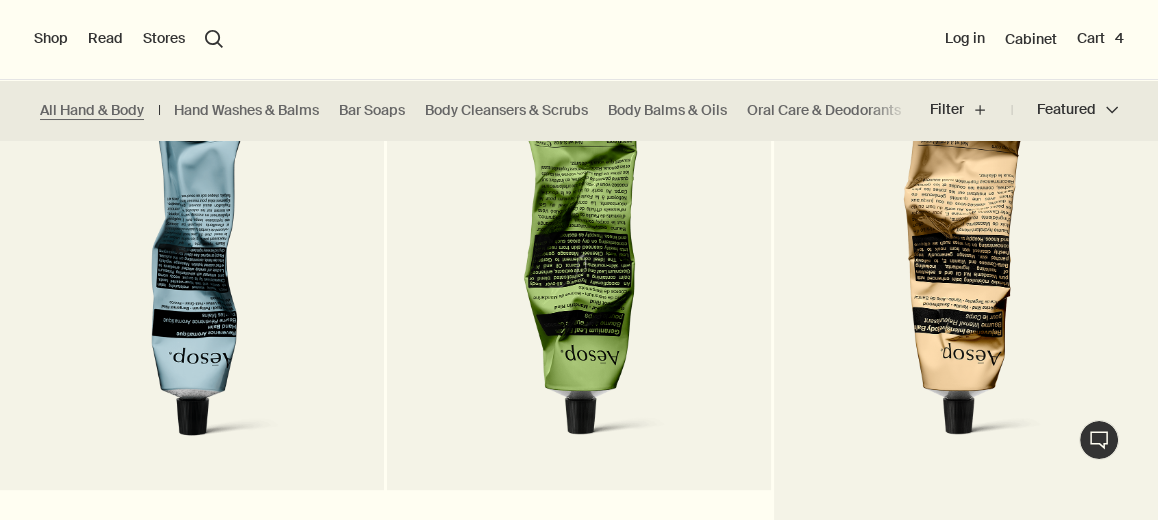 click at bounding box center (965, 283) 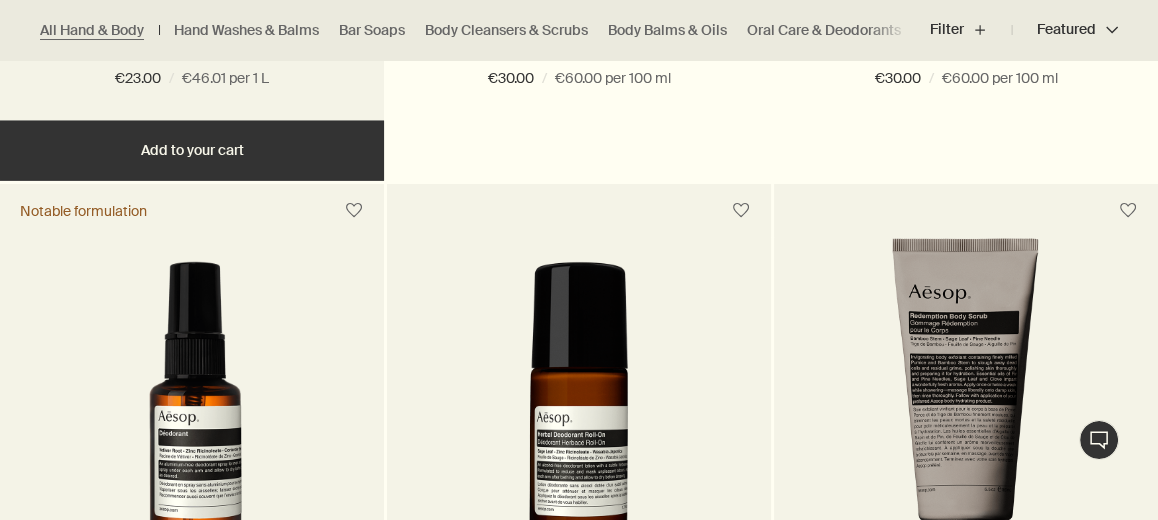 scroll, scrollTop: 5700, scrollLeft: 0, axis: vertical 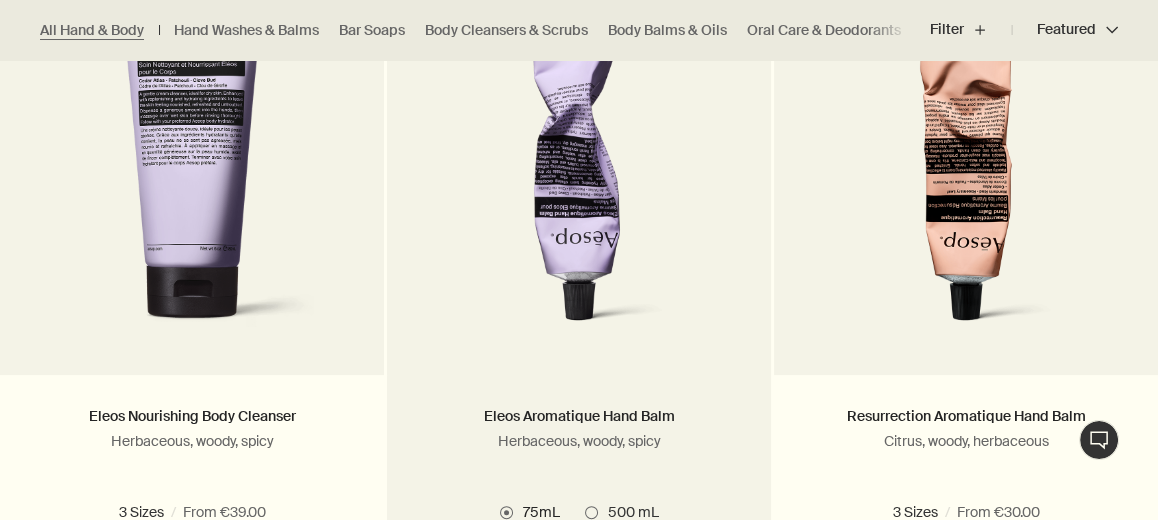 click at bounding box center (579, 168) 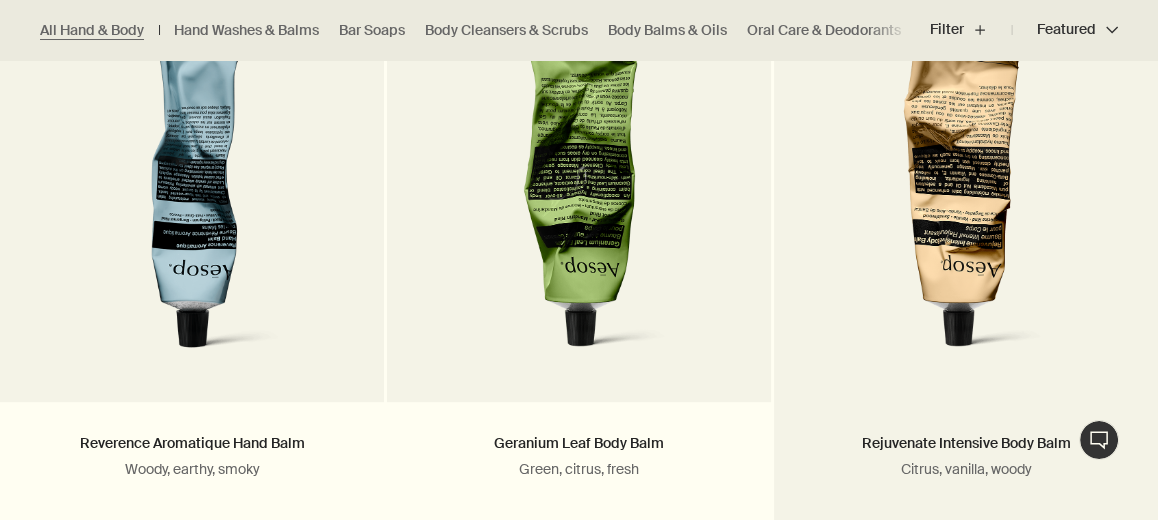 scroll, scrollTop: 1400, scrollLeft: 0, axis: vertical 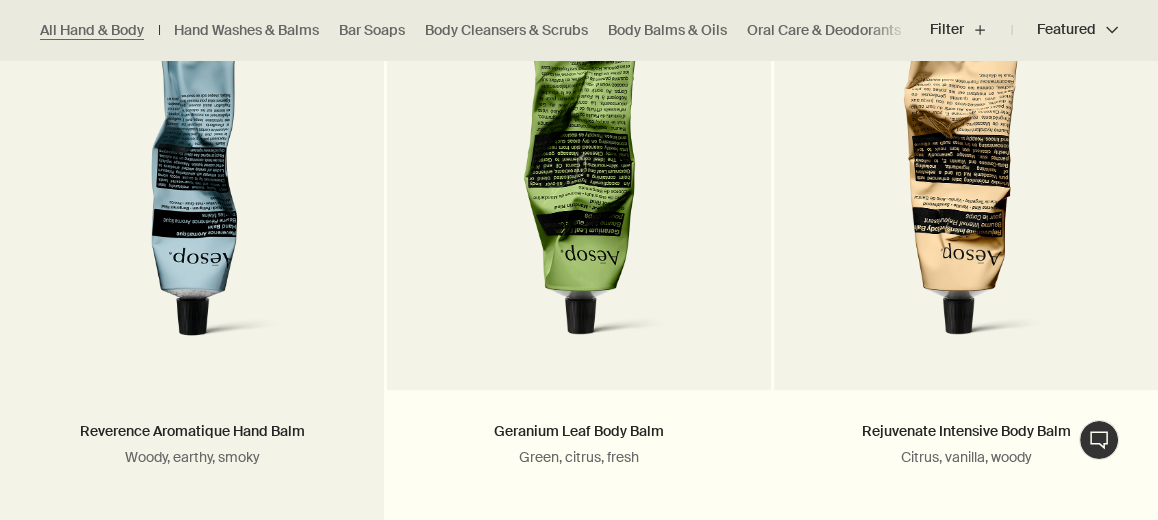 click at bounding box center [192, 183] 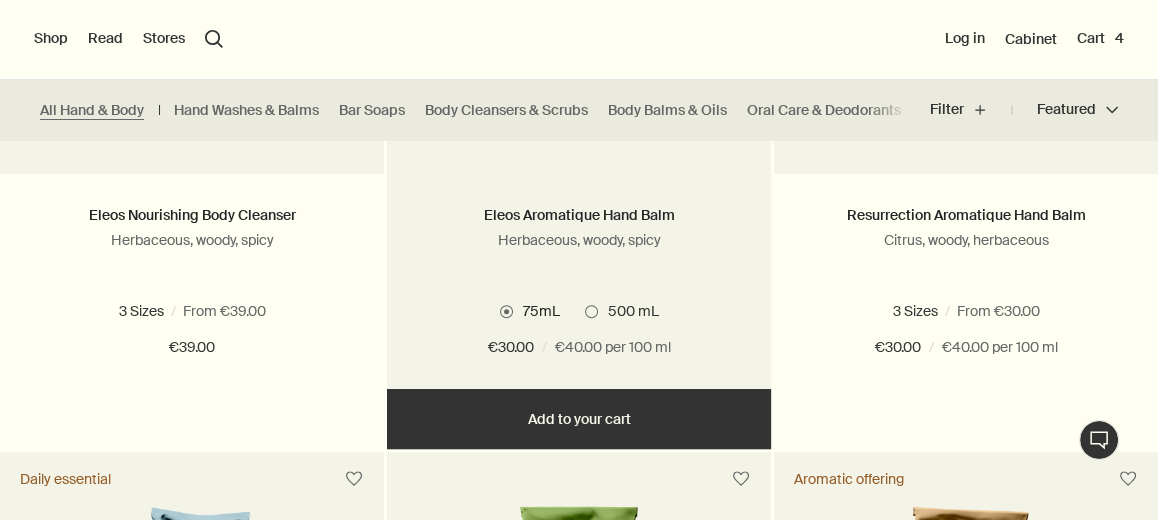 scroll, scrollTop: 699, scrollLeft: 0, axis: vertical 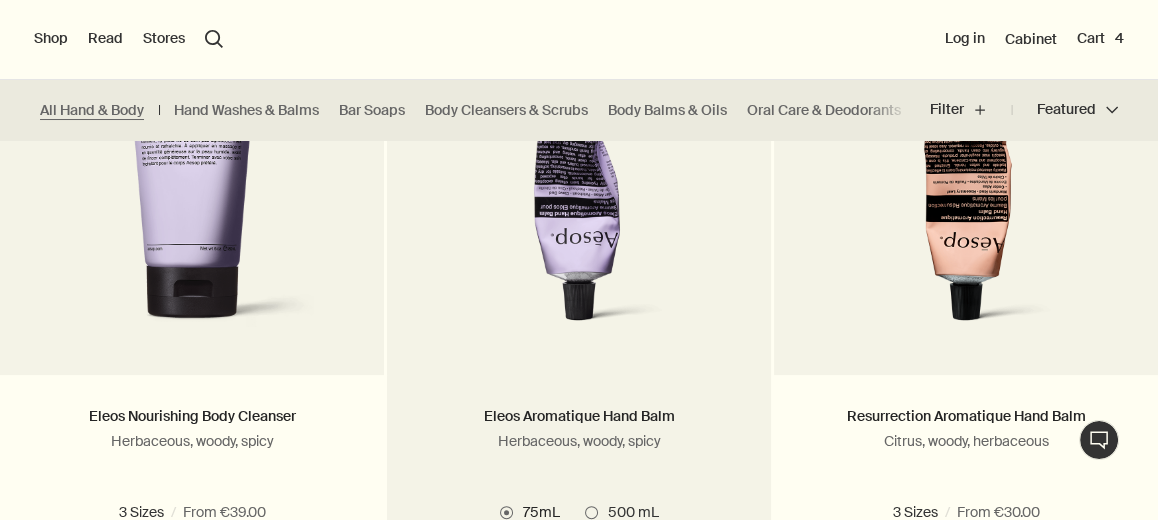 click at bounding box center (579, 168) 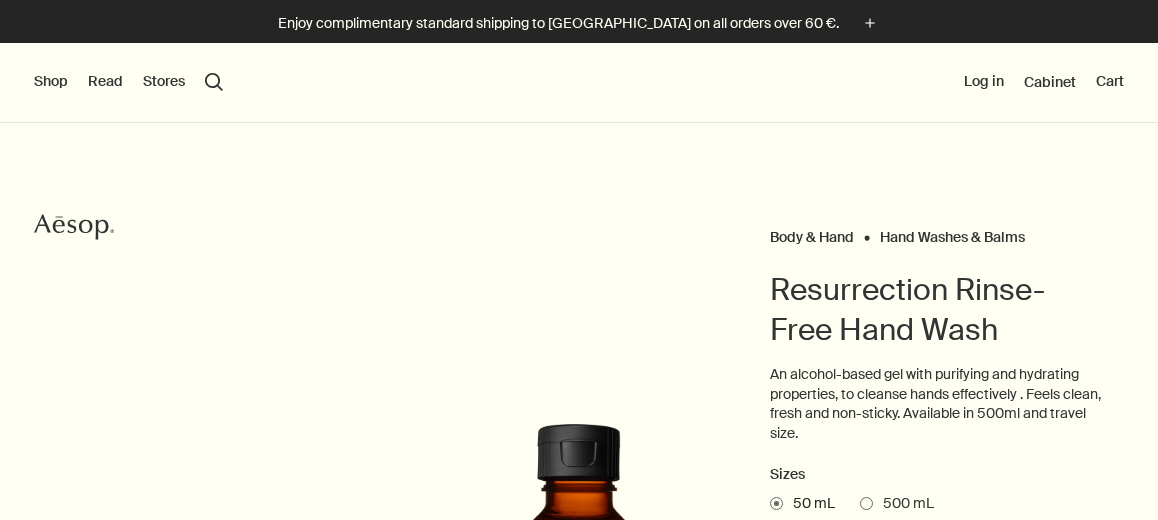 scroll, scrollTop: 0, scrollLeft: 0, axis: both 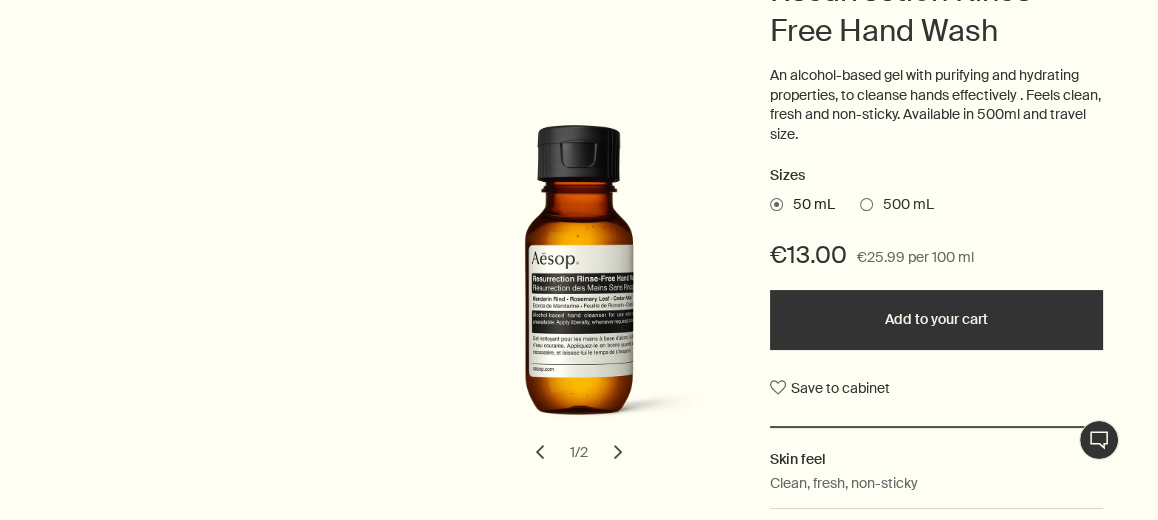 click on "Add to your cart" at bounding box center [936, 320] 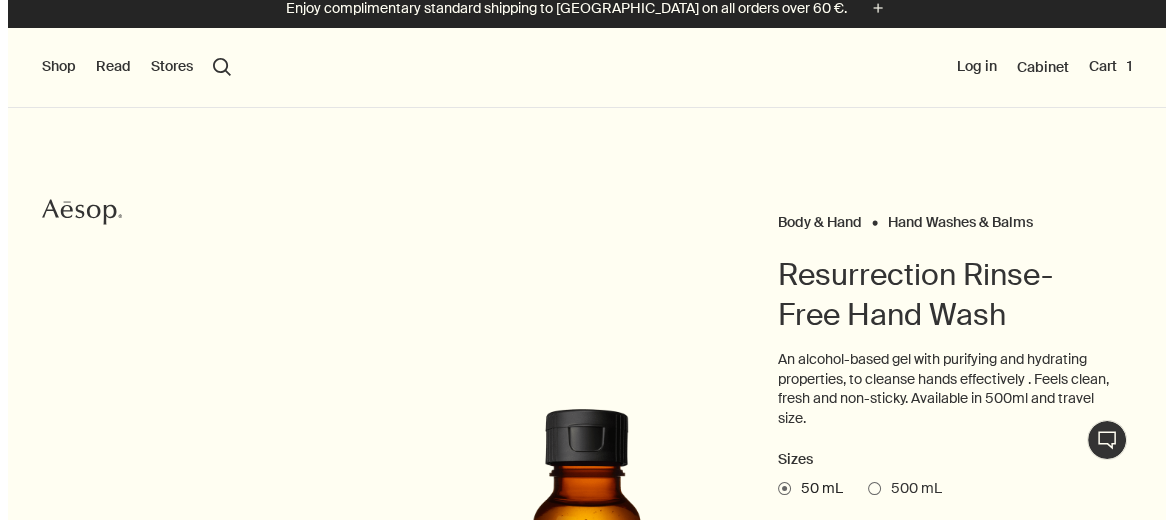 scroll, scrollTop: 0, scrollLeft: 0, axis: both 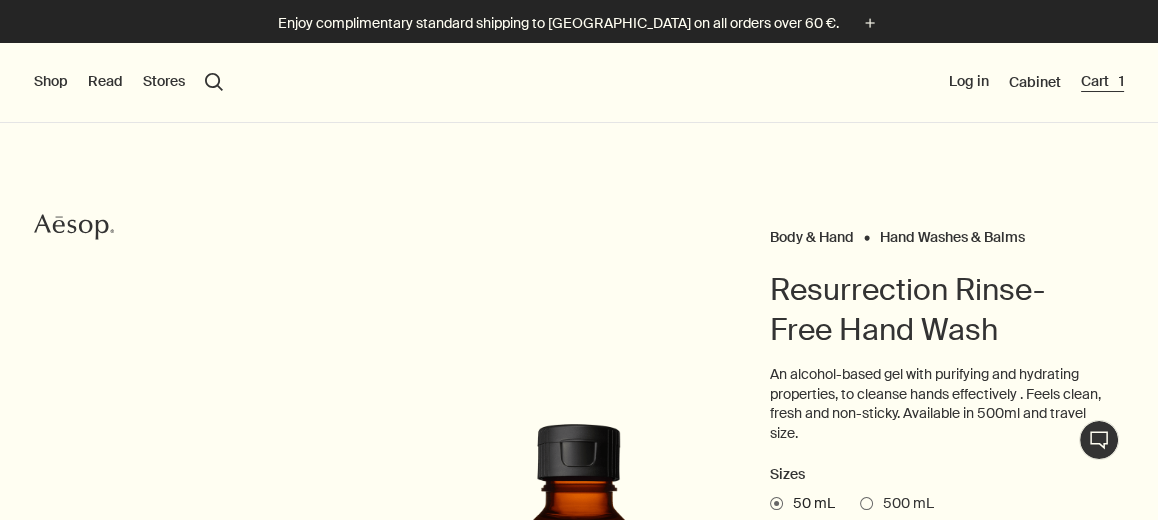 click on "Cart 1" at bounding box center (1102, 82) 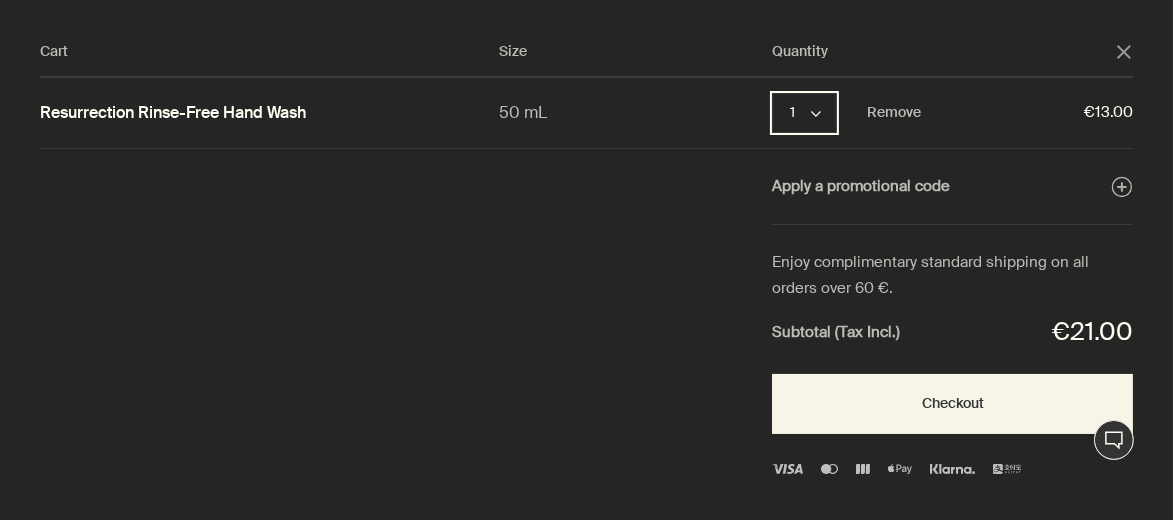 click on "1 chevron" at bounding box center [804, 113] 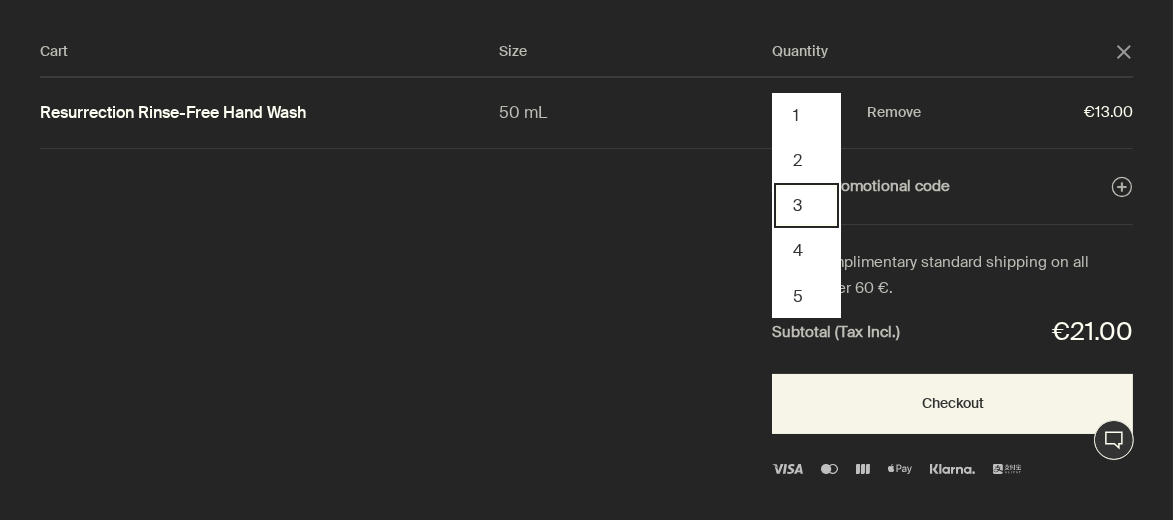 click on "3" at bounding box center [806, 205] 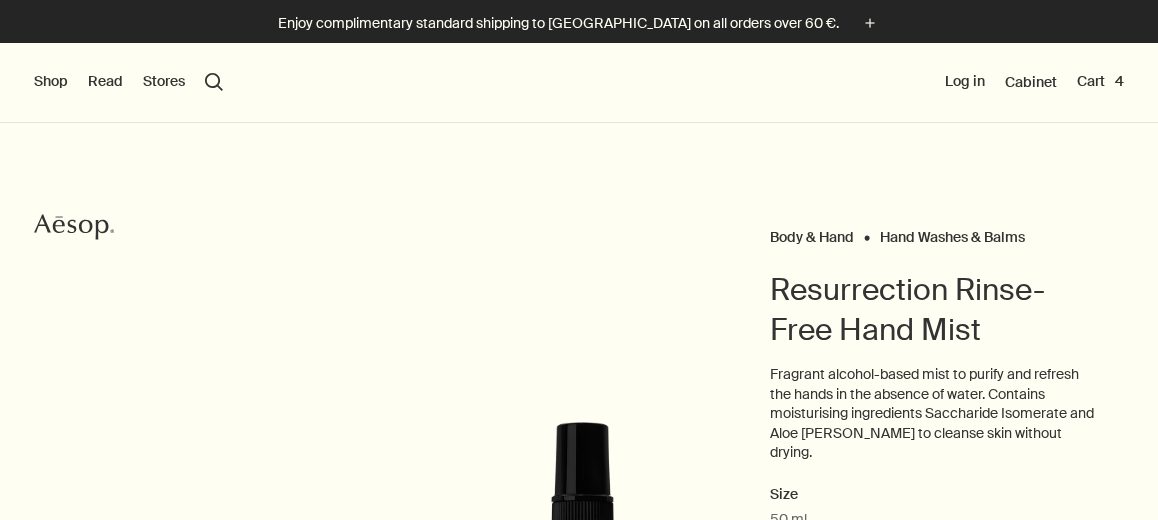 scroll, scrollTop: 0, scrollLeft: 0, axis: both 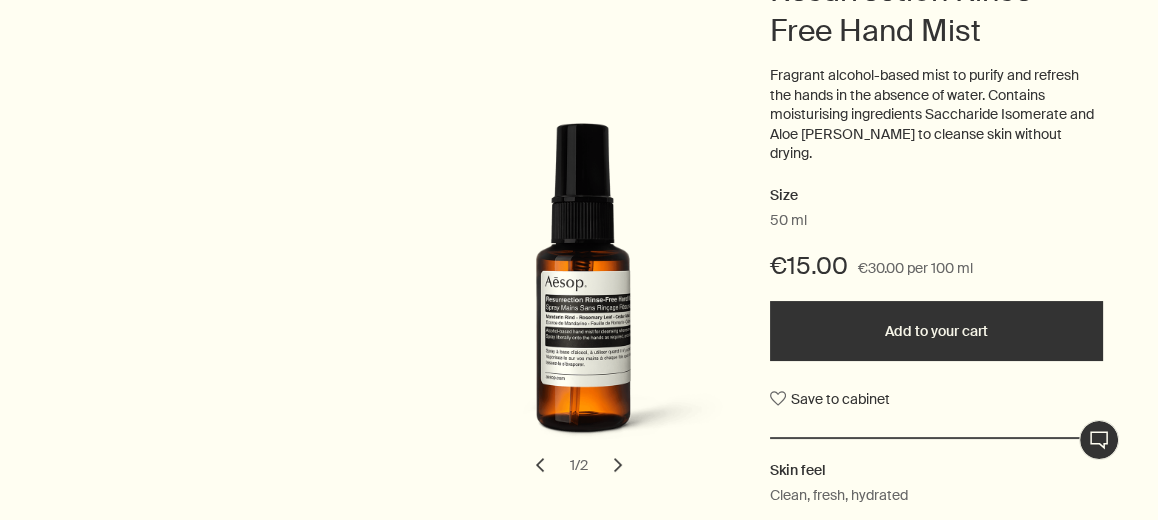 click on "chevron" at bounding box center [618, 465] 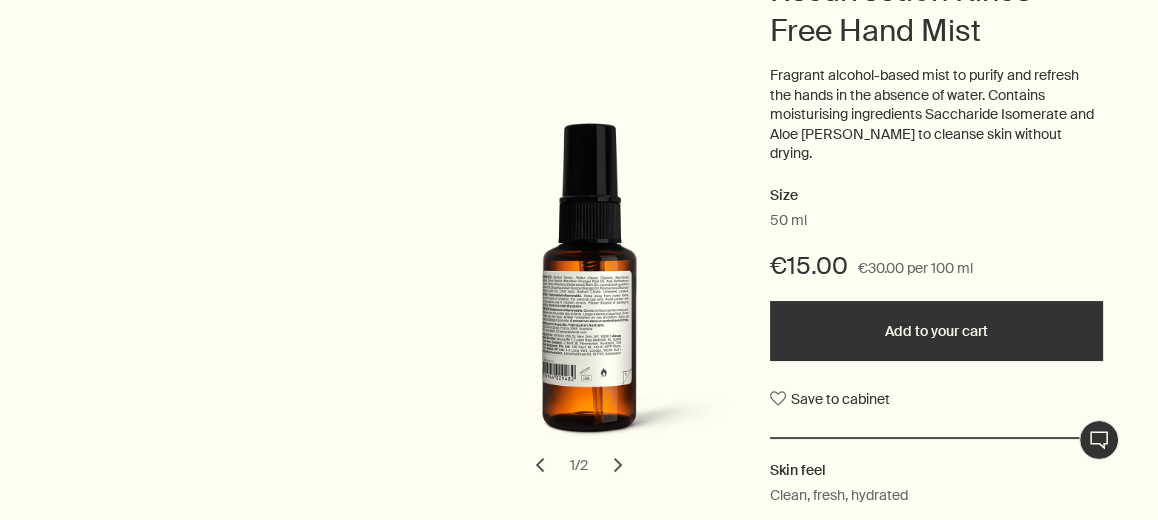 click on "chevron" at bounding box center [618, 465] 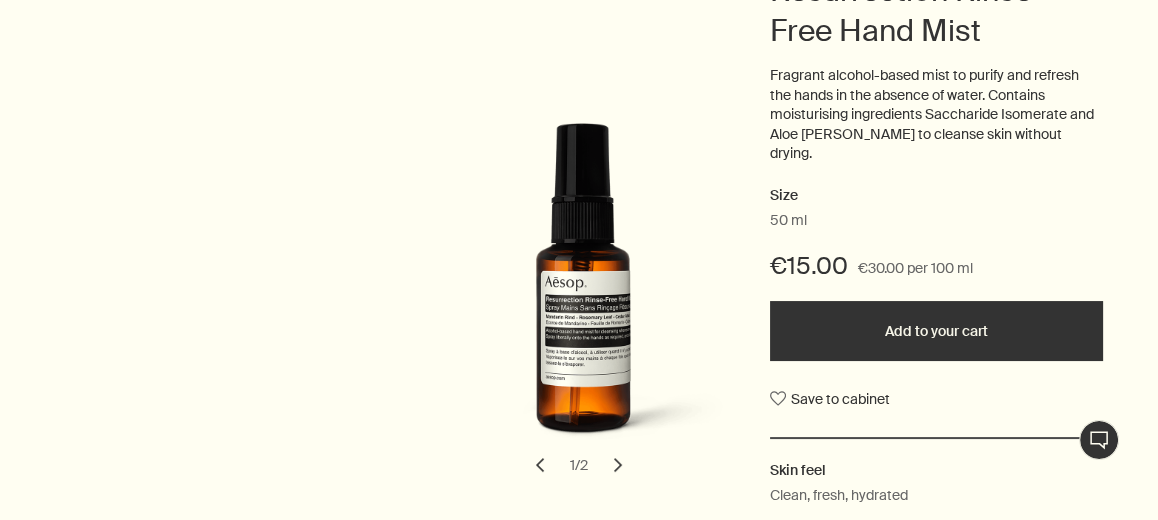 click on "Add to your cart" at bounding box center [936, 331] 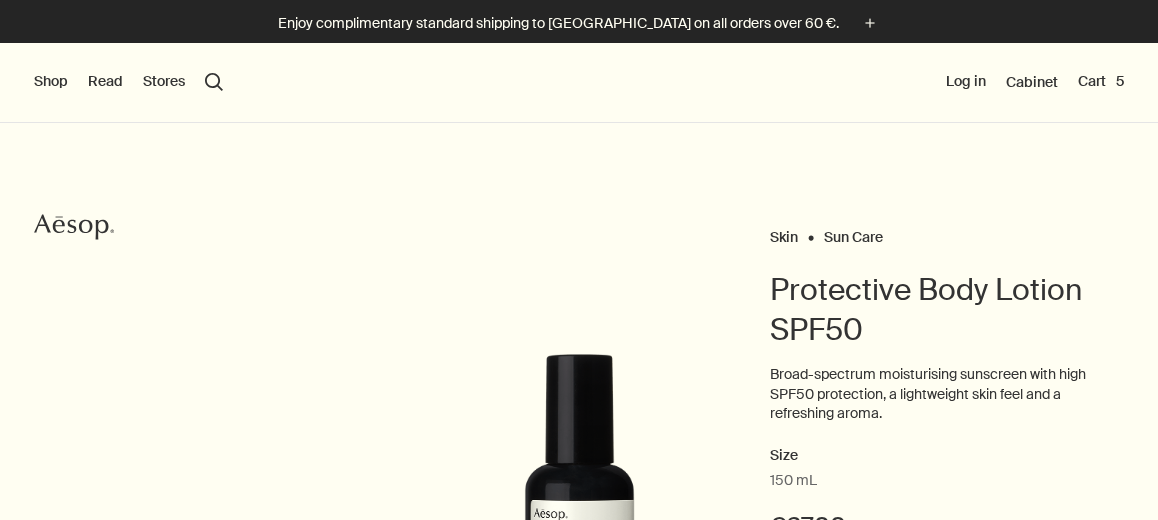 scroll, scrollTop: 0, scrollLeft: 0, axis: both 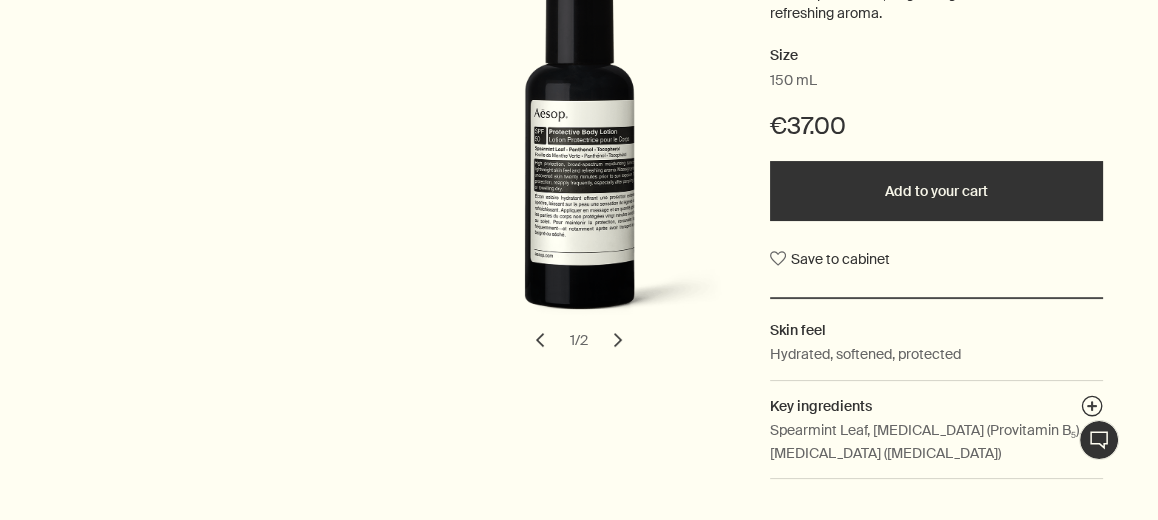 click on "chevron" at bounding box center [618, 340] 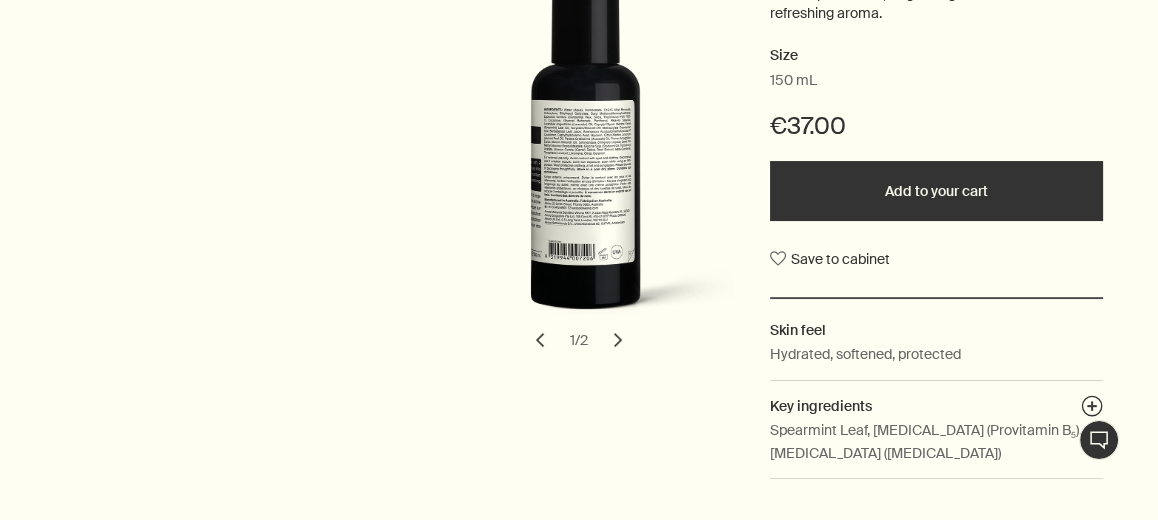 click on "chevron" at bounding box center (618, 340) 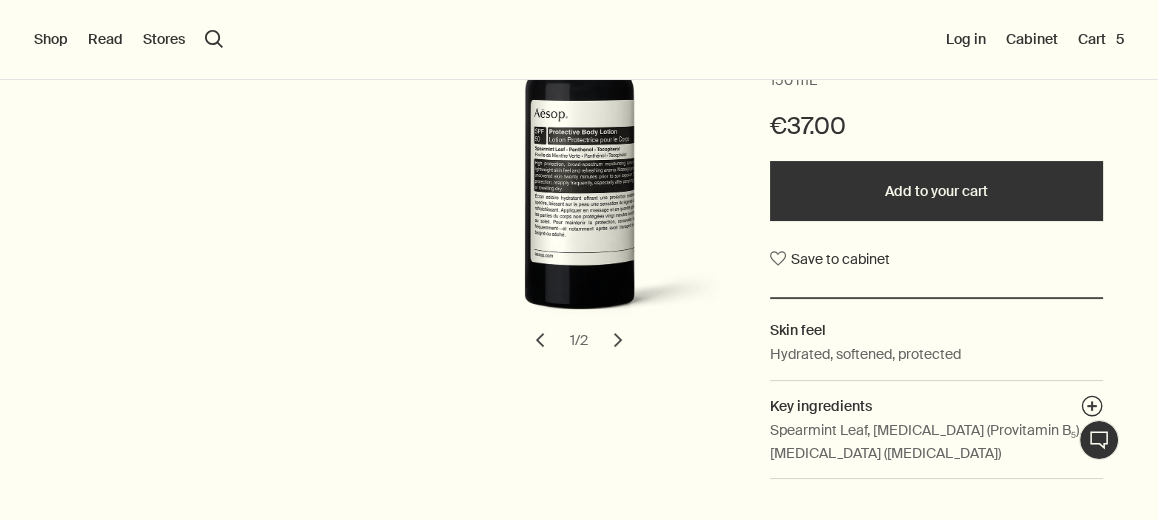 scroll, scrollTop: 200, scrollLeft: 0, axis: vertical 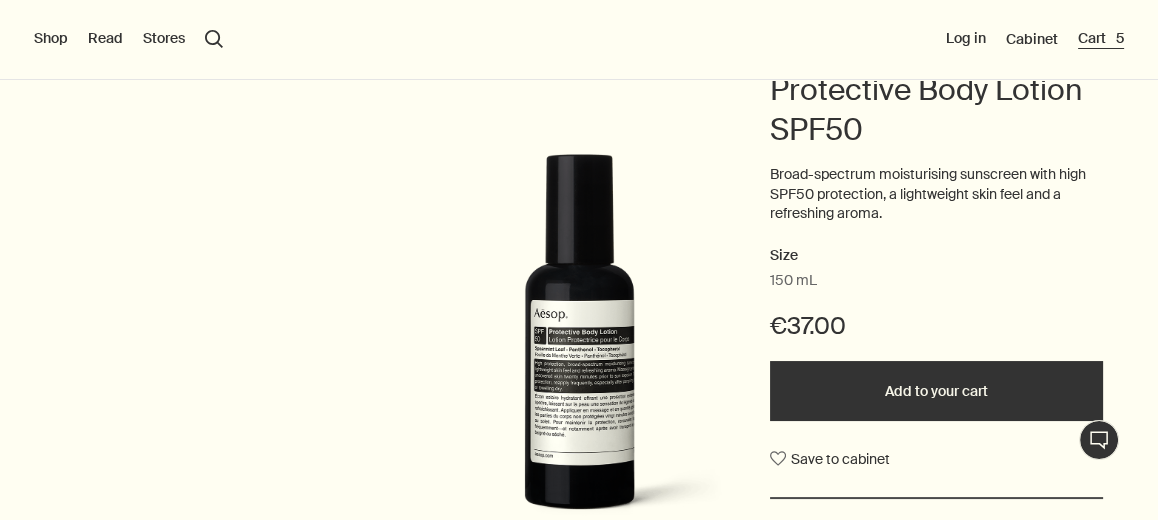 click on "Cart 5" at bounding box center (1101, 39) 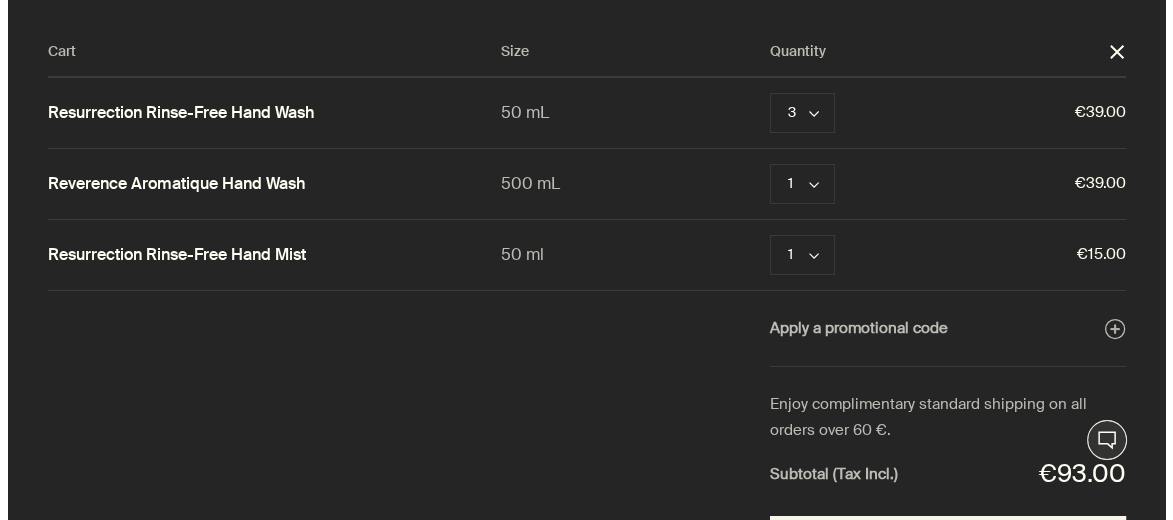 scroll, scrollTop: 0, scrollLeft: 0, axis: both 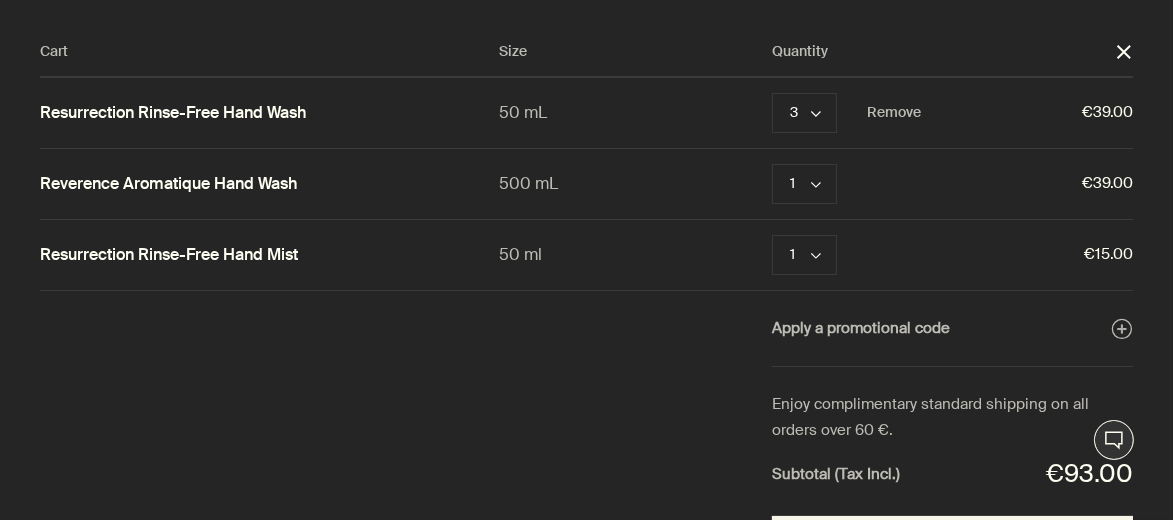 type 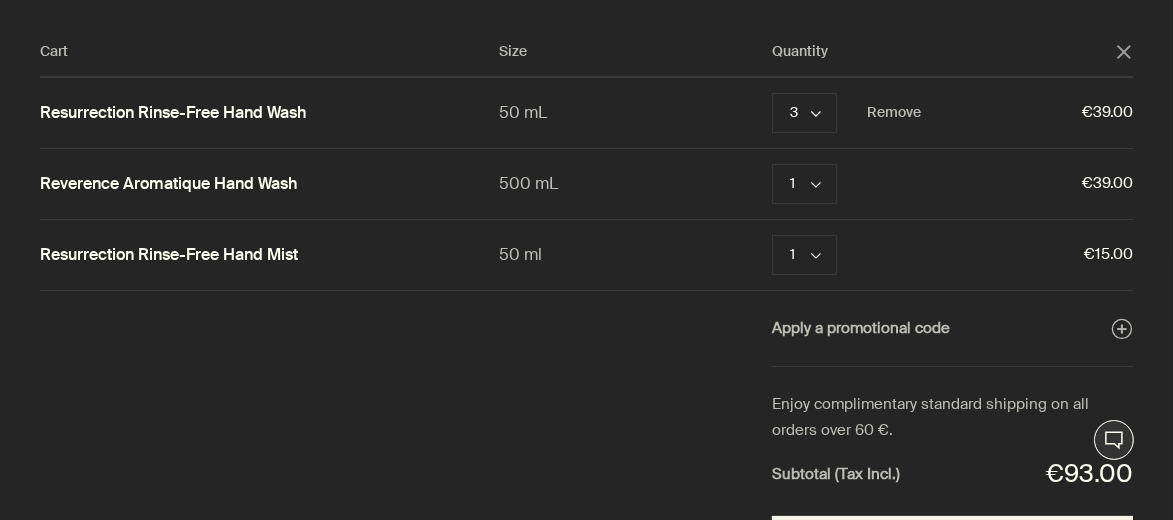 click on "Resurrection Rinse-Free Hand Wash" at bounding box center [173, 113] 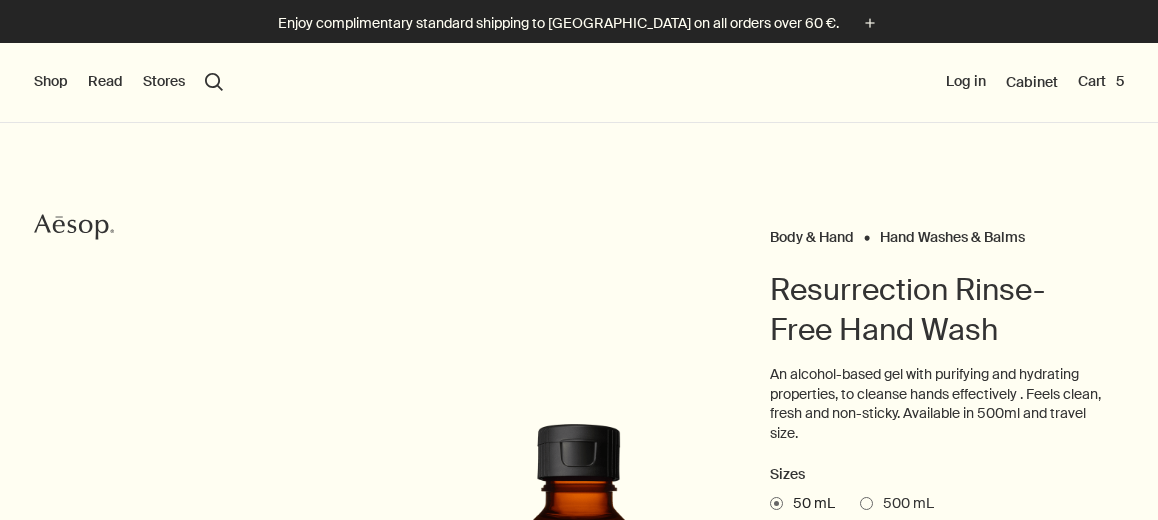 scroll, scrollTop: 0, scrollLeft: 0, axis: both 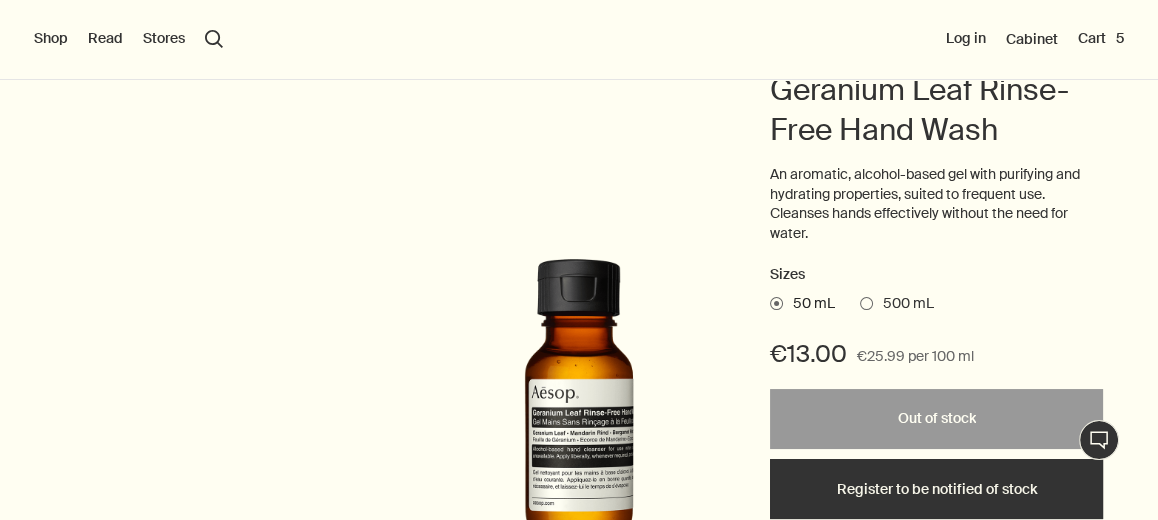 click on "500 mL" at bounding box center [903, 304] 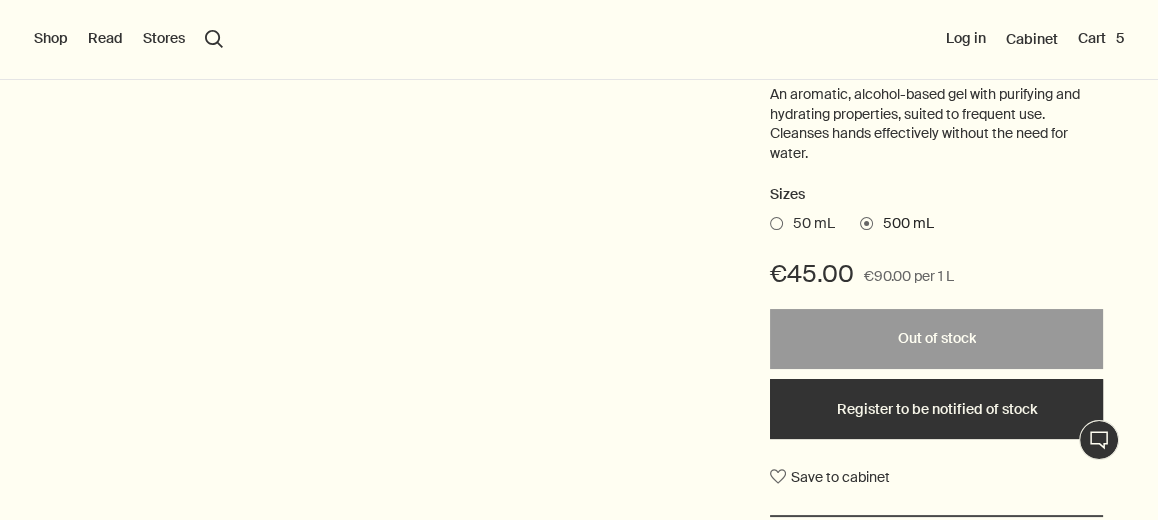 scroll, scrollTop: 299, scrollLeft: 0, axis: vertical 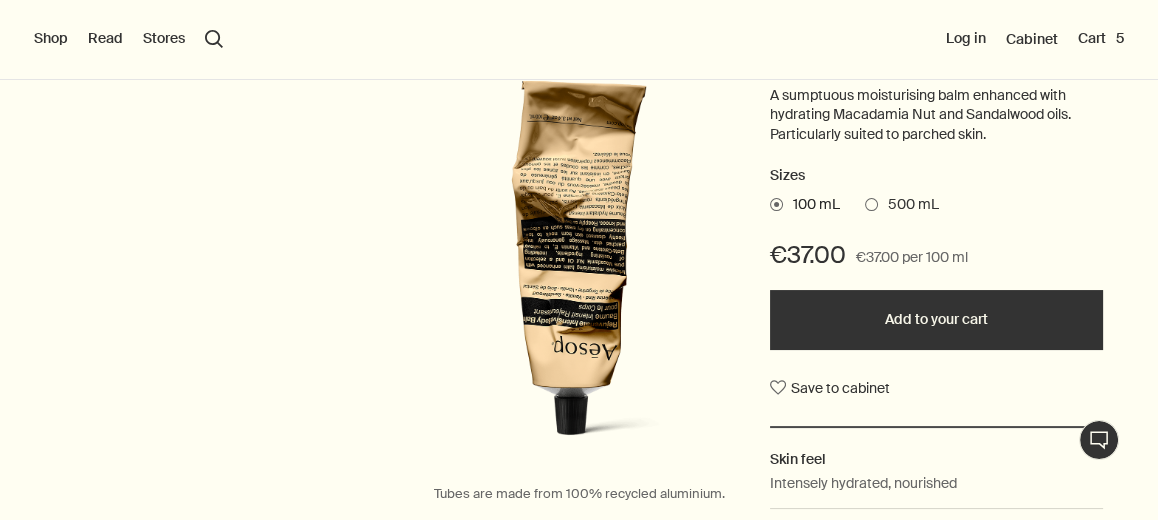 click on "500 mL" at bounding box center (908, 205) 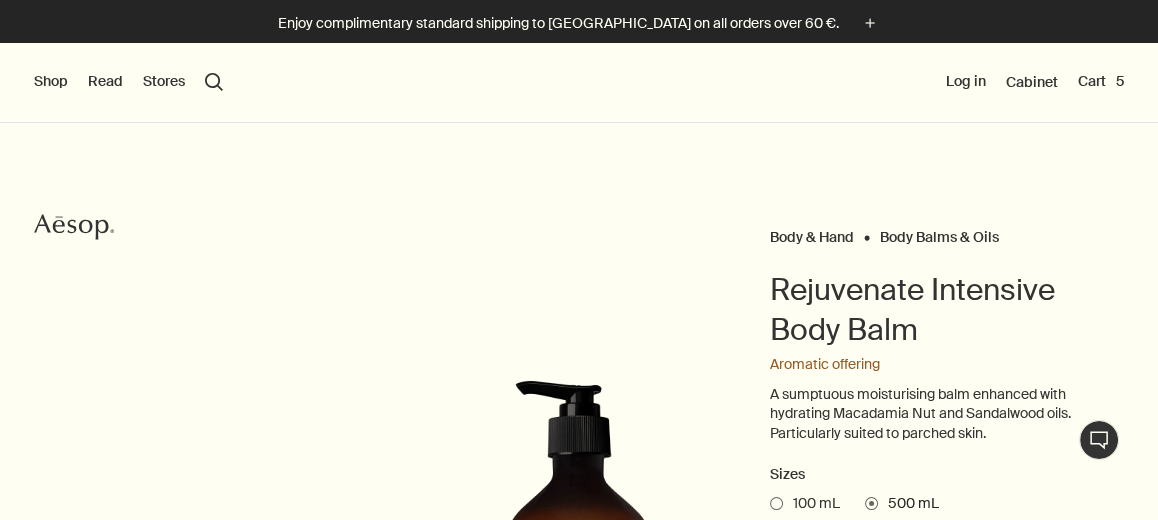 scroll, scrollTop: 299, scrollLeft: 0, axis: vertical 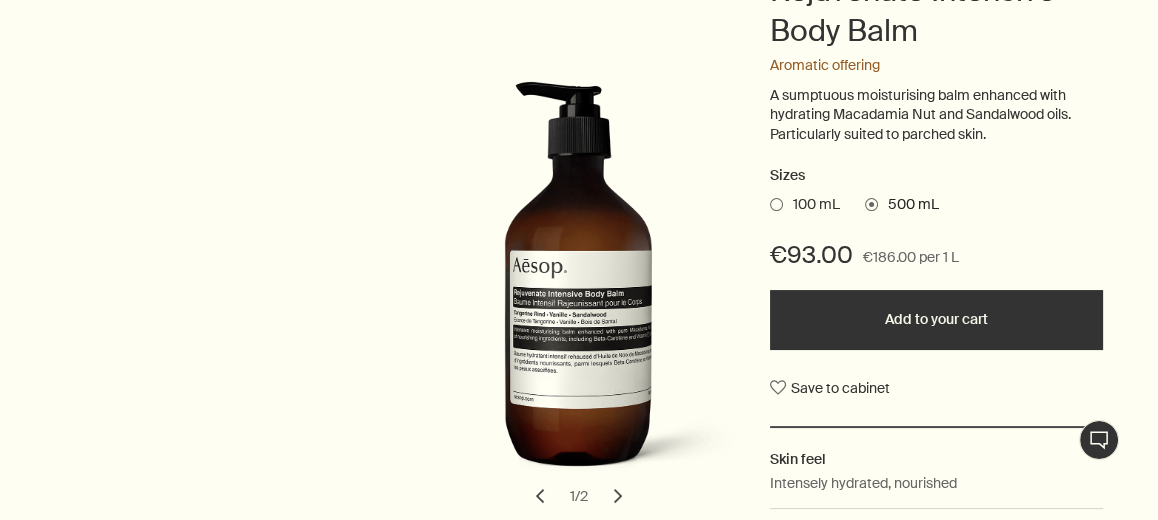 click on "100 mL" at bounding box center [811, 205] 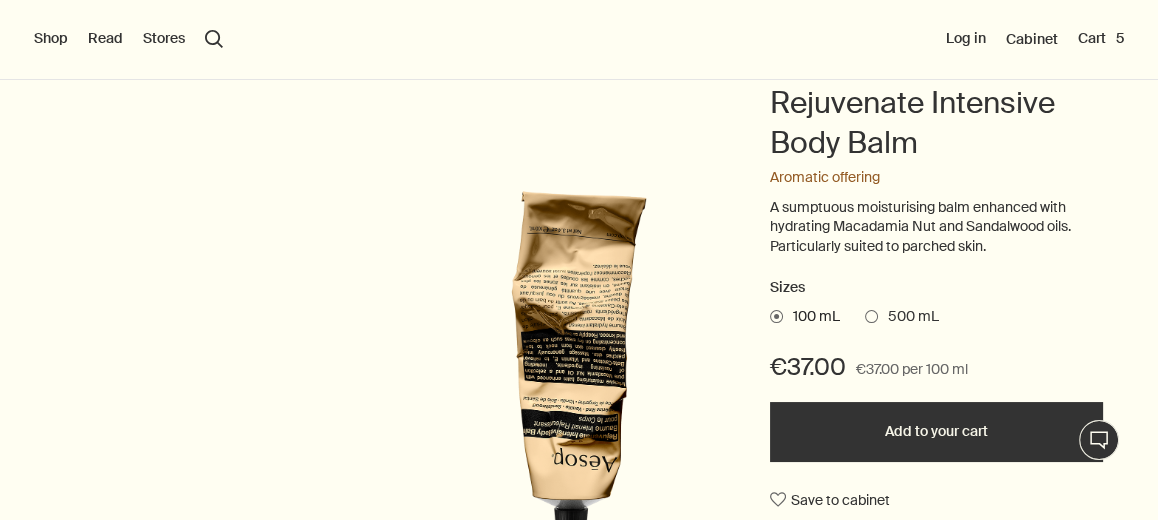 scroll, scrollTop: 299, scrollLeft: 0, axis: vertical 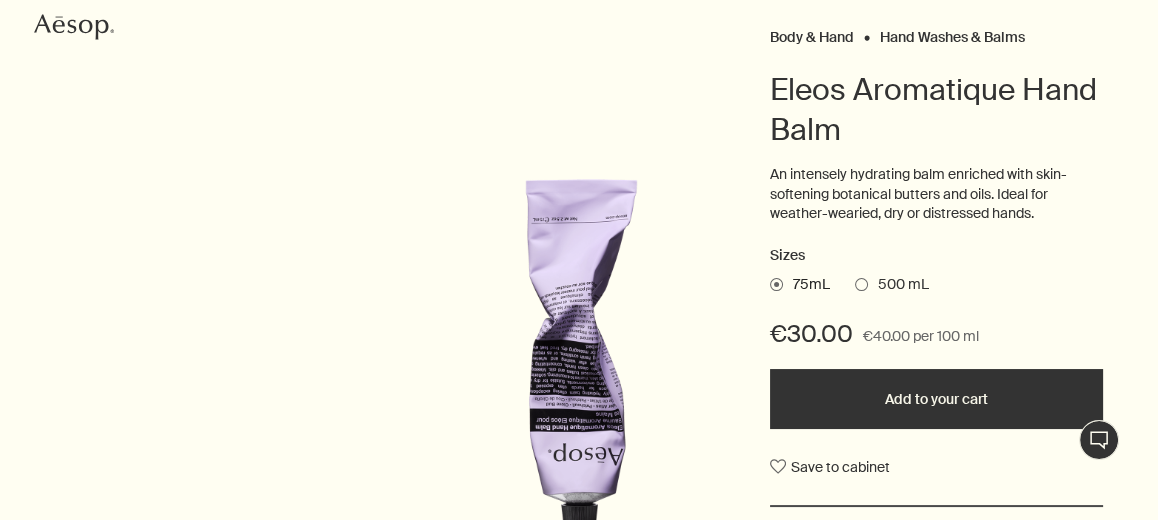 click on "500 mL" at bounding box center (898, 285) 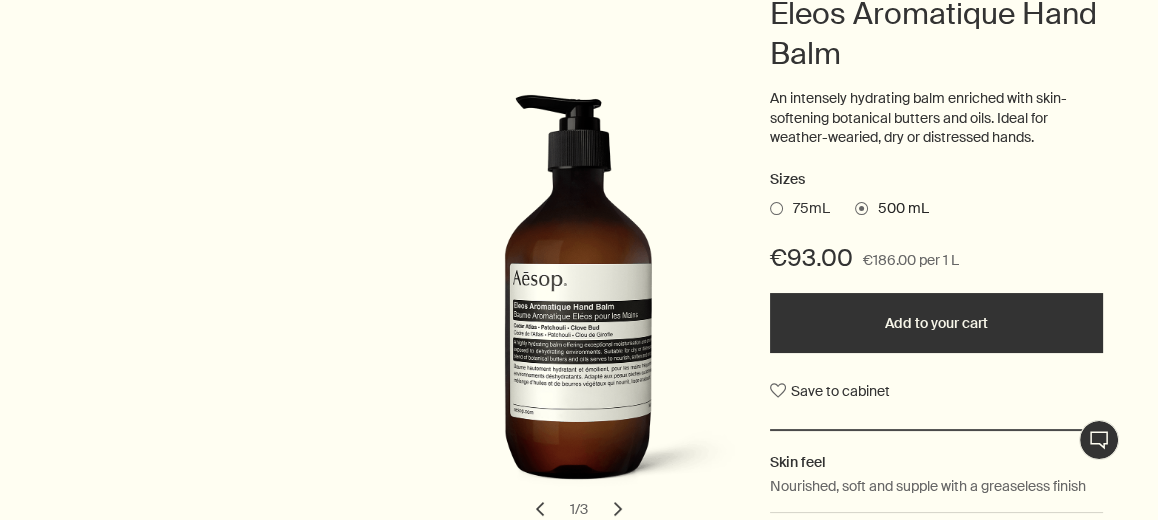 scroll, scrollTop: 299, scrollLeft: 0, axis: vertical 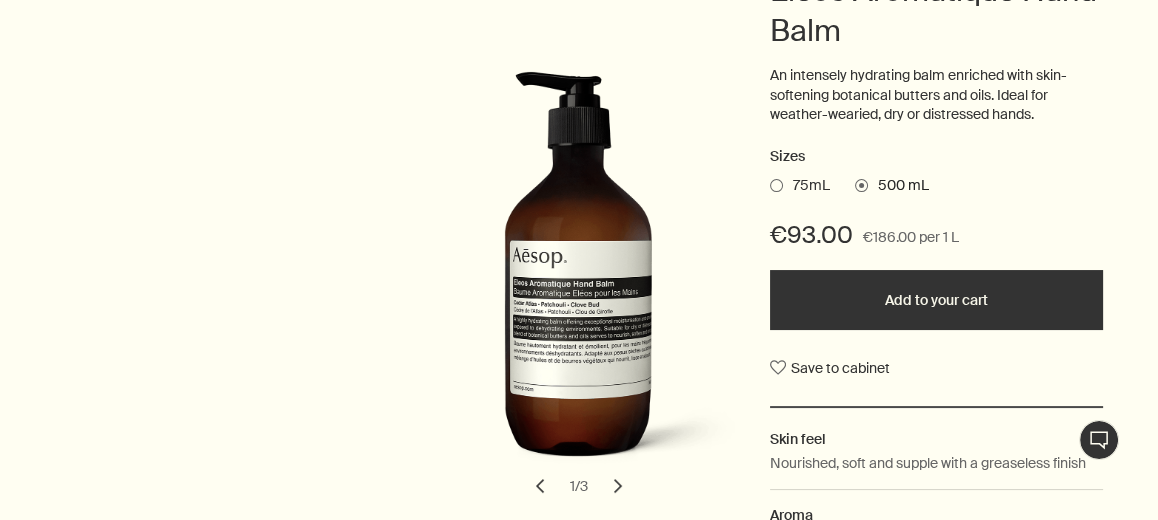 click on "75mL" at bounding box center [806, 186] 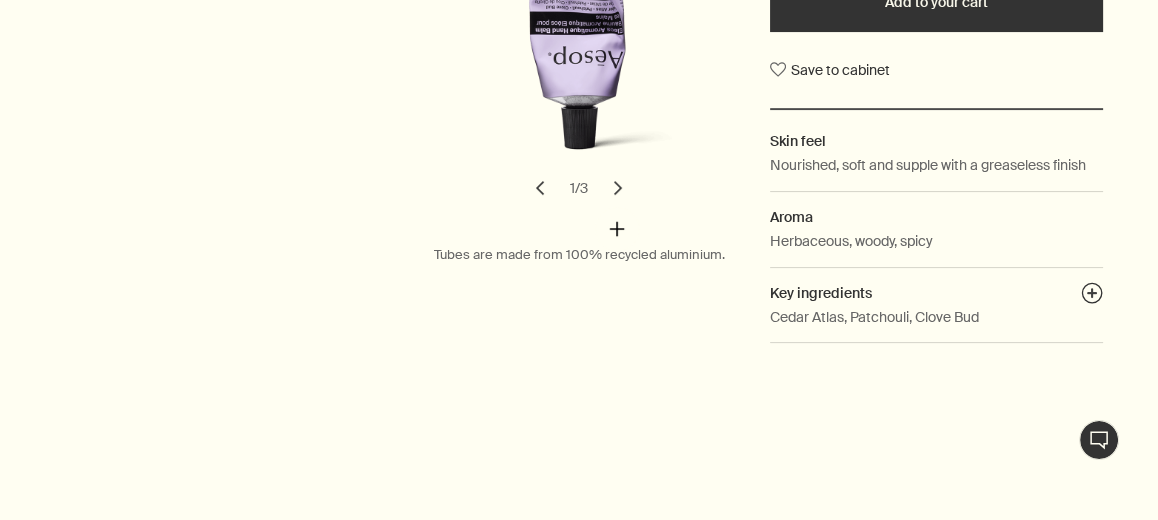 scroll, scrollTop: 600, scrollLeft: 0, axis: vertical 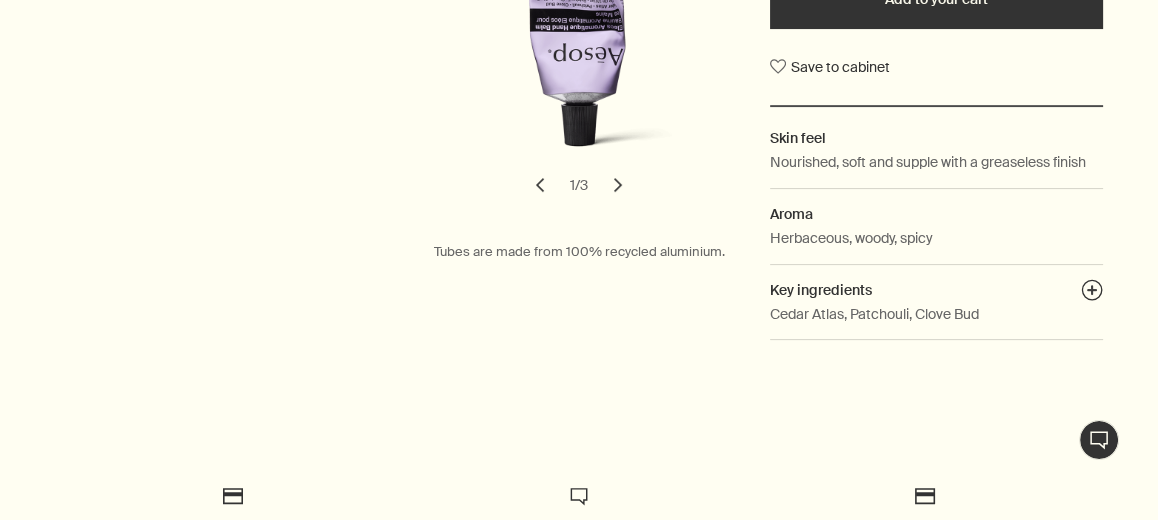 click on "chevron" at bounding box center (618, 185) 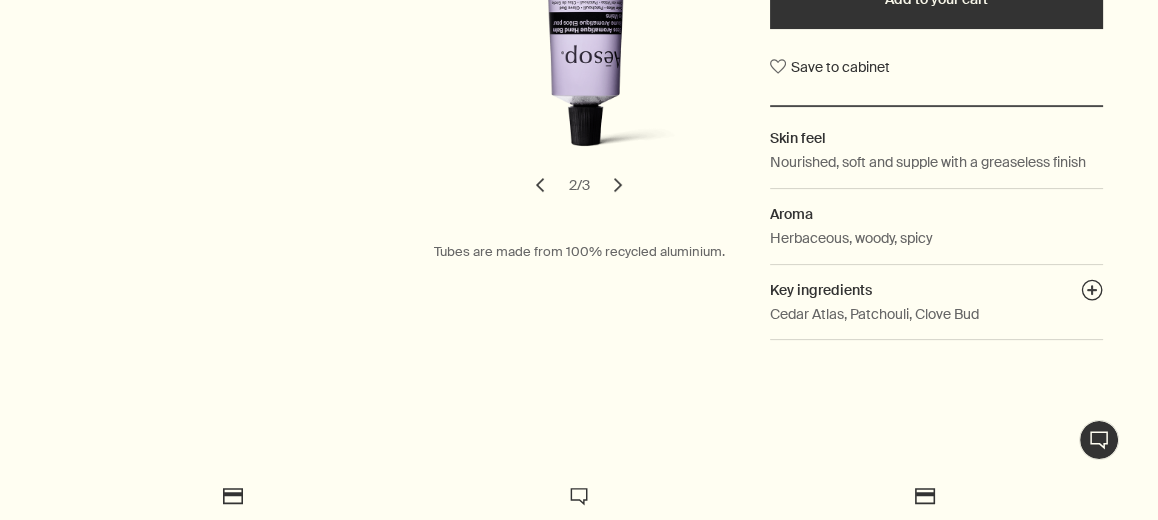 click on "chevron" at bounding box center [618, 185] 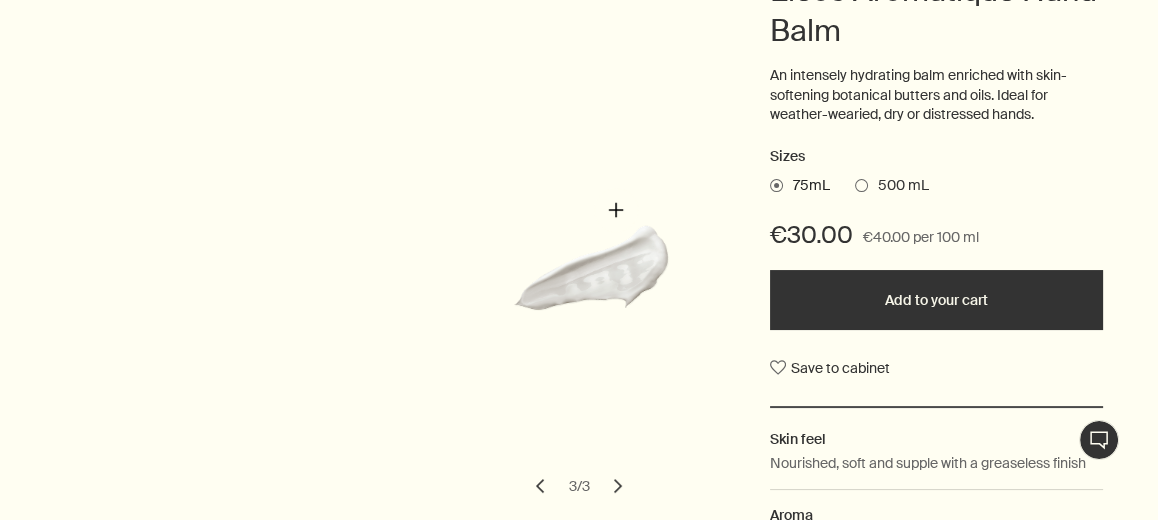 scroll, scrollTop: 400, scrollLeft: 0, axis: vertical 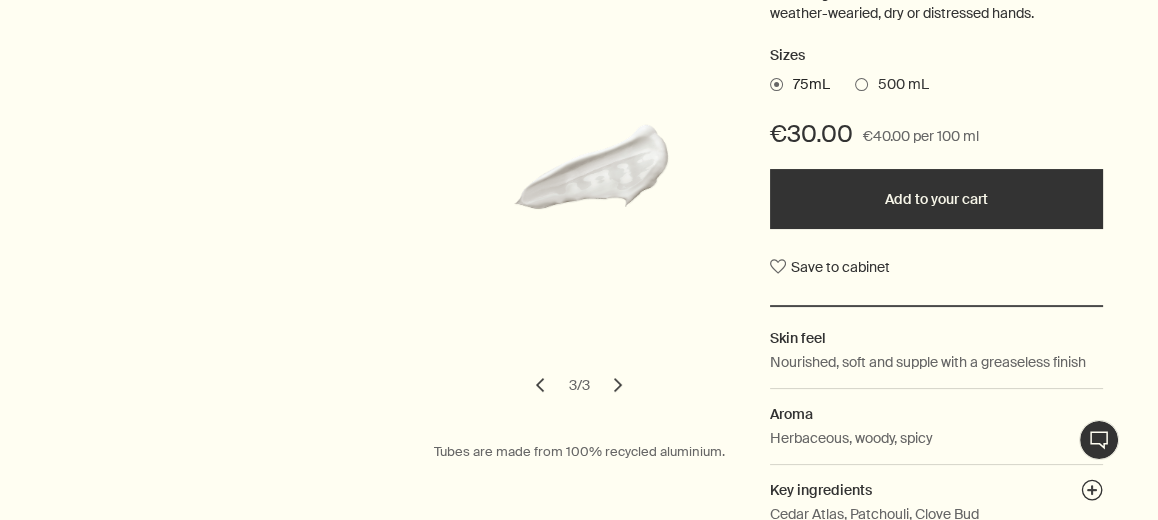 click on "chevron" at bounding box center [540, 385] 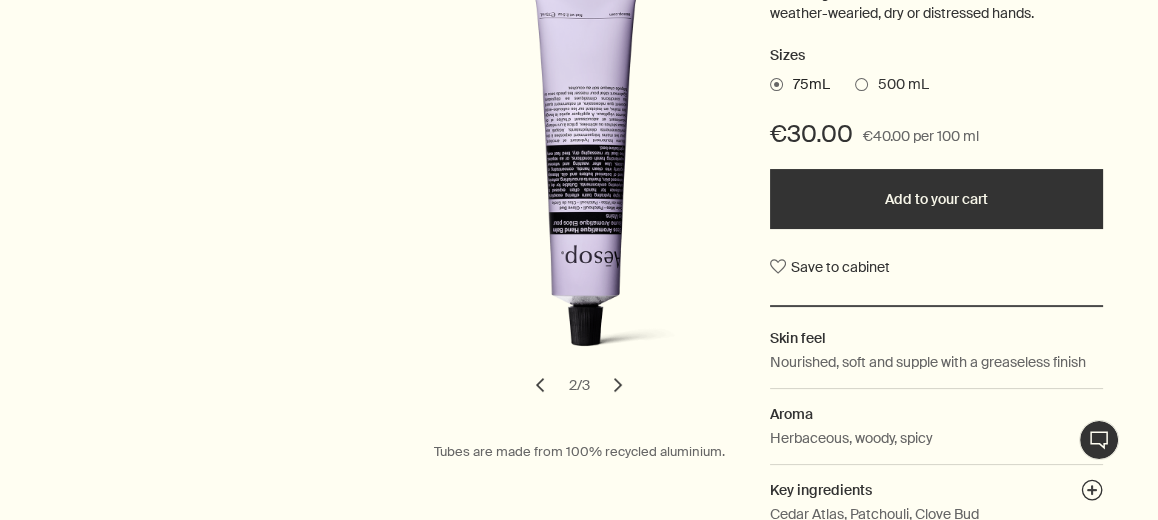 click on "chevron" at bounding box center (540, 385) 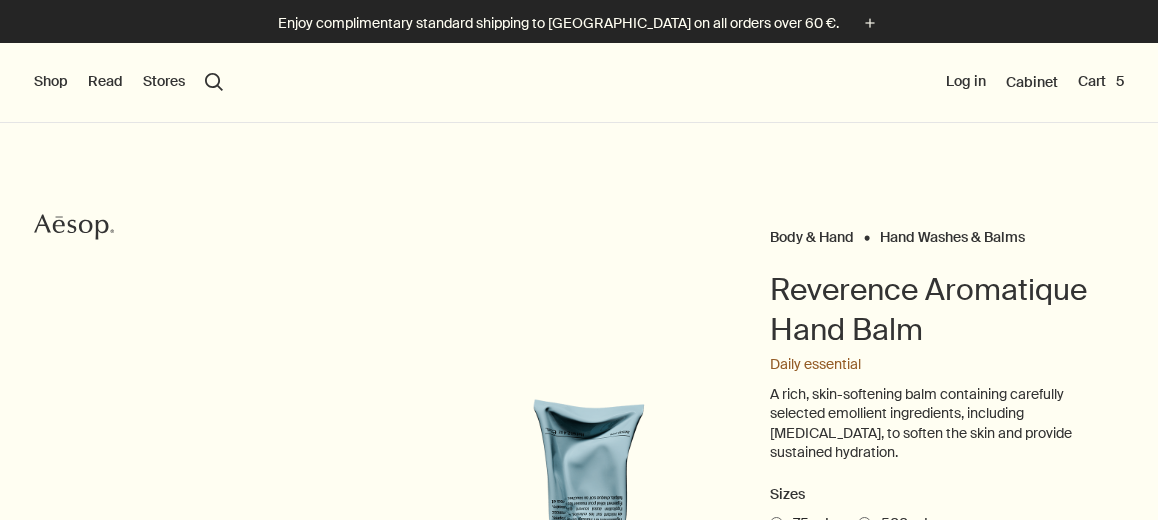 scroll, scrollTop: 0, scrollLeft: 0, axis: both 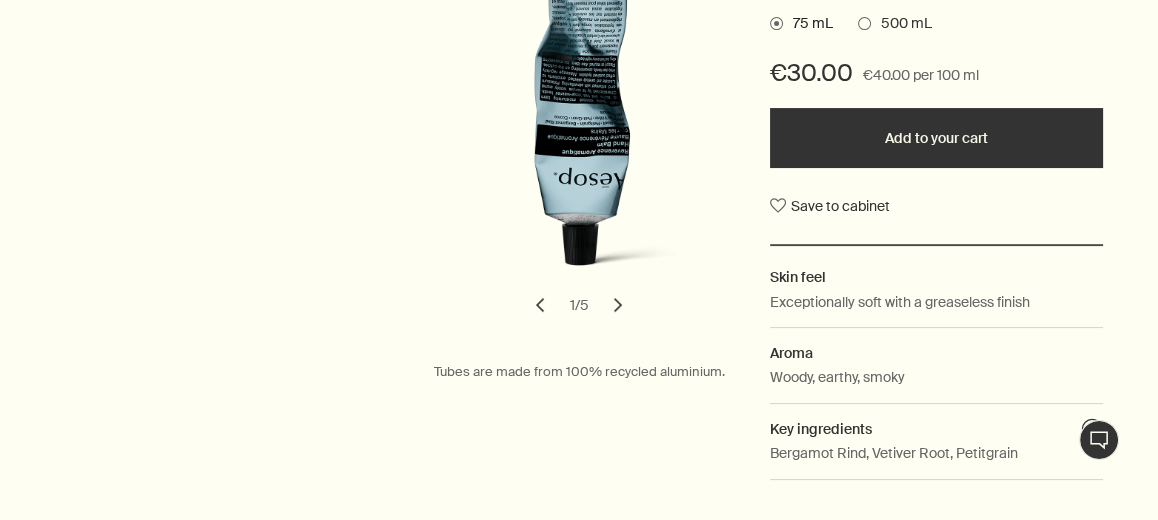 click on "chevron" at bounding box center (618, 305) 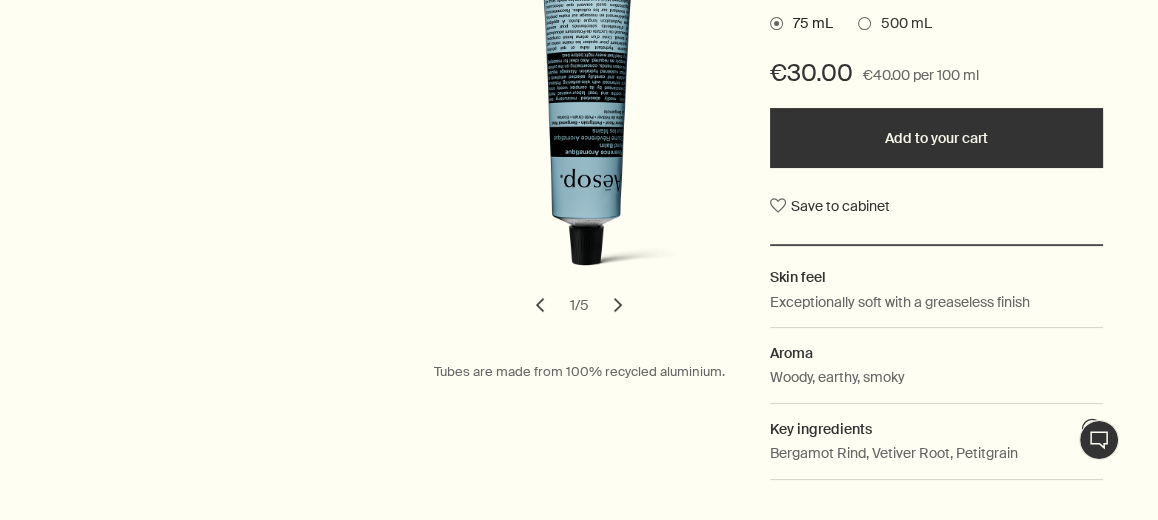 click on "chevron" at bounding box center (618, 305) 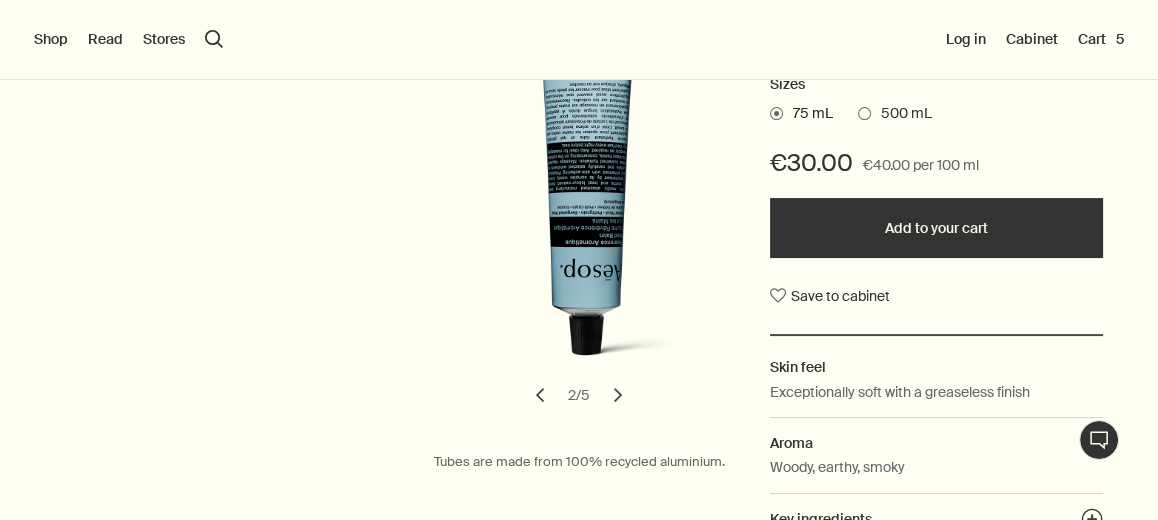 scroll, scrollTop: 299, scrollLeft: 0, axis: vertical 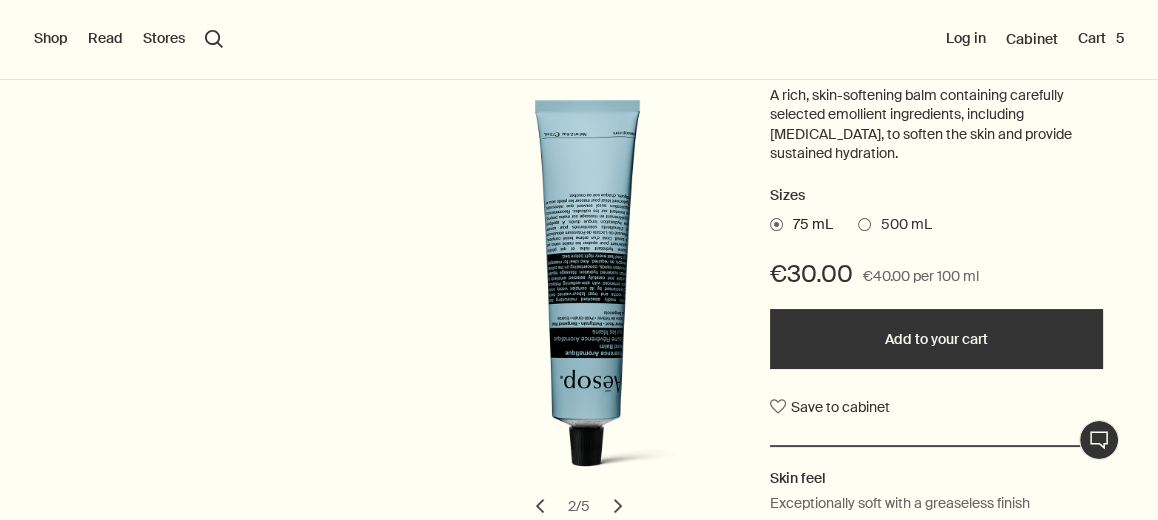 click on "500 mL" at bounding box center [901, 225] 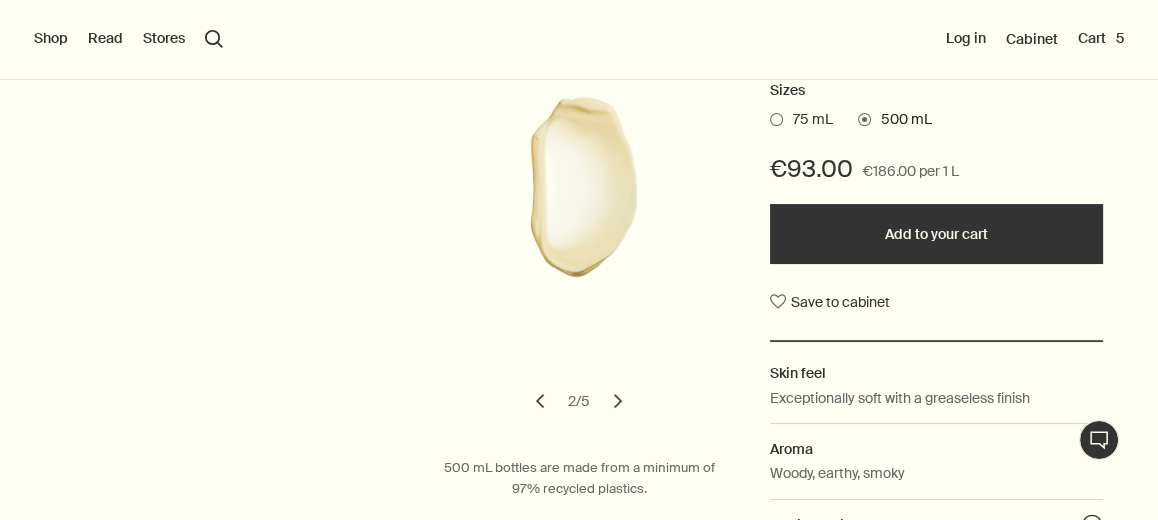 scroll, scrollTop: 400, scrollLeft: 0, axis: vertical 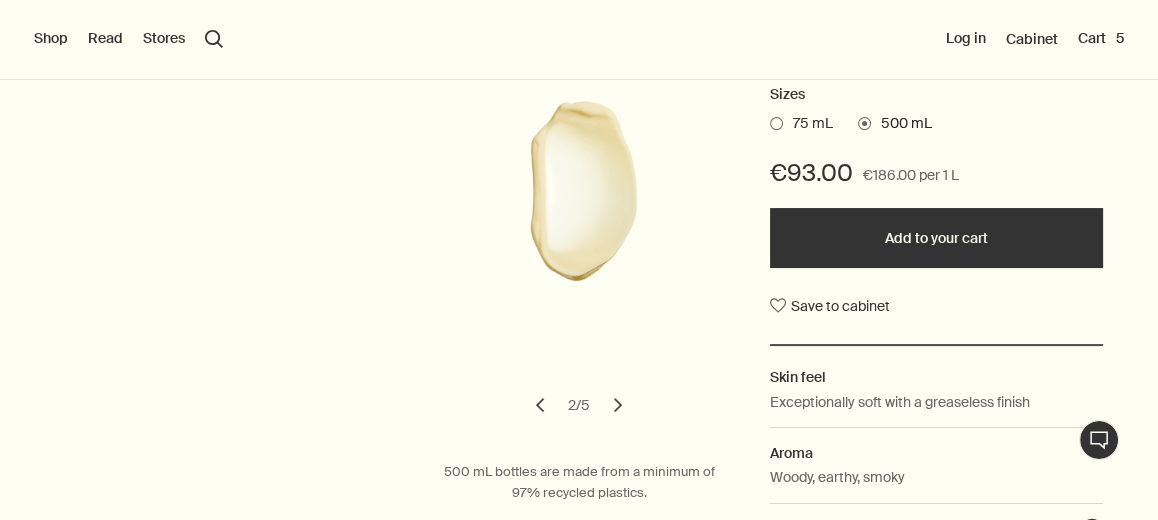 click on "chevron" at bounding box center (618, 405) 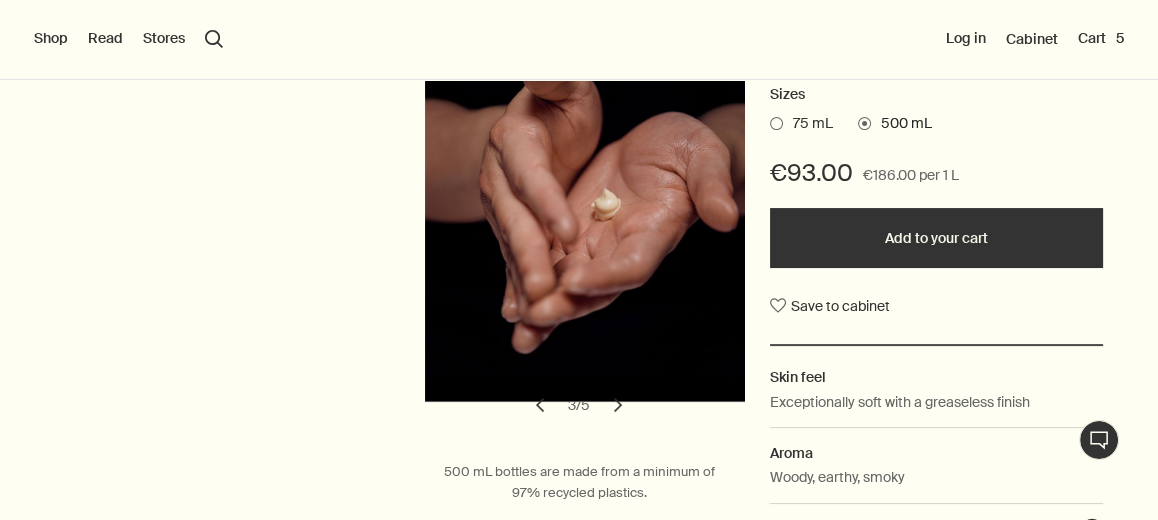 click on "chevron" at bounding box center (618, 405) 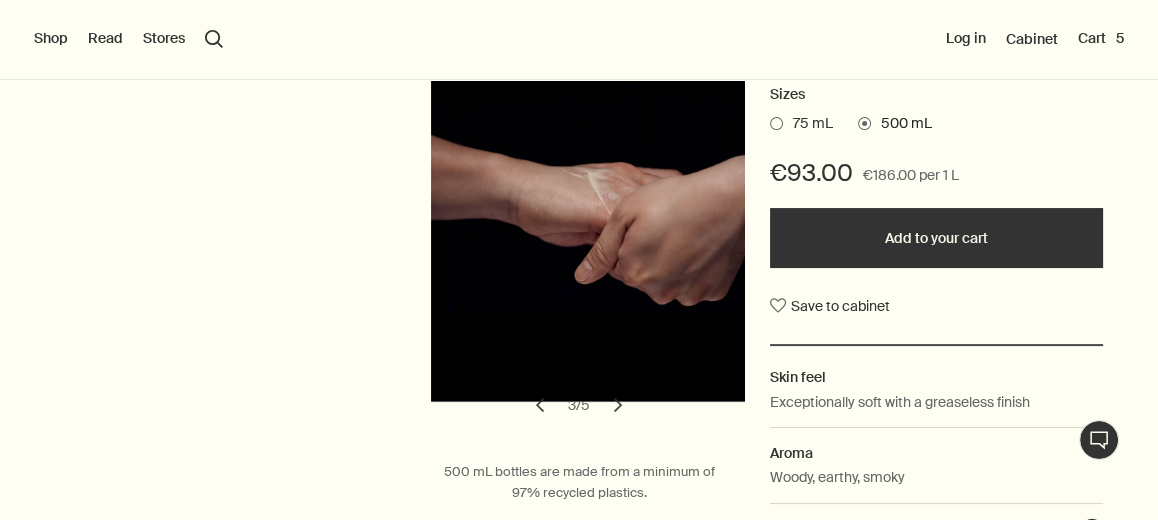 click on "chevron" at bounding box center (618, 405) 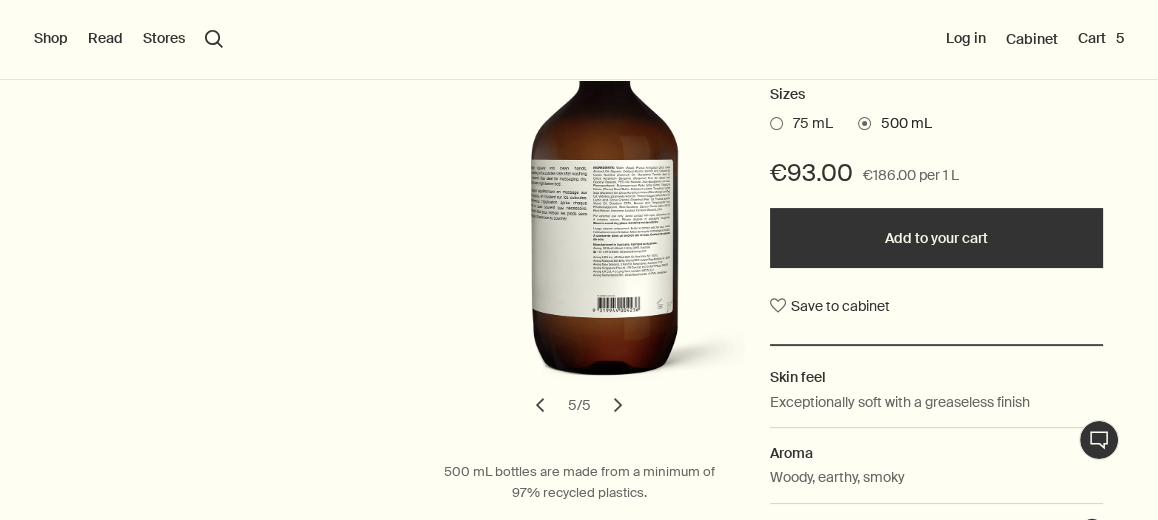 click on "chevron" at bounding box center [618, 405] 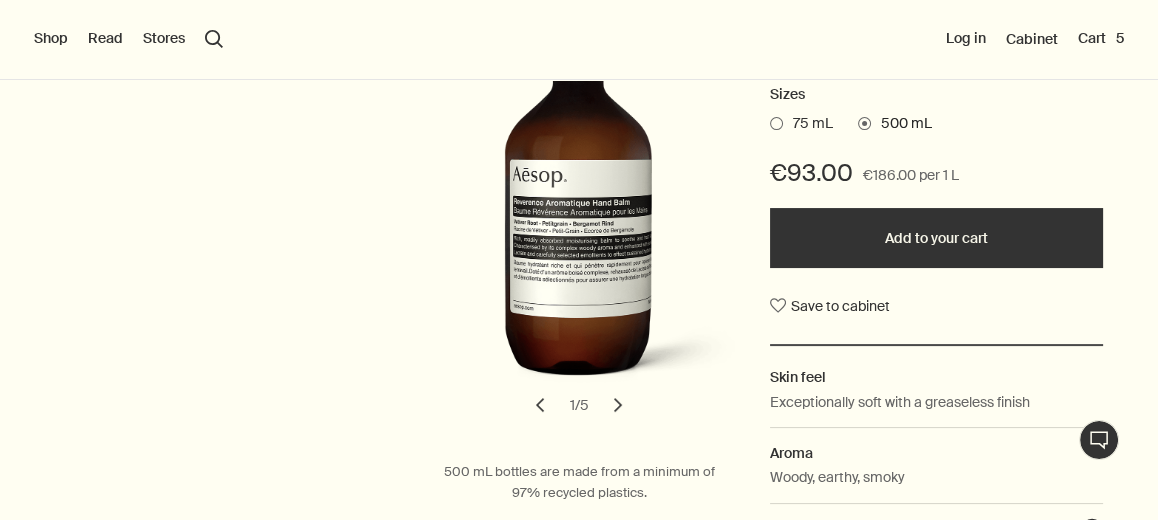 click at bounding box center [776, 123] 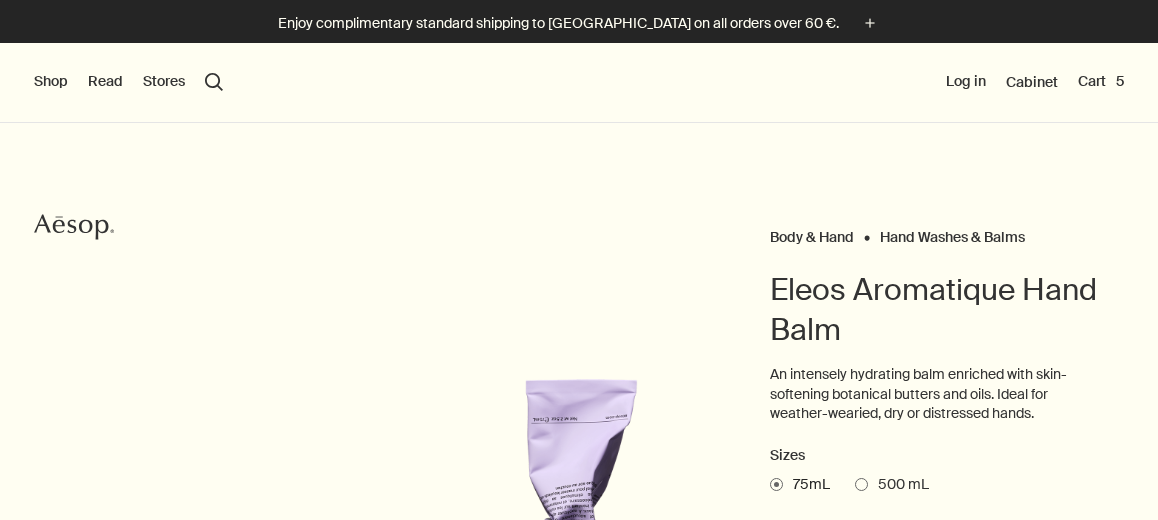 scroll, scrollTop: 0, scrollLeft: 0, axis: both 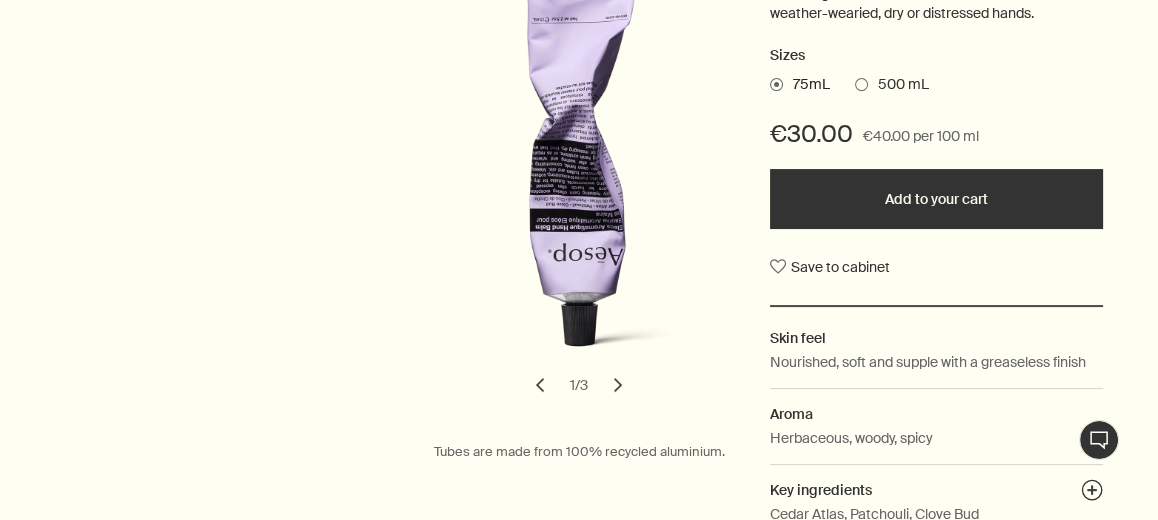click on "Add to your cart" at bounding box center (936, 199) 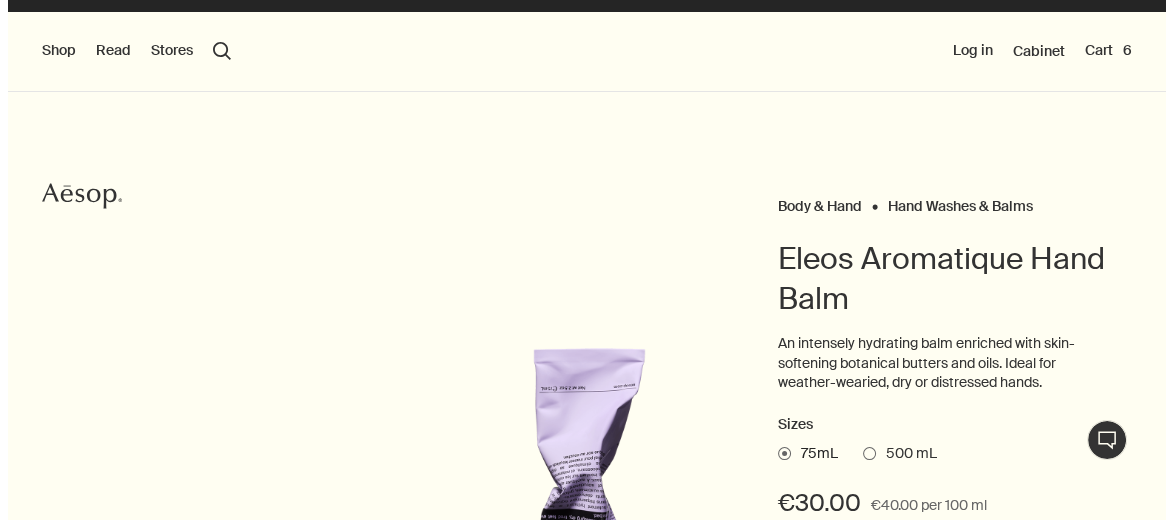 scroll, scrollTop: 0, scrollLeft: 0, axis: both 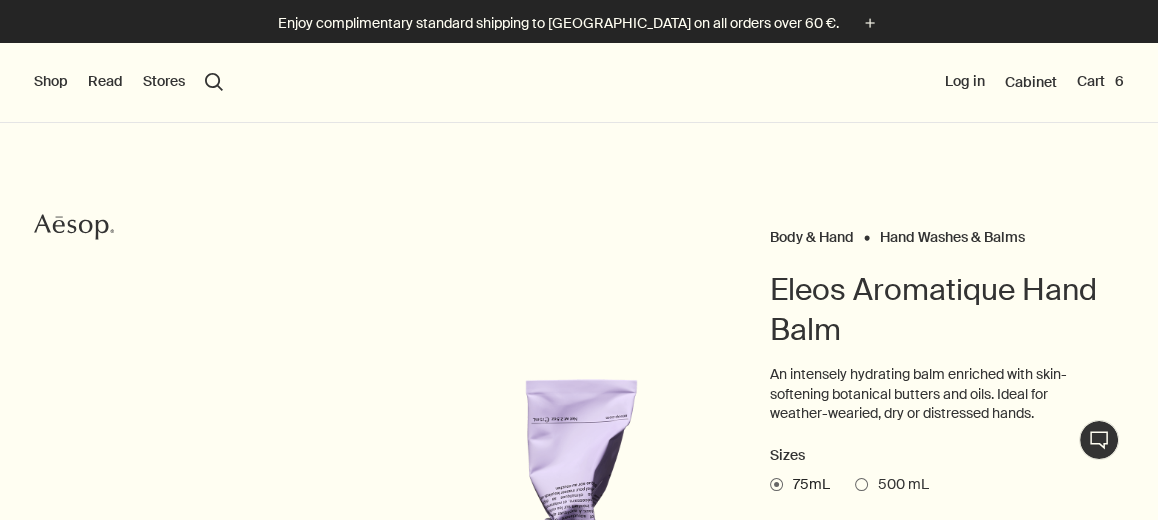 click on "Shop" at bounding box center (51, 82) 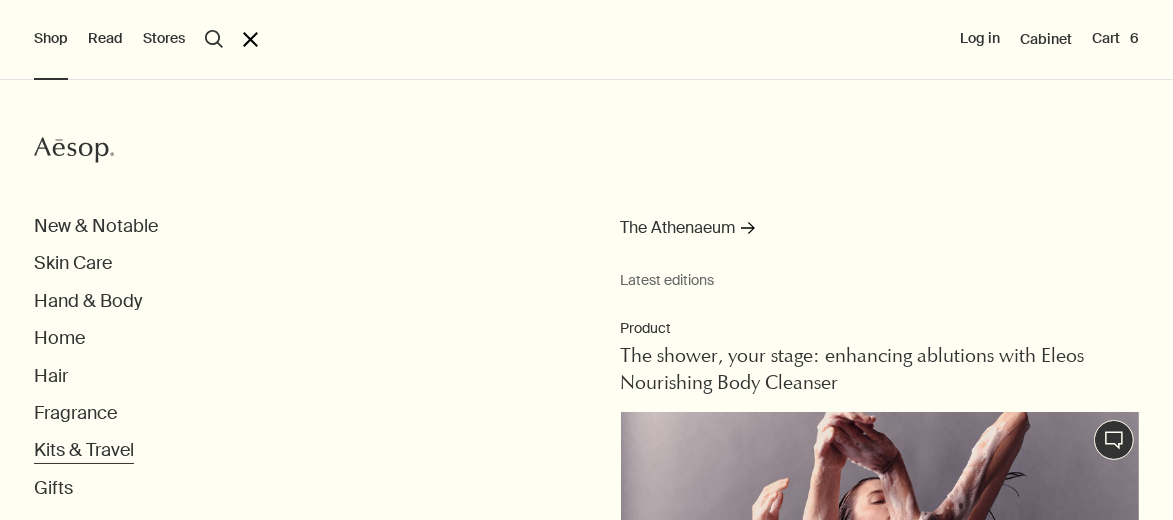 click on "Kits & Travel" at bounding box center (84, 450) 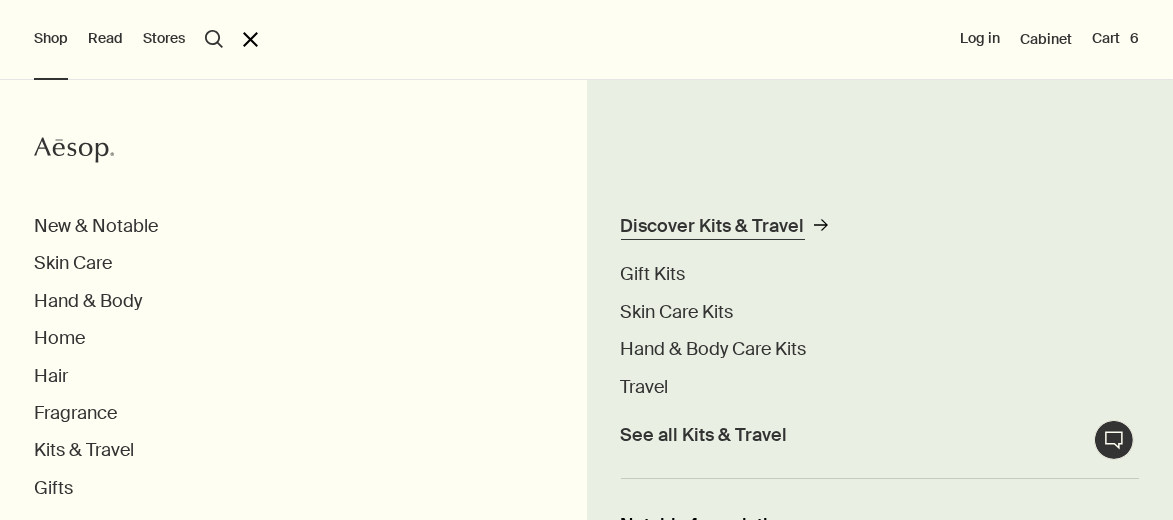 click on "Discover Kits & Travel" at bounding box center [713, 226] 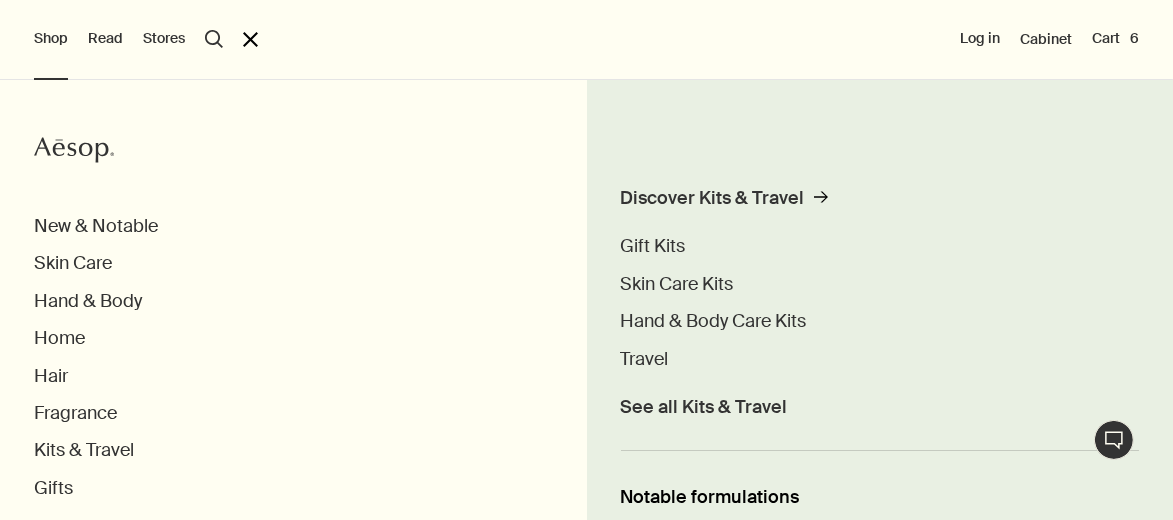 scroll, scrollTop: 0, scrollLeft: 0, axis: both 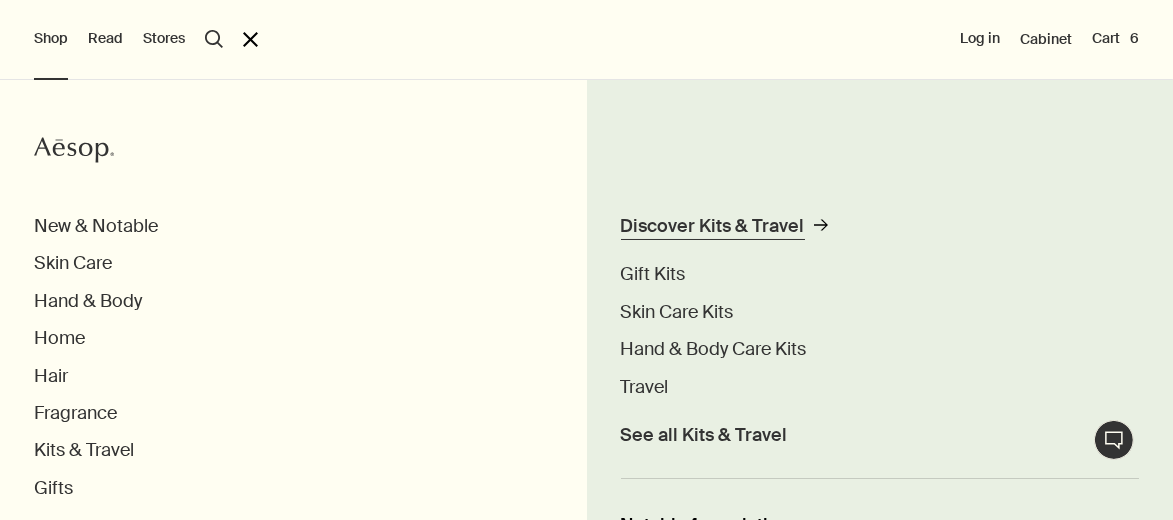 click on "Discover Kits & Travel" at bounding box center [713, 226] 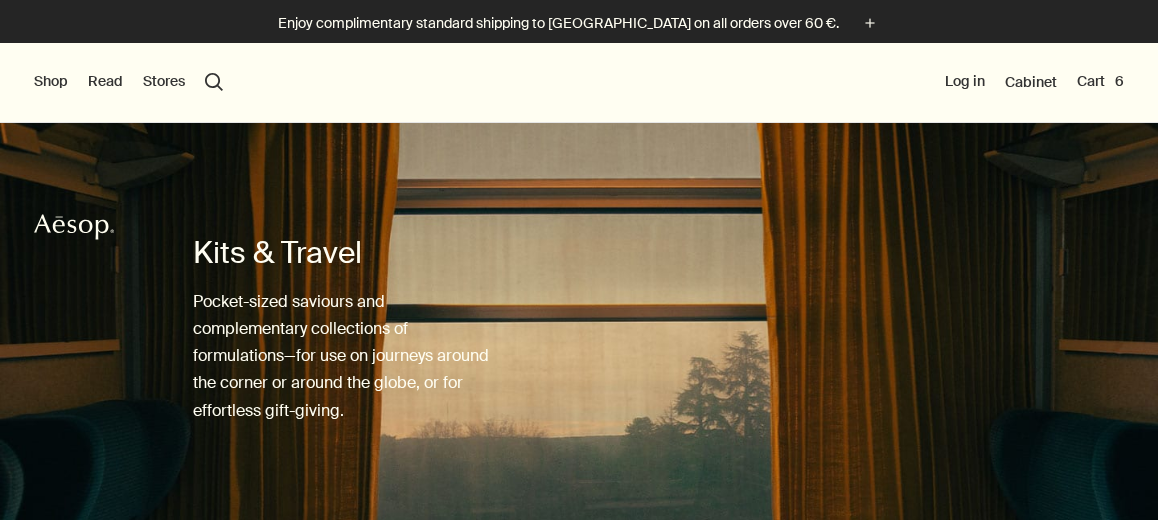 scroll, scrollTop: 0, scrollLeft: 0, axis: both 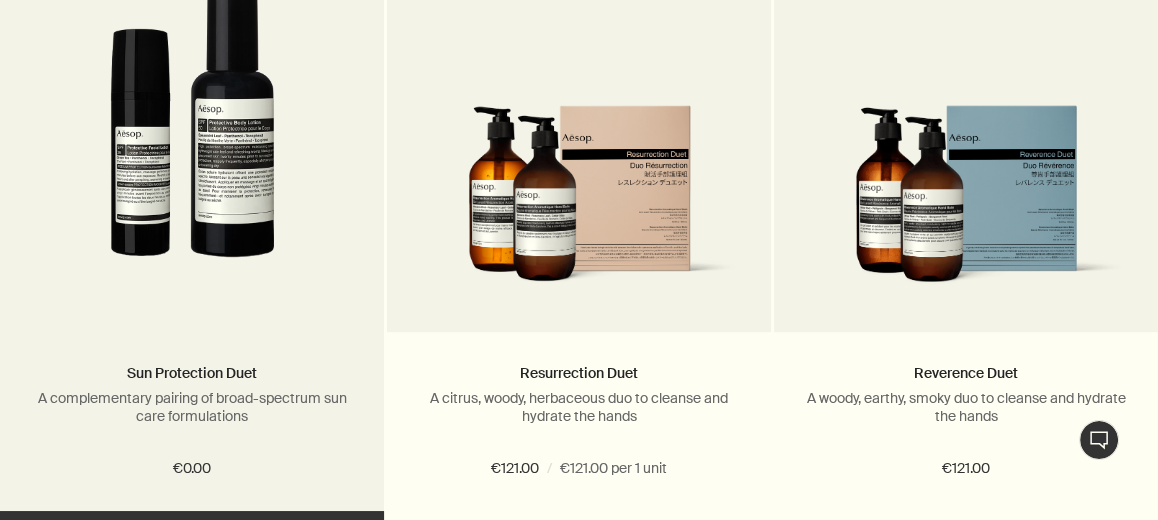 click at bounding box center [192, 125] 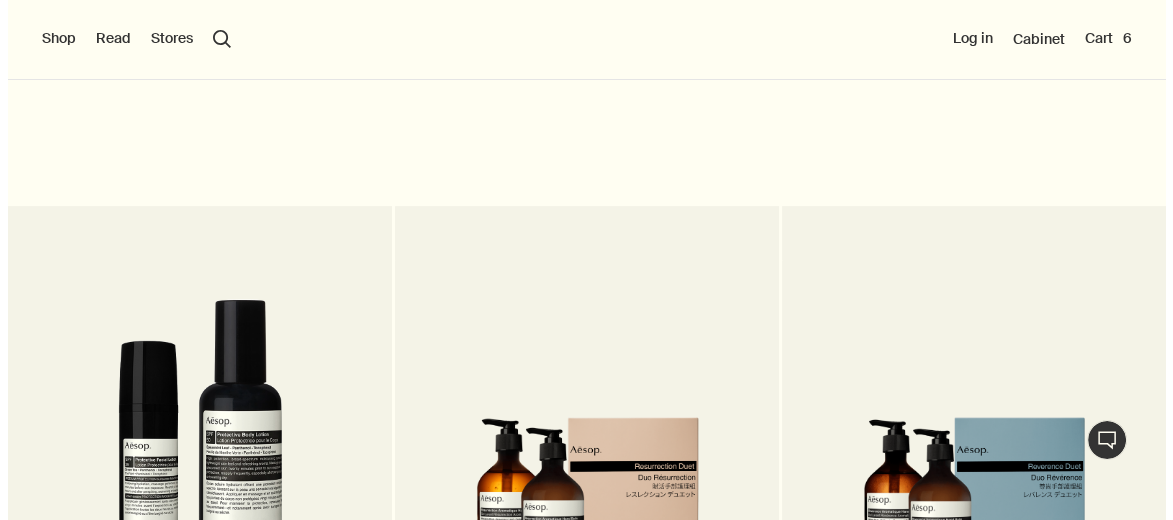 scroll, scrollTop: 1000, scrollLeft: 0, axis: vertical 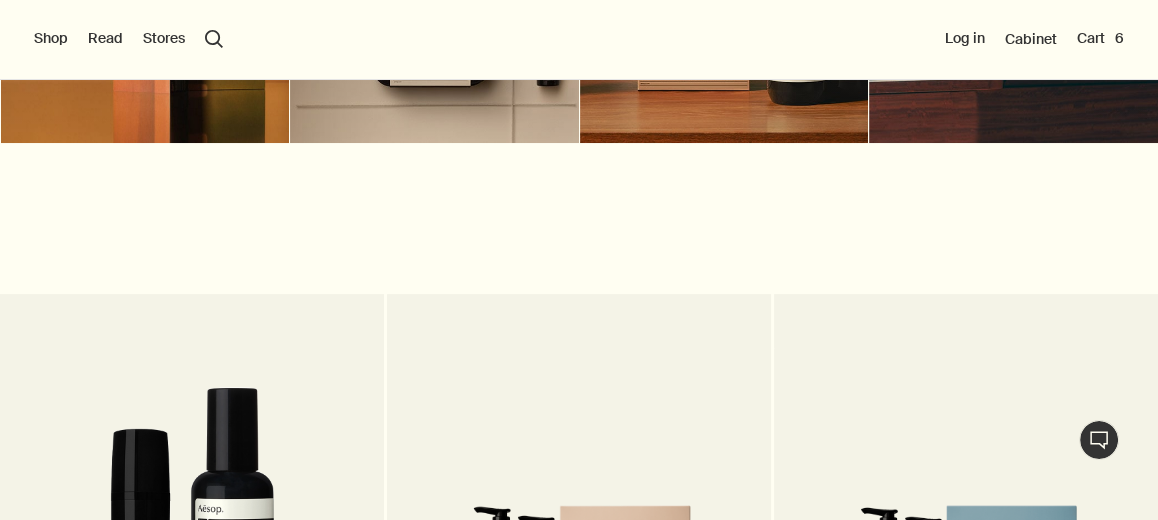 click on "Shop" at bounding box center (51, 39) 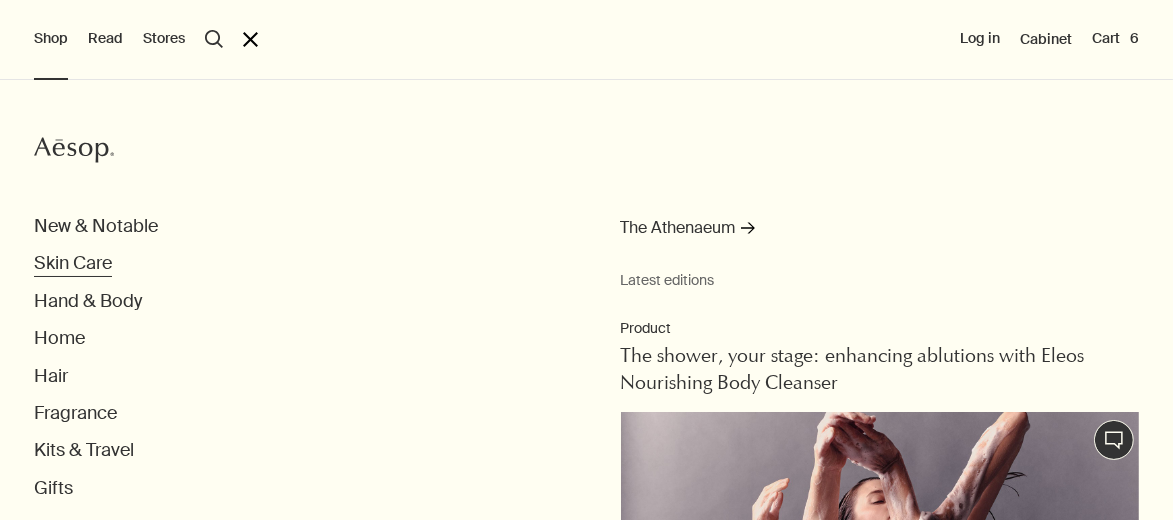click on "Skin Care" at bounding box center (73, 263) 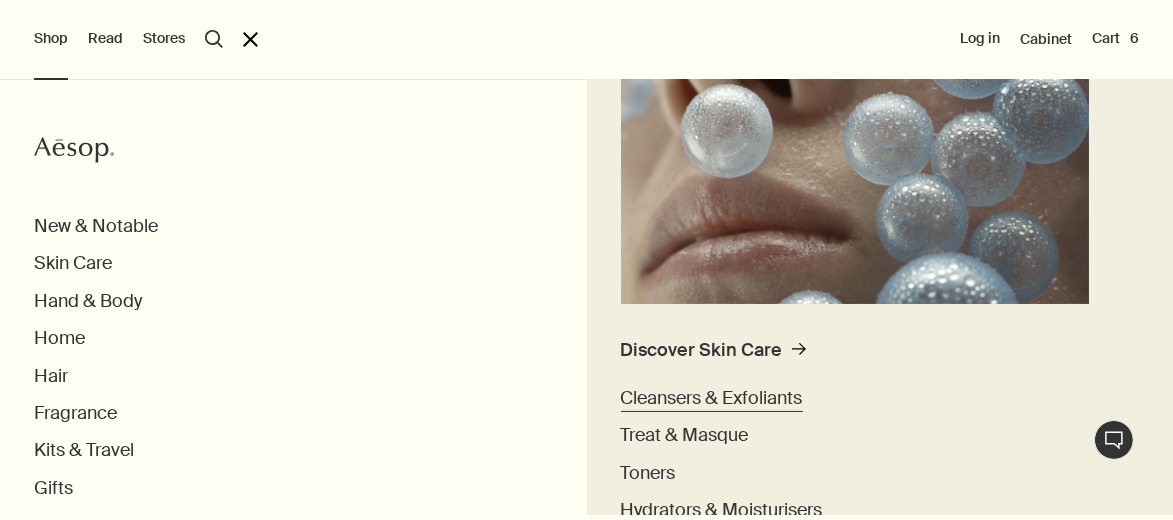 scroll, scrollTop: 299, scrollLeft: 0, axis: vertical 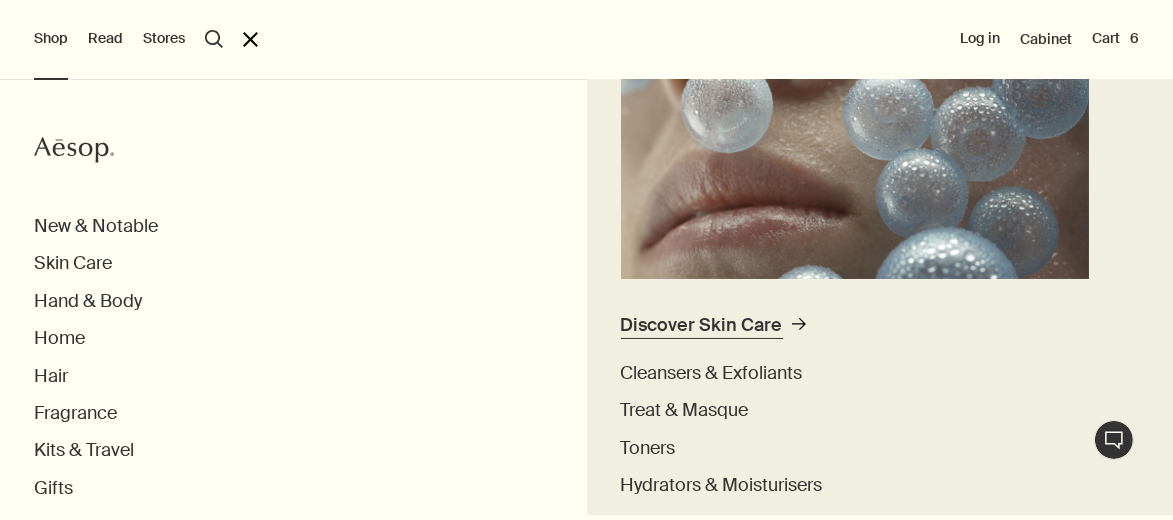 click on "Discover Skin Care" at bounding box center (702, 325) 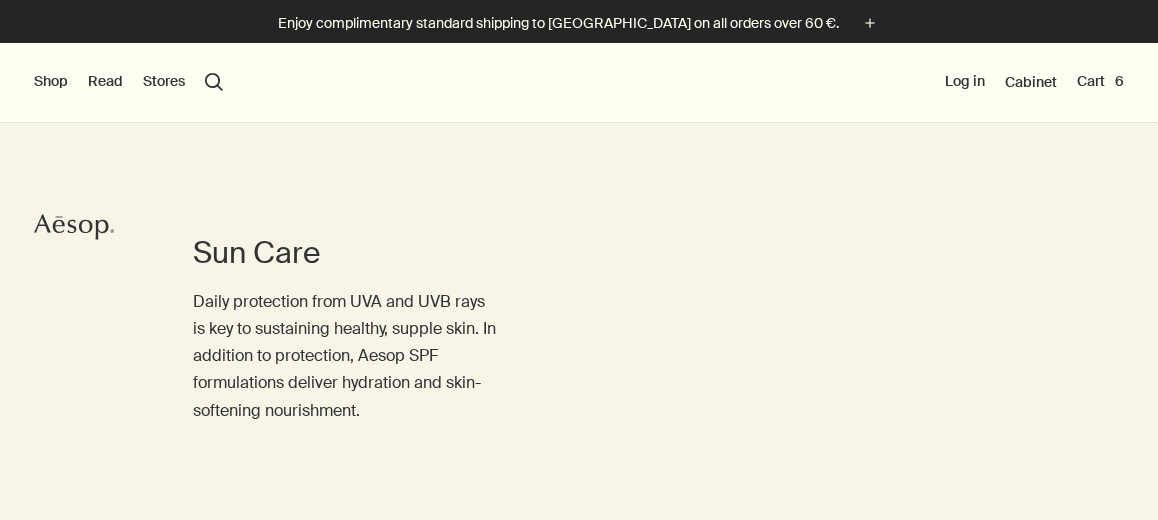 scroll, scrollTop: 0, scrollLeft: 0, axis: both 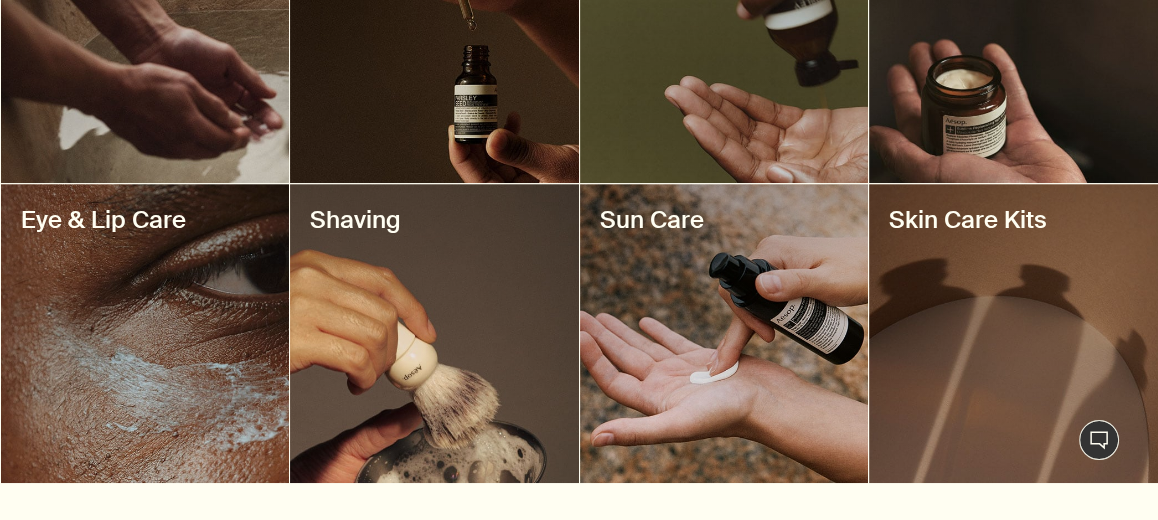click at bounding box center (434, 333) 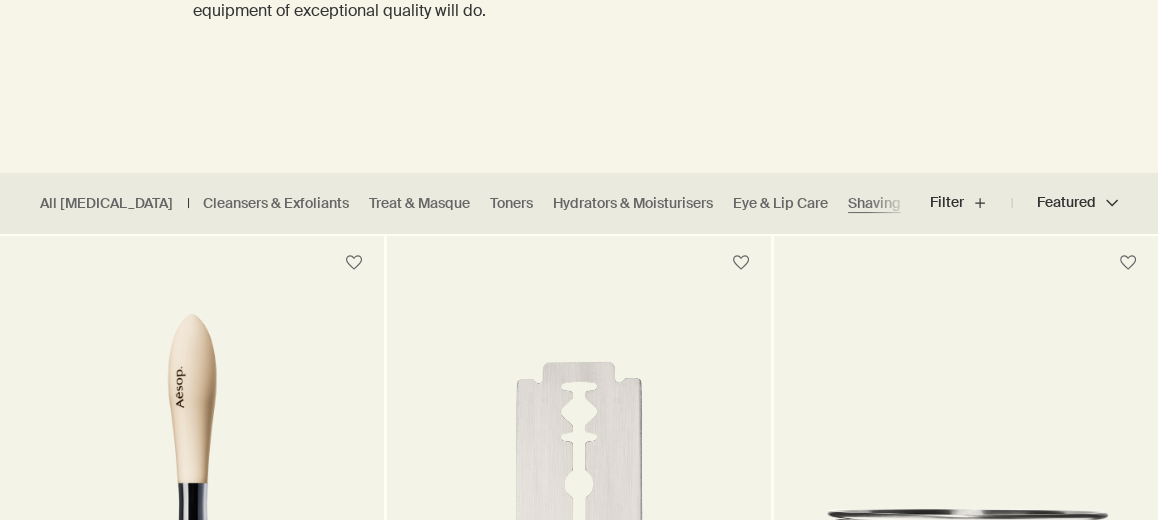 scroll, scrollTop: 800, scrollLeft: 0, axis: vertical 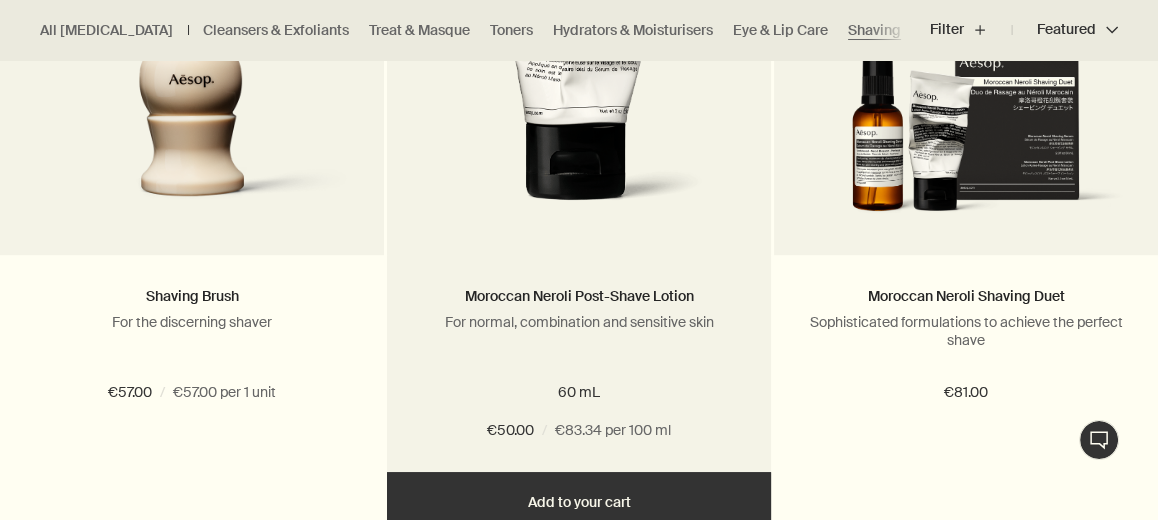 click at bounding box center (579, 63) 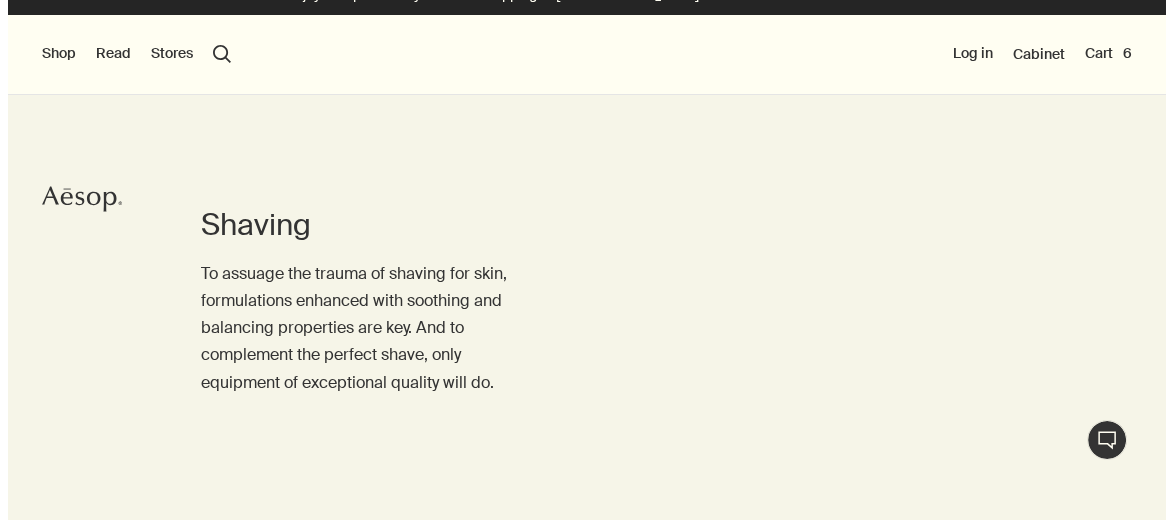 scroll, scrollTop: 0, scrollLeft: 0, axis: both 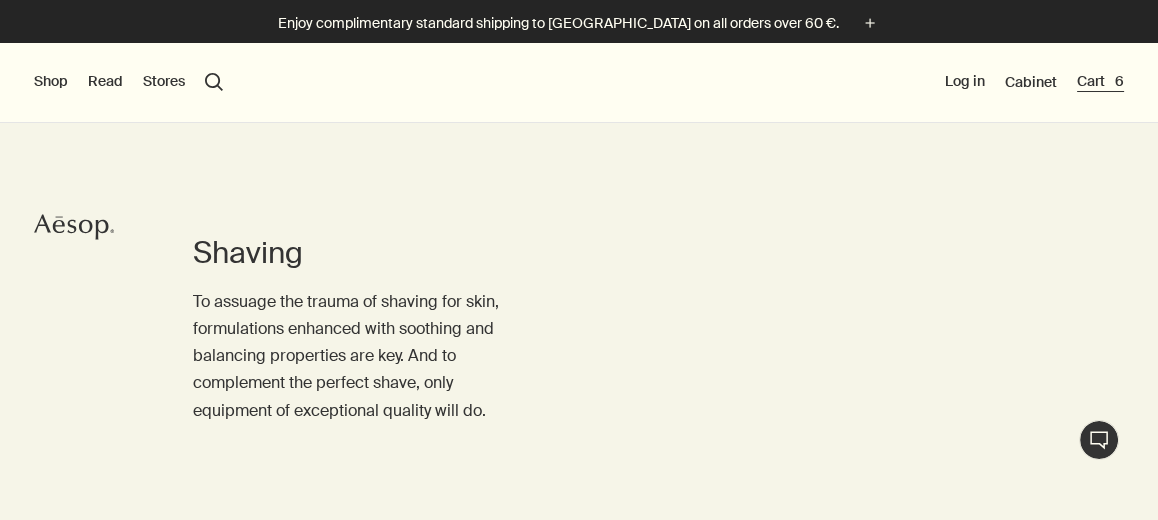 click on "Cart 6" at bounding box center (1100, 82) 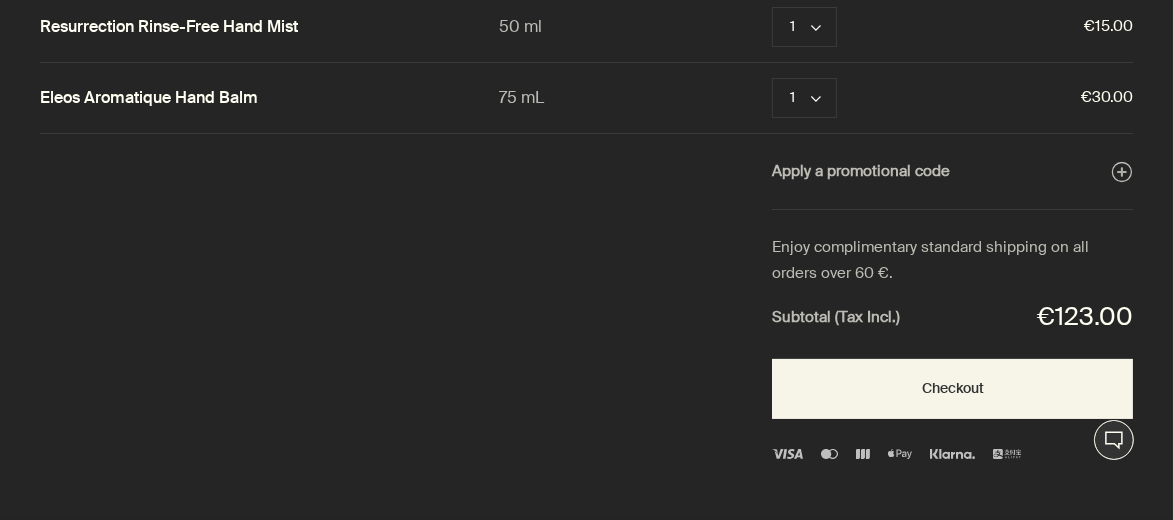 scroll, scrollTop: 0, scrollLeft: 0, axis: both 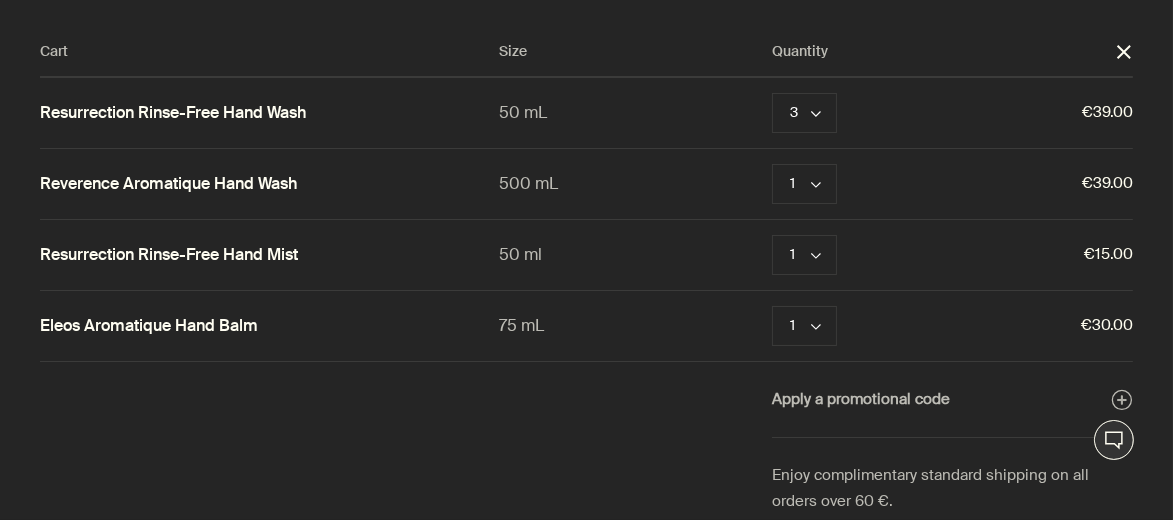 click on "close" at bounding box center [1124, 52] 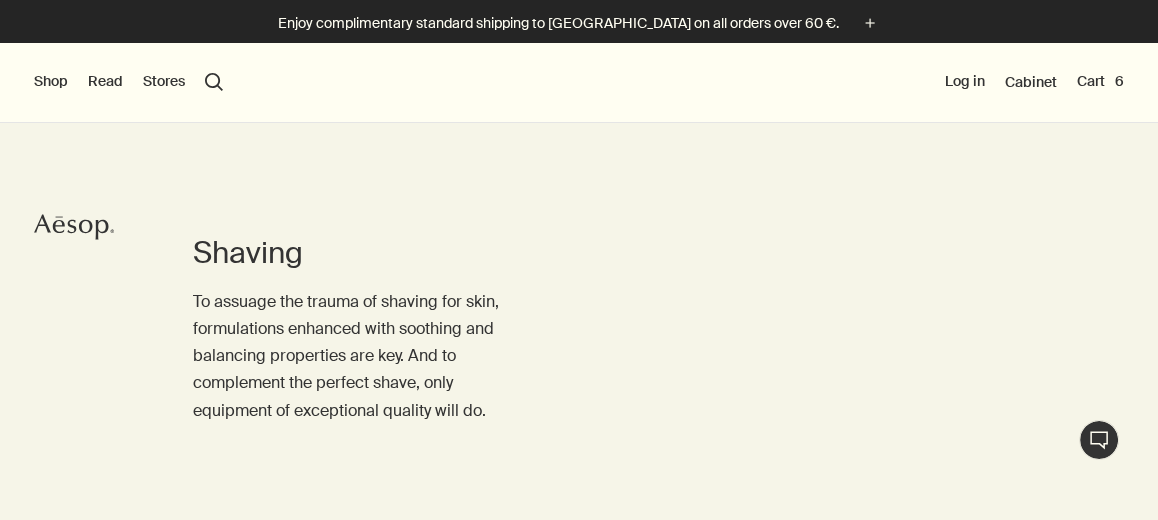 click on "Shop New & Notable Skin Care Hand & Body Home Hair Fragrance Kits & Travel Gifts Facial Appointments Live assistance Read About Our story Careers Foundation Contact us   rightUpArrow Philosophy Design Products Stores search Search Log in Cabinet Cart 6" at bounding box center (579, 83) 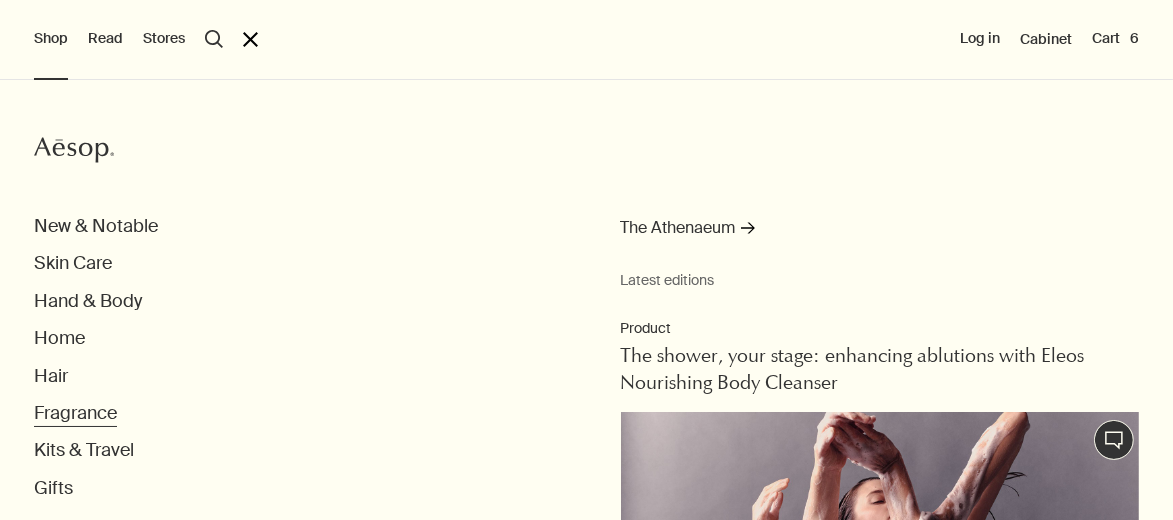 click on "Fragrance" at bounding box center (75, 413) 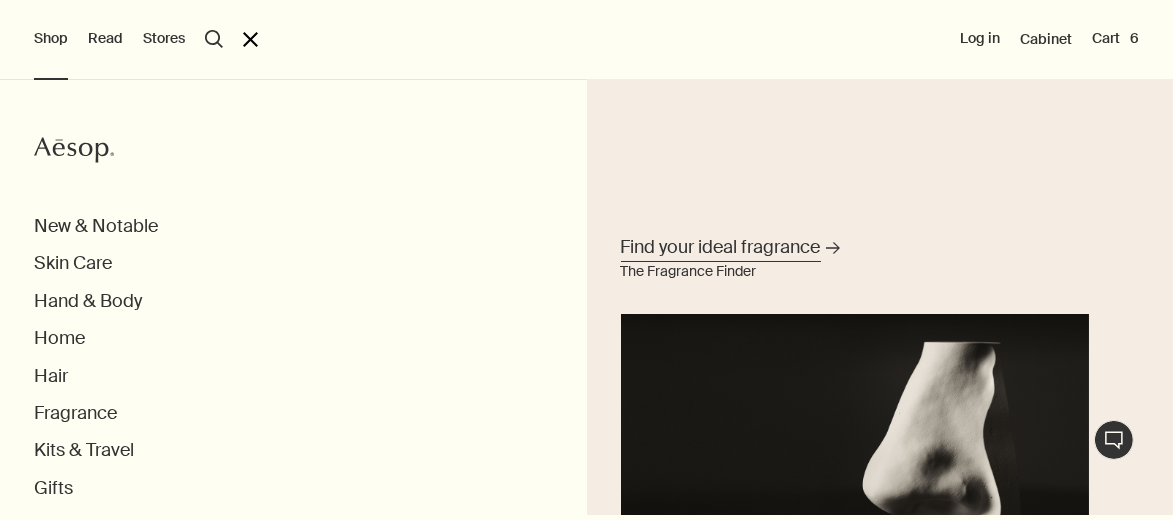 click on "Find your ideal fragrance" at bounding box center (721, 247) 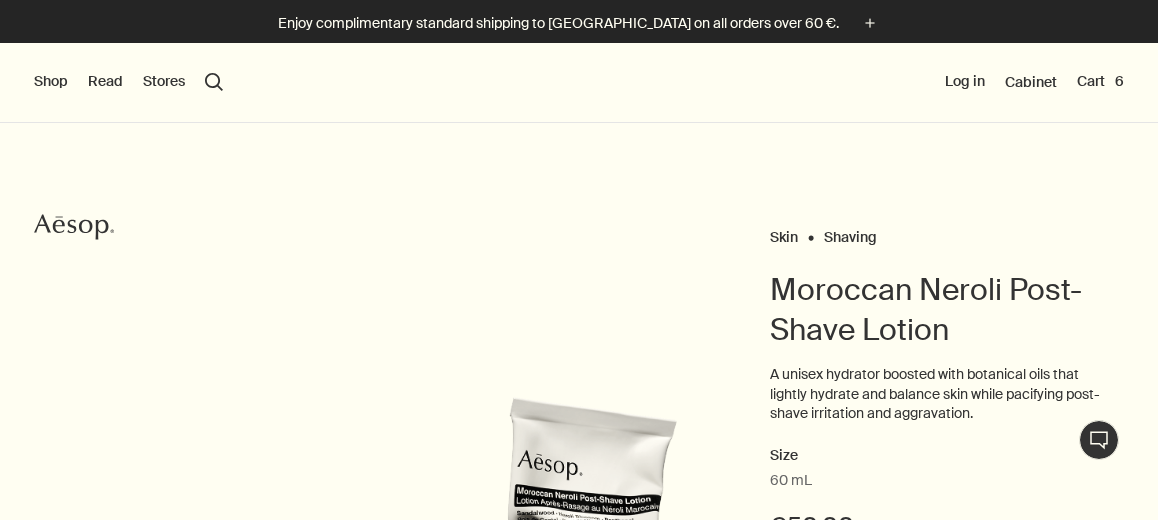 scroll, scrollTop: 0, scrollLeft: 0, axis: both 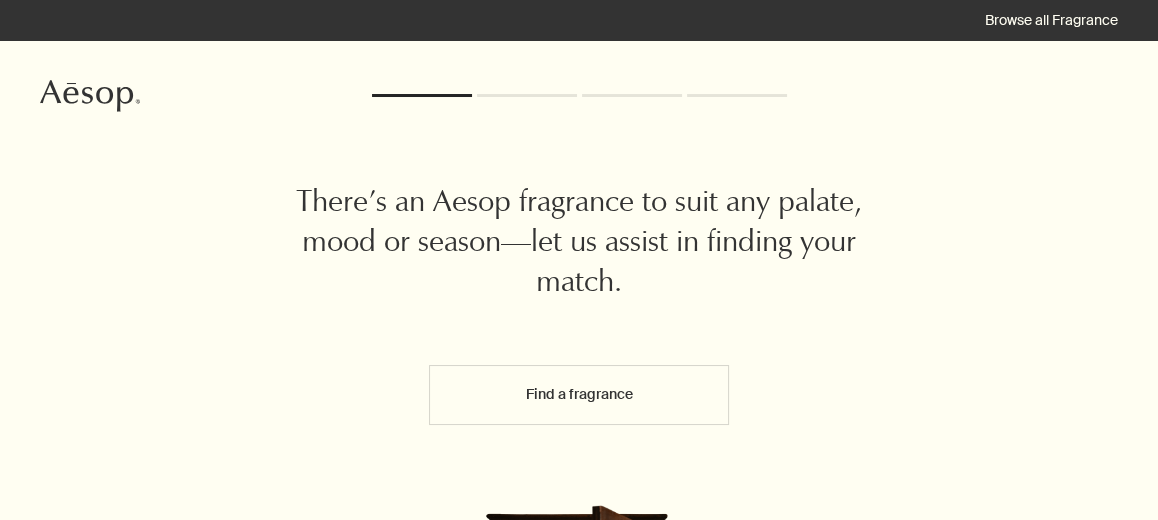 click on "Find a fragrance" at bounding box center (579, 395) 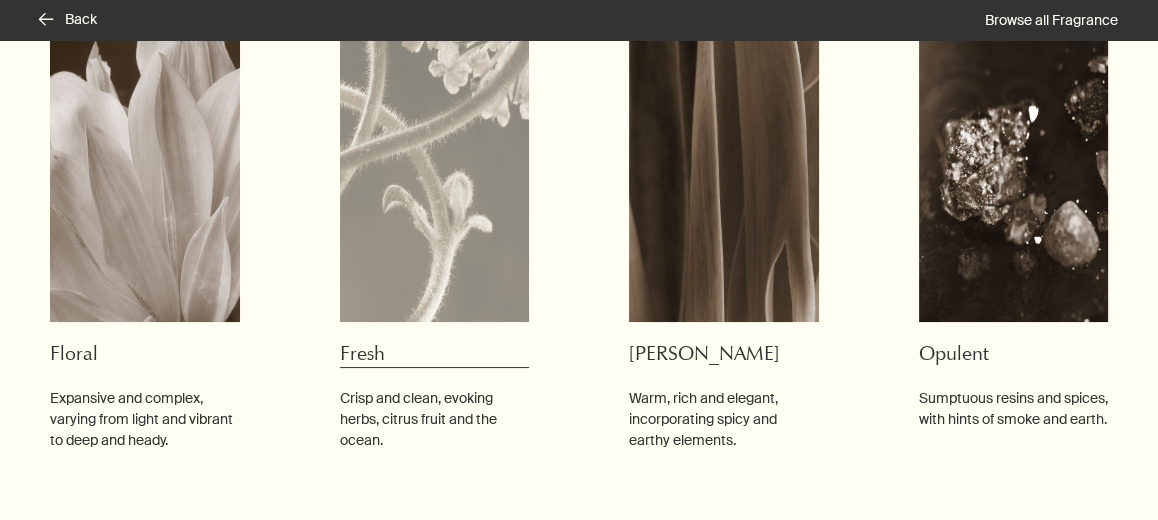 scroll, scrollTop: 400, scrollLeft: 0, axis: vertical 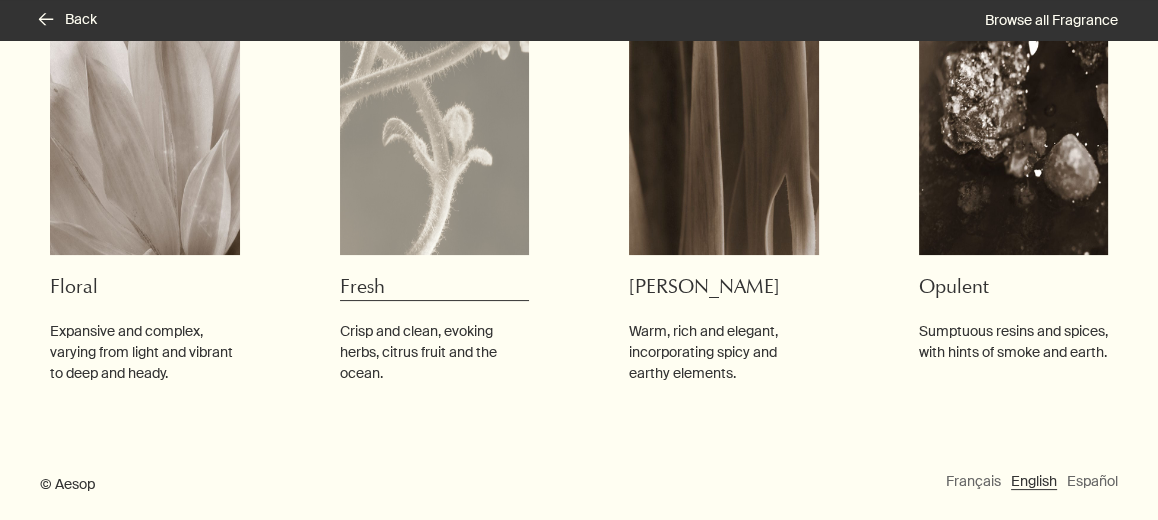 click at bounding box center (435, 105) 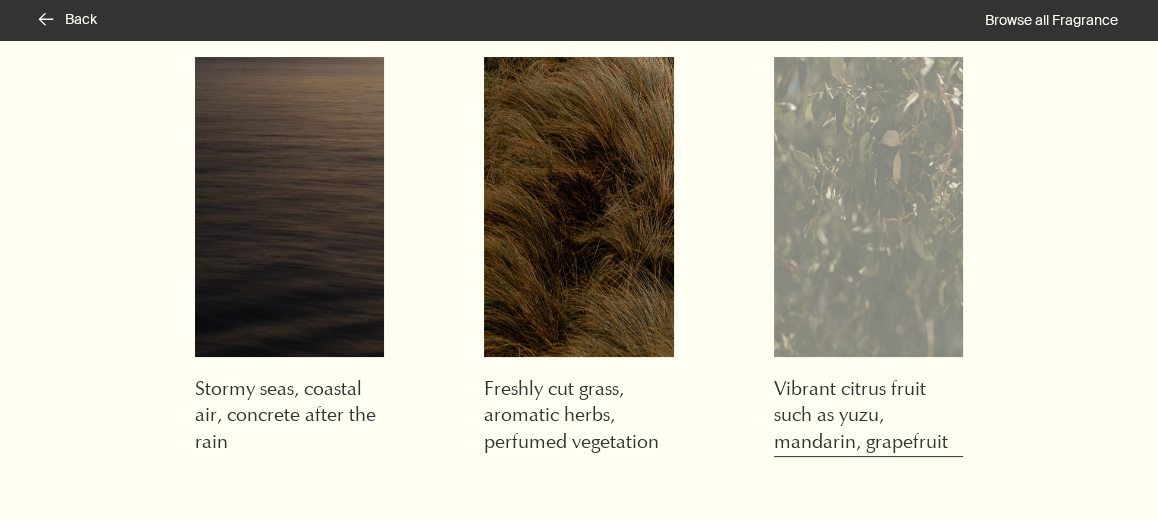 scroll, scrollTop: 299, scrollLeft: 0, axis: vertical 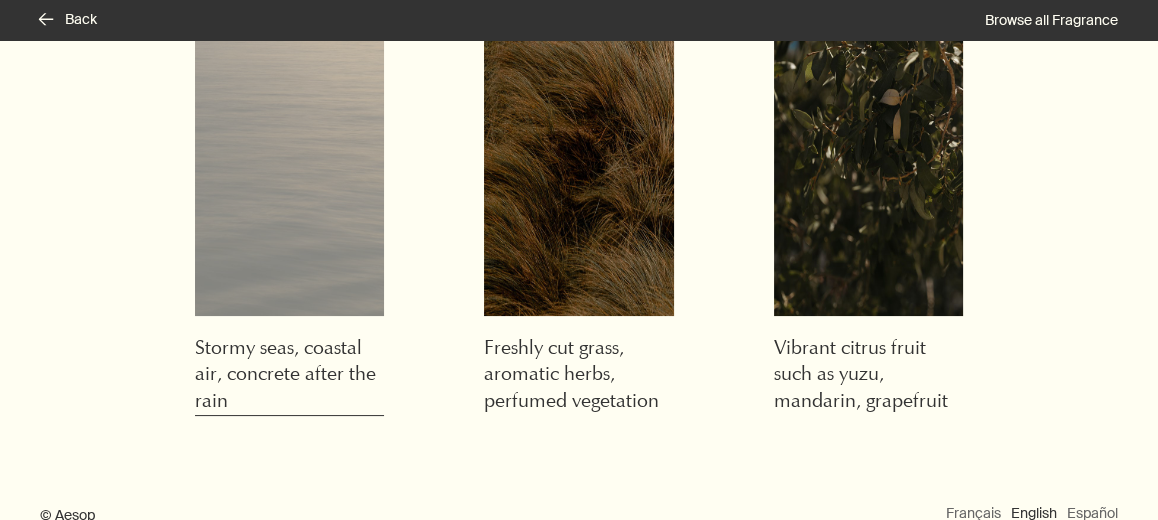 click at bounding box center (290, 166) 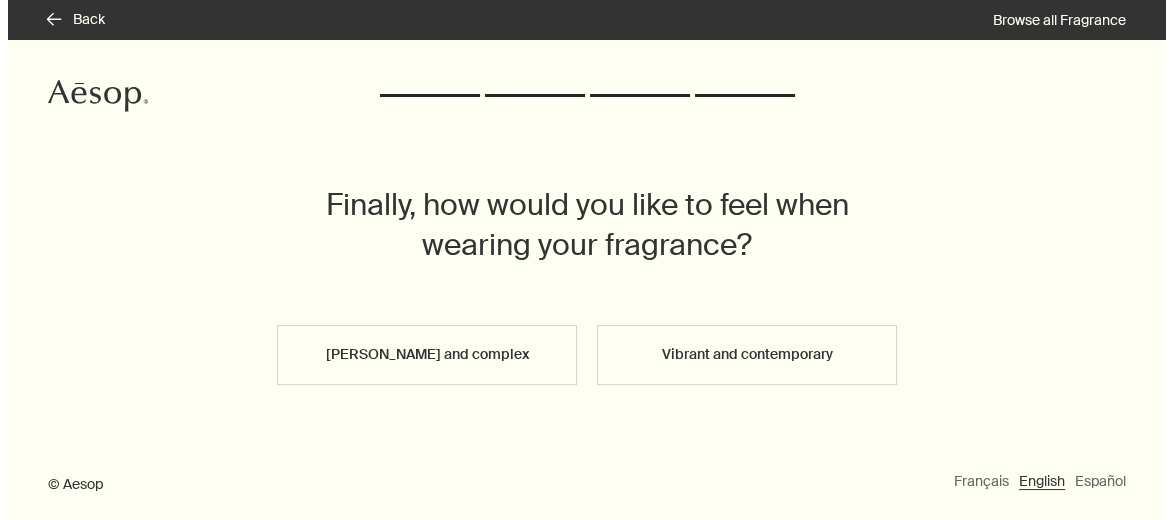 scroll, scrollTop: 0, scrollLeft: 0, axis: both 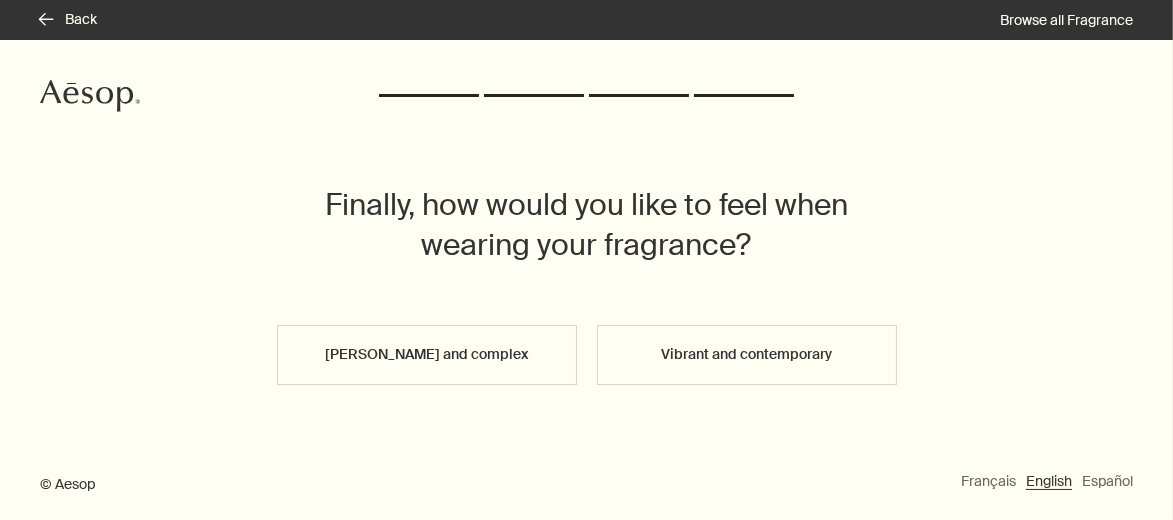 click on "Vibrant and contemporary" at bounding box center (747, 355) 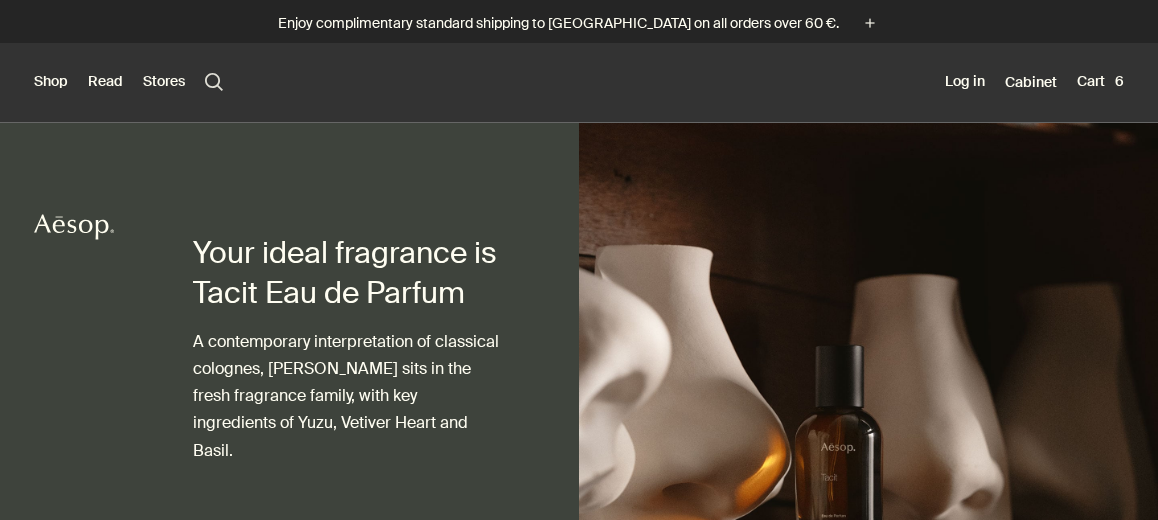 scroll, scrollTop: 357, scrollLeft: 0, axis: vertical 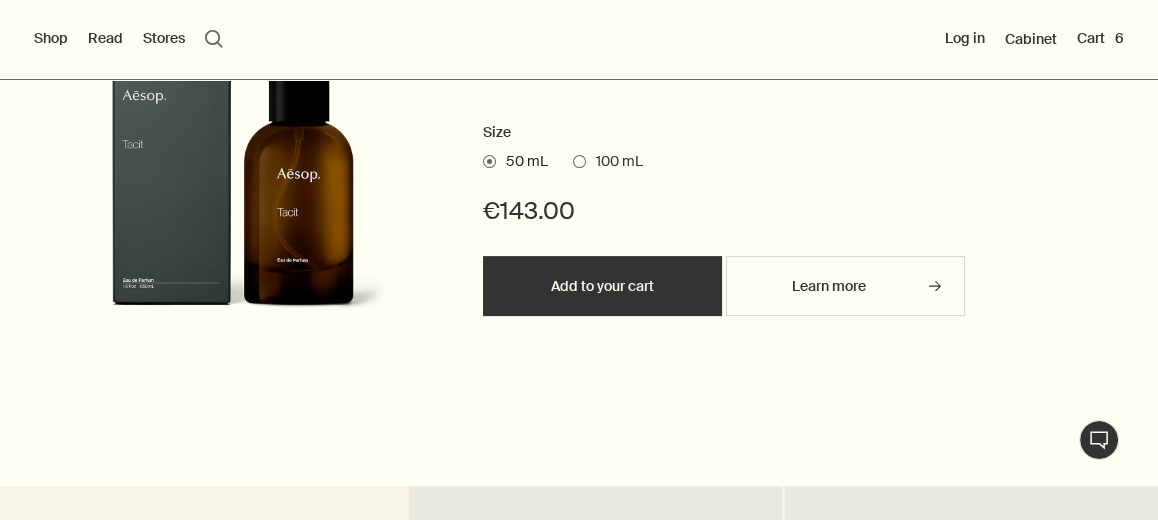 click on "100 mL" at bounding box center (608, 162) 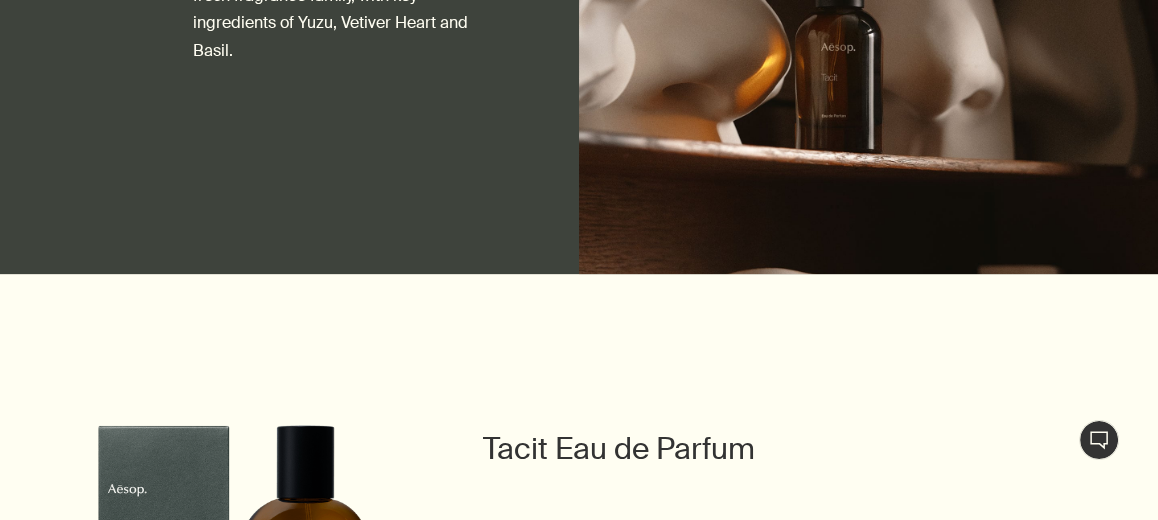 scroll, scrollTop: 600, scrollLeft: 0, axis: vertical 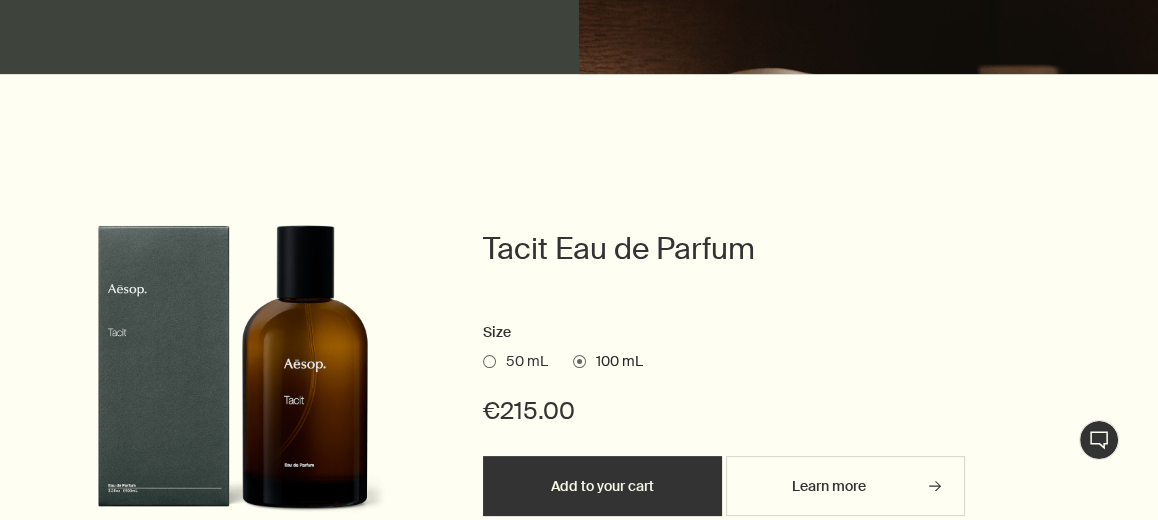 click on "50 mL" at bounding box center [522, 362] 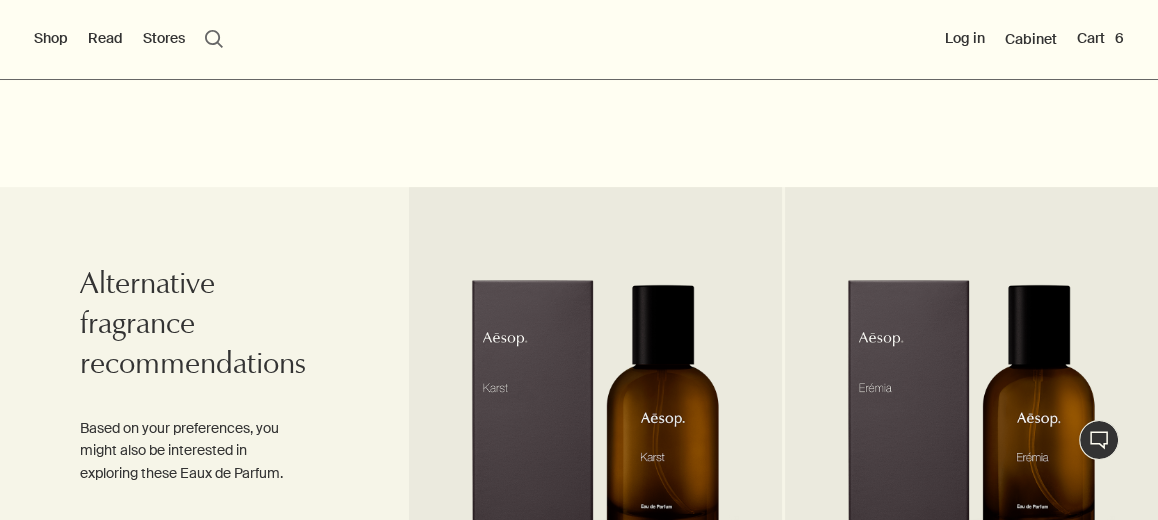 scroll, scrollTop: 600, scrollLeft: 0, axis: vertical 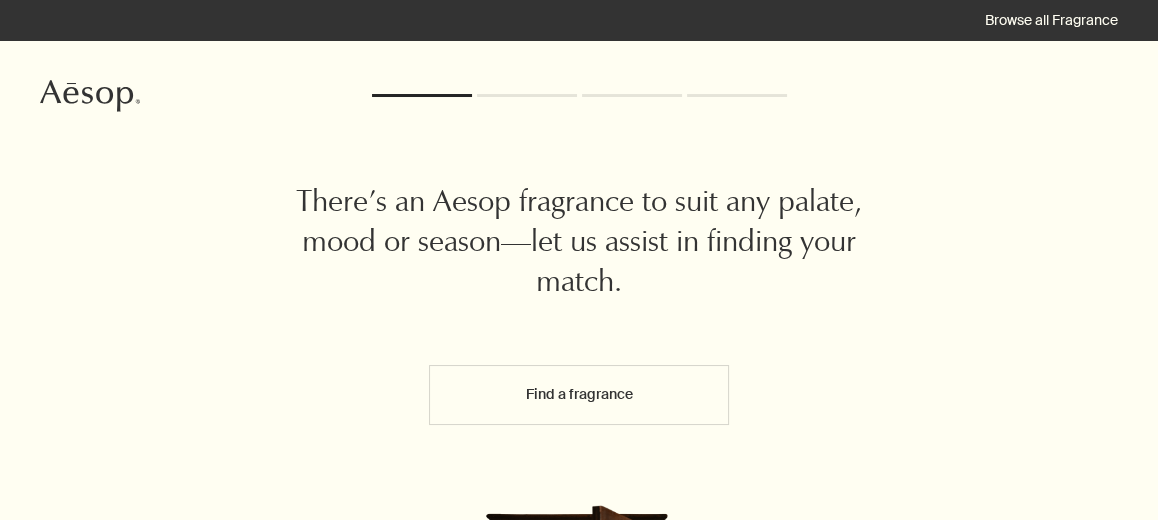 click on "Find a fragrance" at bounding box center (579, 395) 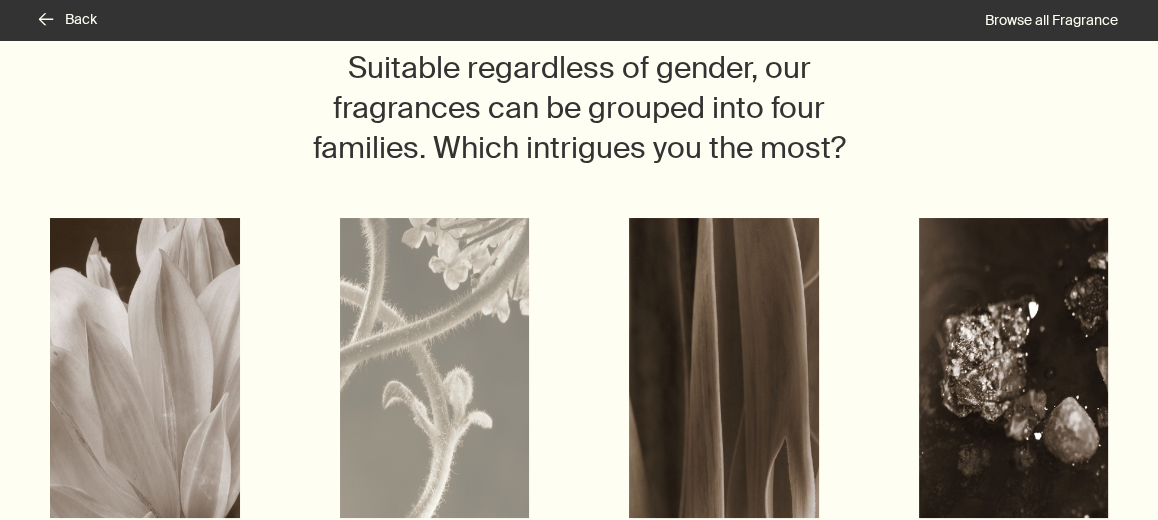 scroll, scrollTop: 299, scrollLeft: 0, axis: vertical 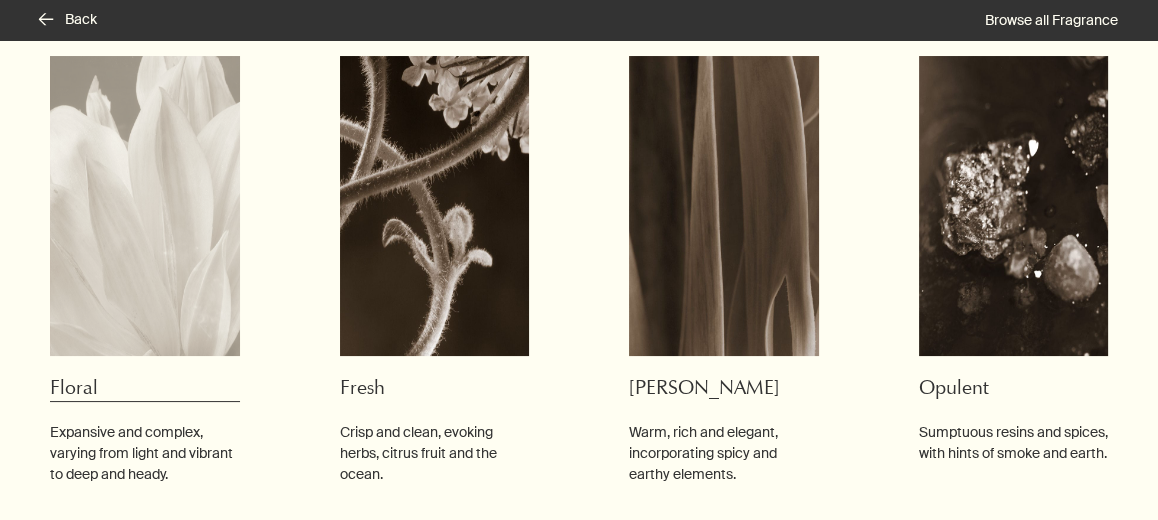 click at bounding box center [145, 206] 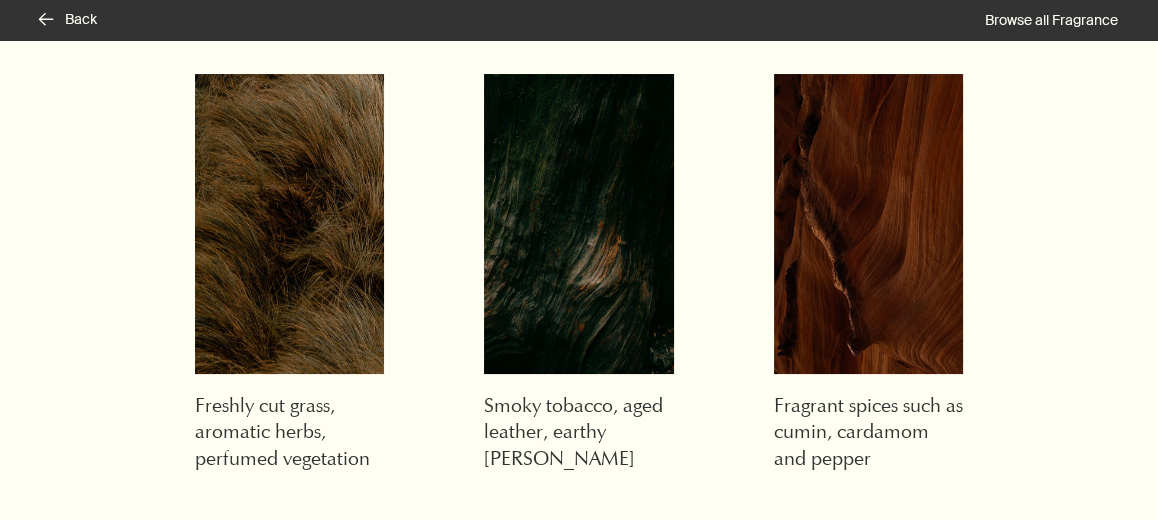 scroll, scrollTop: 330, scrollLeft: 0, axis: vertical 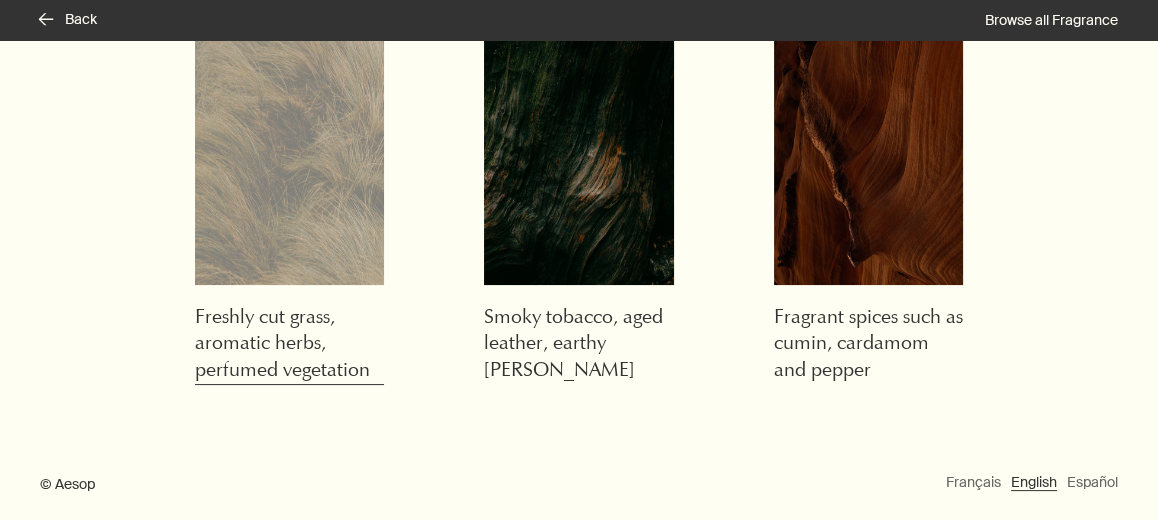 click at bounding box center (290, 135) 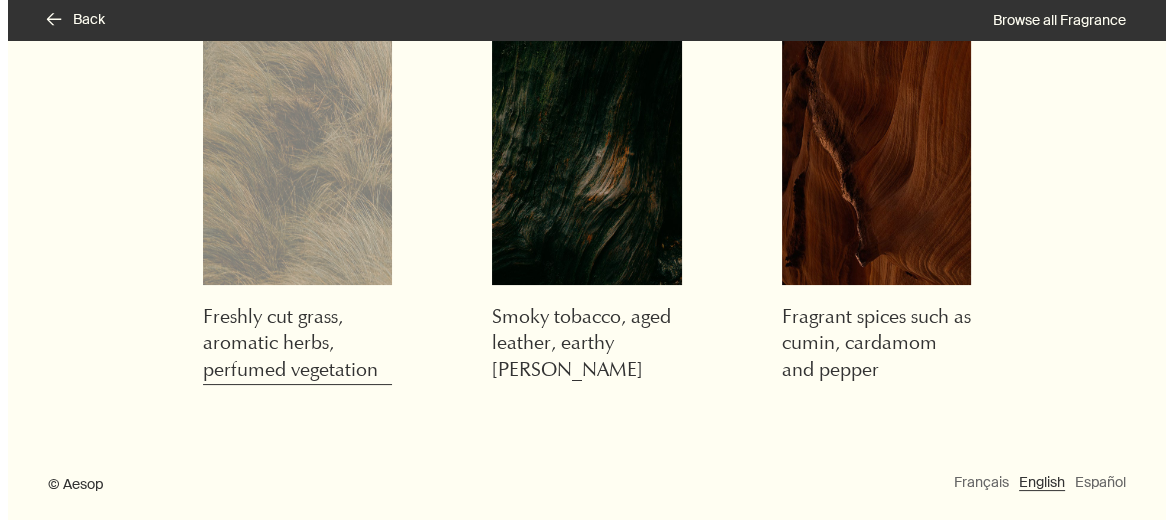scroll, scrollTop: 0, scrollLeft: 0, axis: both 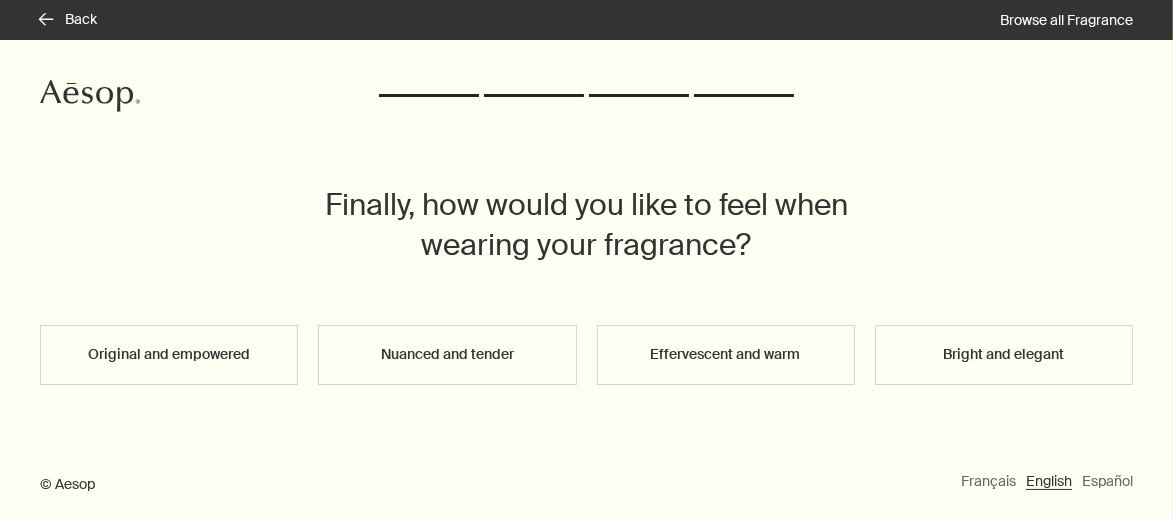 click on "Nuanced and tender" at bounding box center (447, 355) 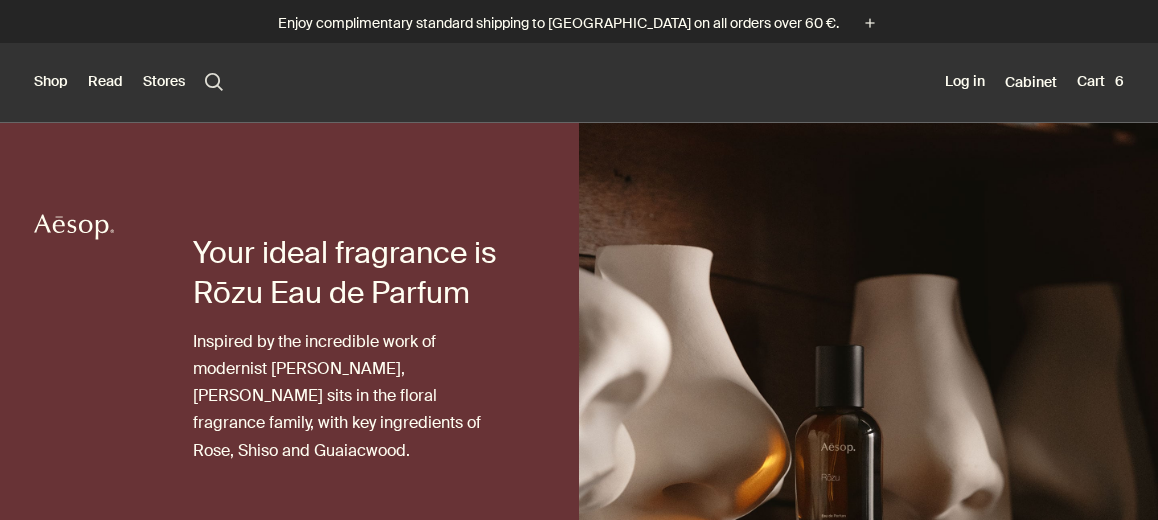 scroll, scrollTop: 299, scrollLeft: 0, axis: vertical 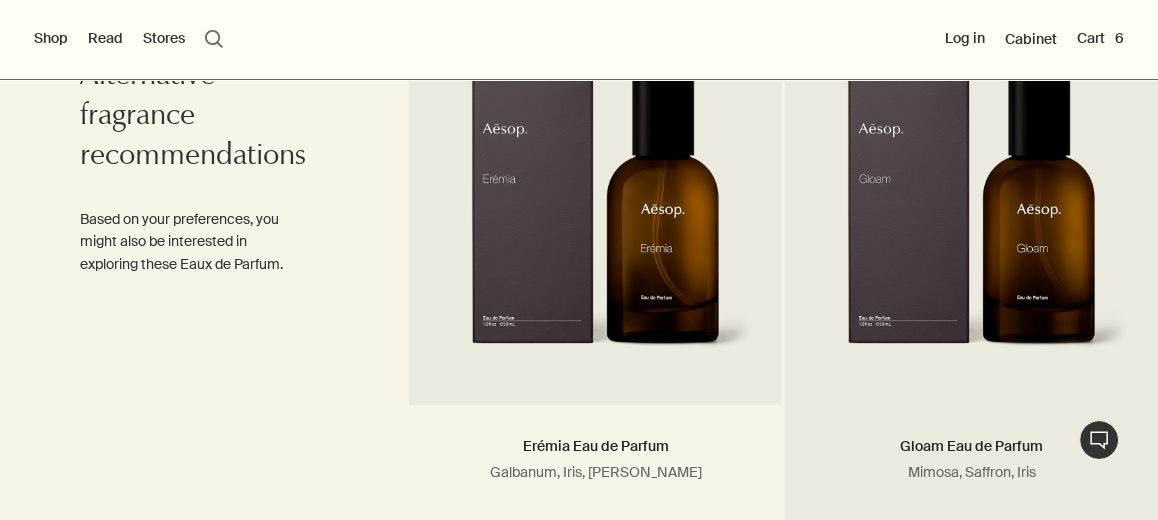 click at bounding box center (971, 222) 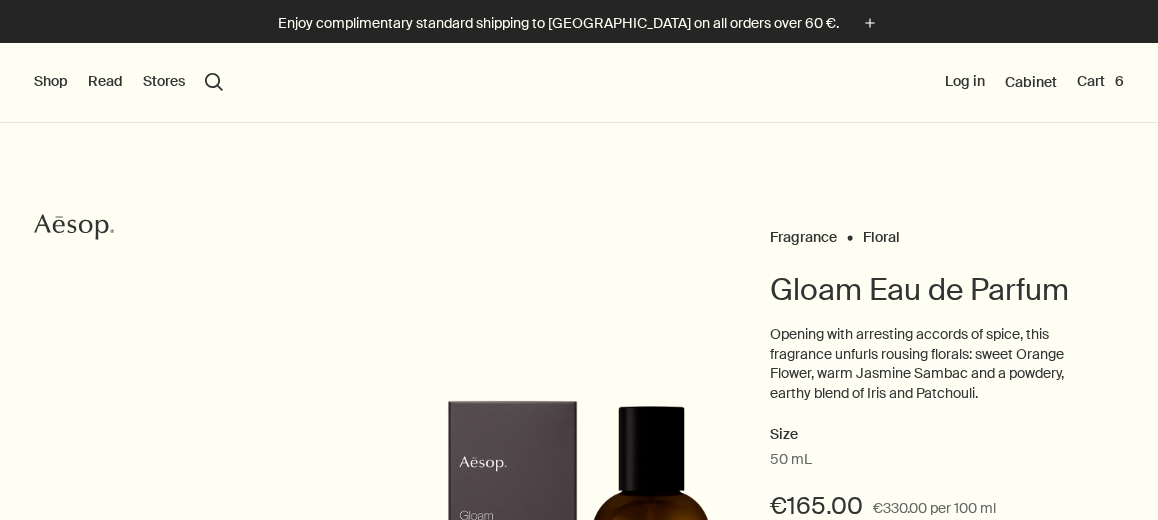 scroll, scrollTop: 0, scrollLeft: 0, axis: both 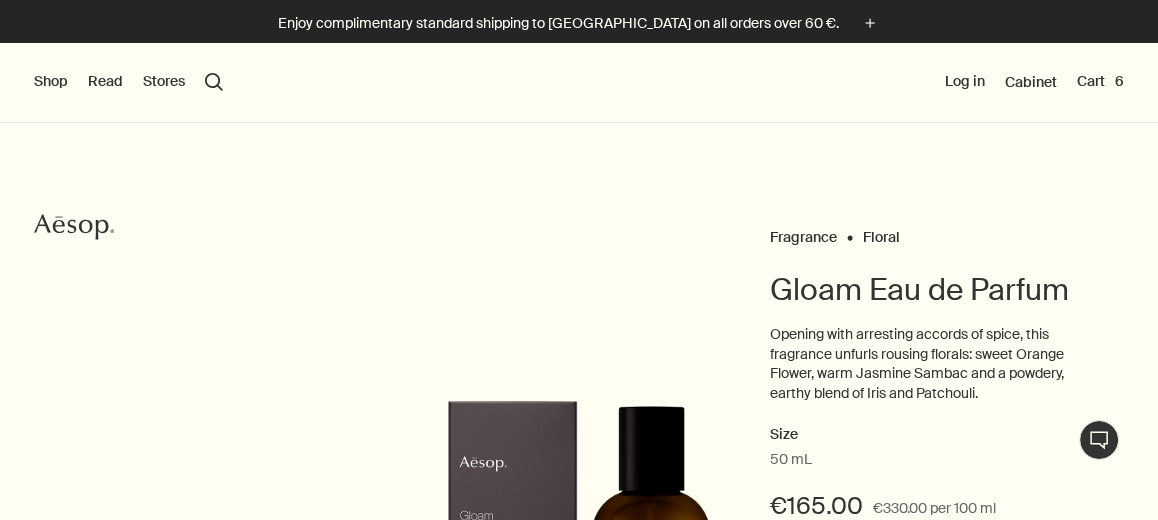click on "Shop" at bounding box center (51, 82) 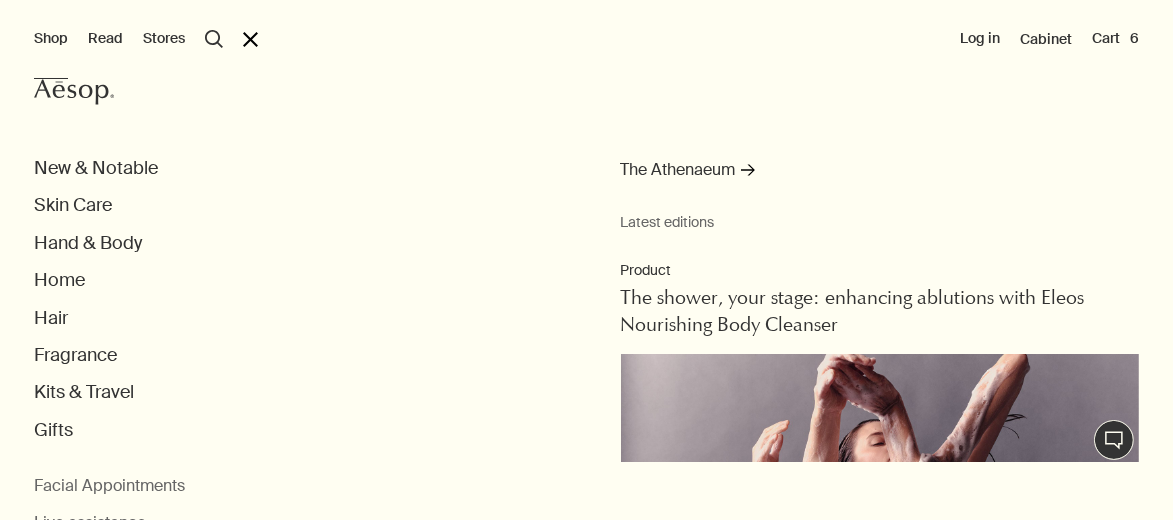 scroll, scrollTop: 101, scrollLeft: 0, axis: vertical 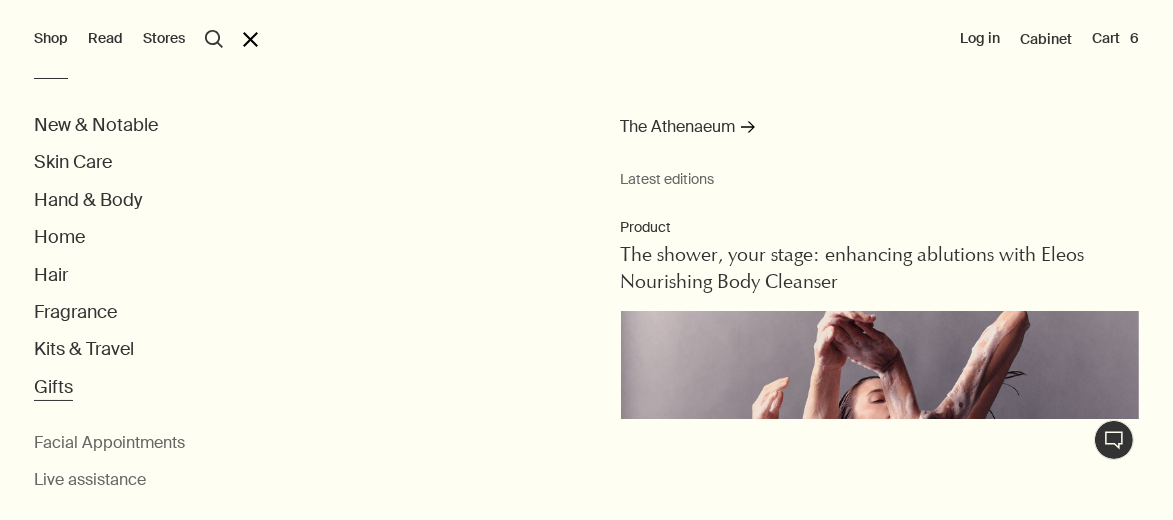 click on "Gifts" at bounding box center [53, 387] 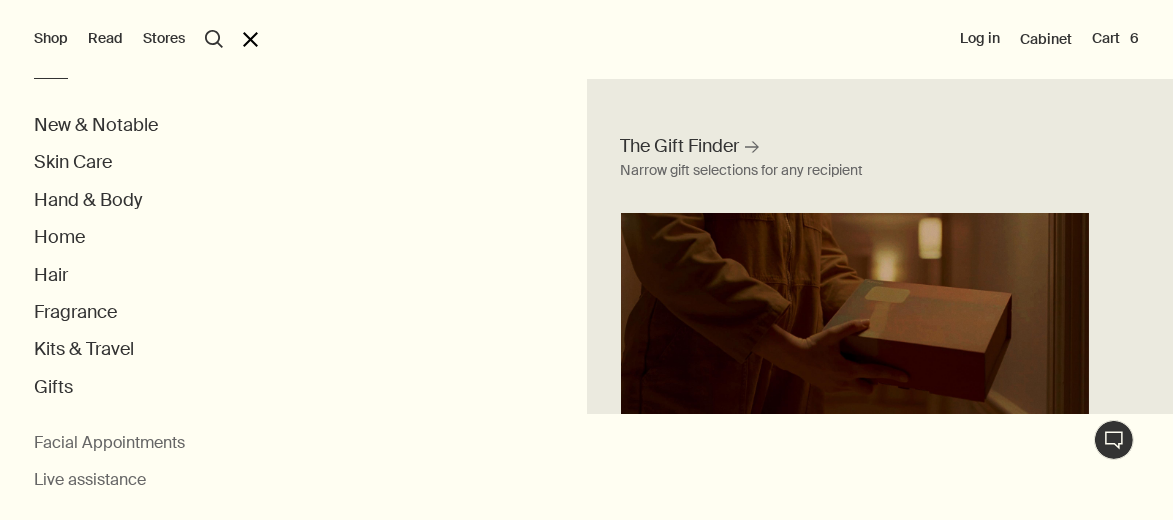 click on "Shop Aesop New & Notable Skin Care Hand & Body Home Hair Fragrance Kits & Travel Gifts The Gift Finder   rightArrow Narrow gift selections for any recipient Discover Gifts   rightArrow Favourite formulations Gift Bundles Gifts for home Gifts for travel Seasonal Gift Kits See all Gifts Eminently suited to all Digital Gift Card Facial Appointments Live assistance Read Aesop About Our story Careers Foundation Contact us   rightUpArrow Philosophy Design Products Stores Aesop search Search Aesop close Log in Cabinet Cart 6" at bounding box center (586, 260) 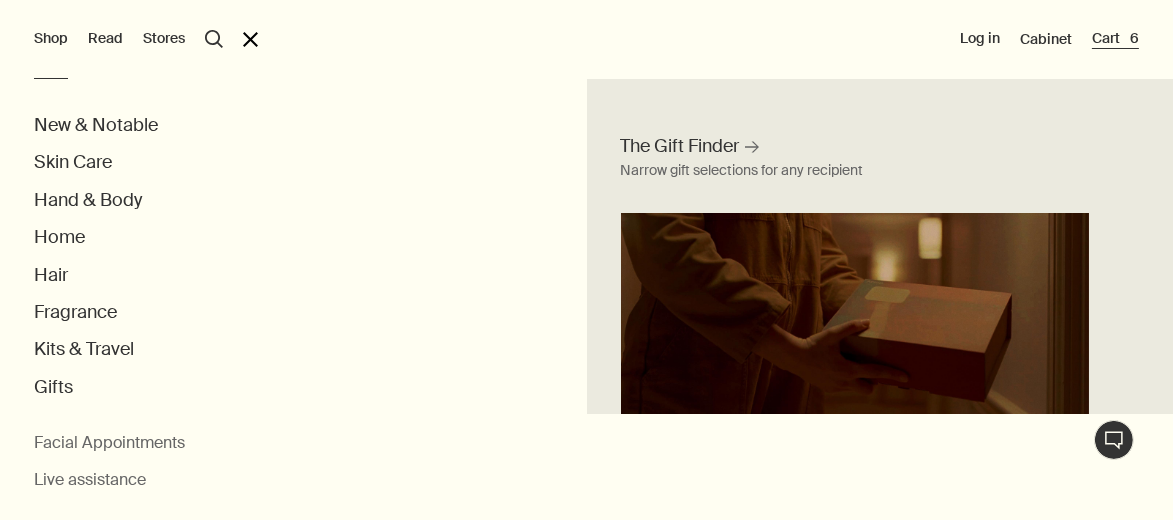 click on "Cart 6" at bounding box center (1115, 39) 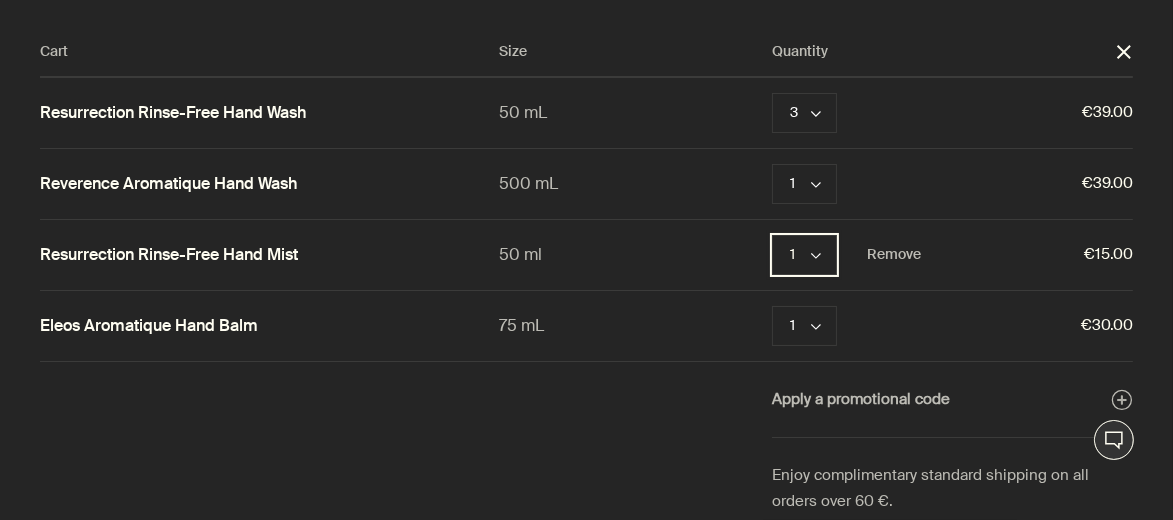 type 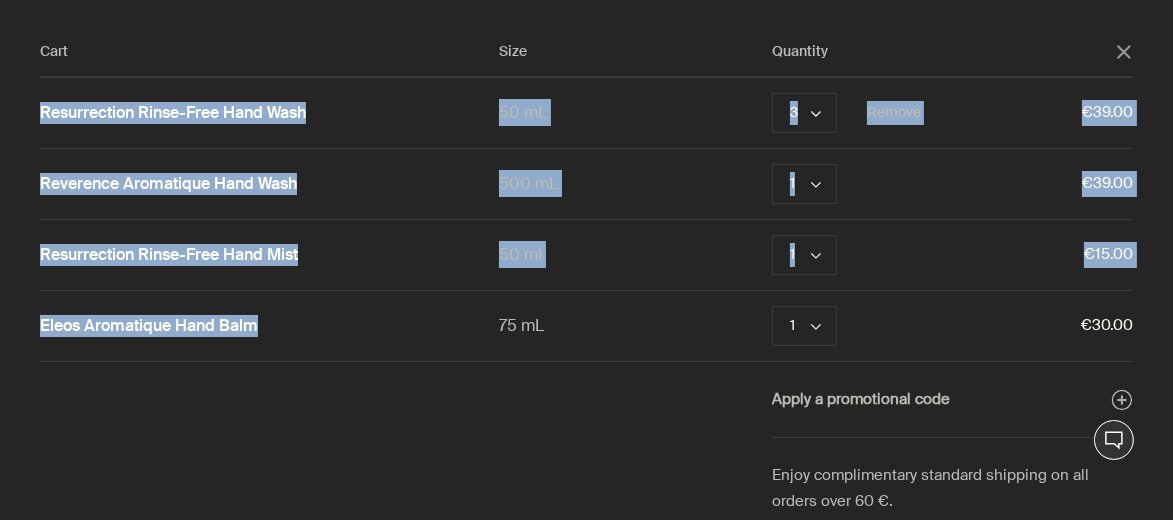drag, startPoint x: 75, startPoint y: 256, endPoint x: 66, endPoint y: 85, distance: 171.23668 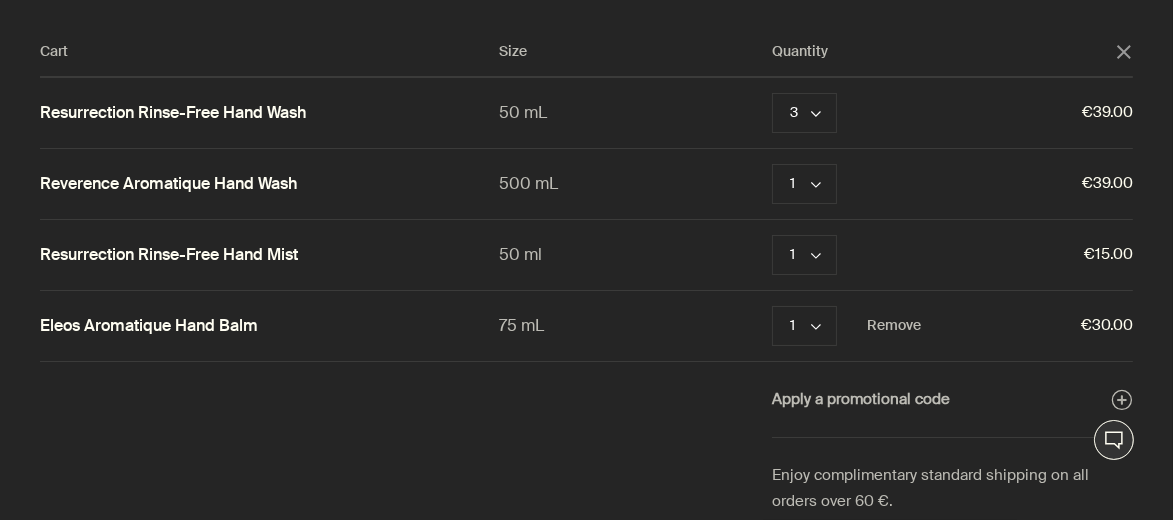 click on "Eleos Aromatique Hand Balm 75 mL  1 chevron Remove €30.00" at bounding box center (586, 326) 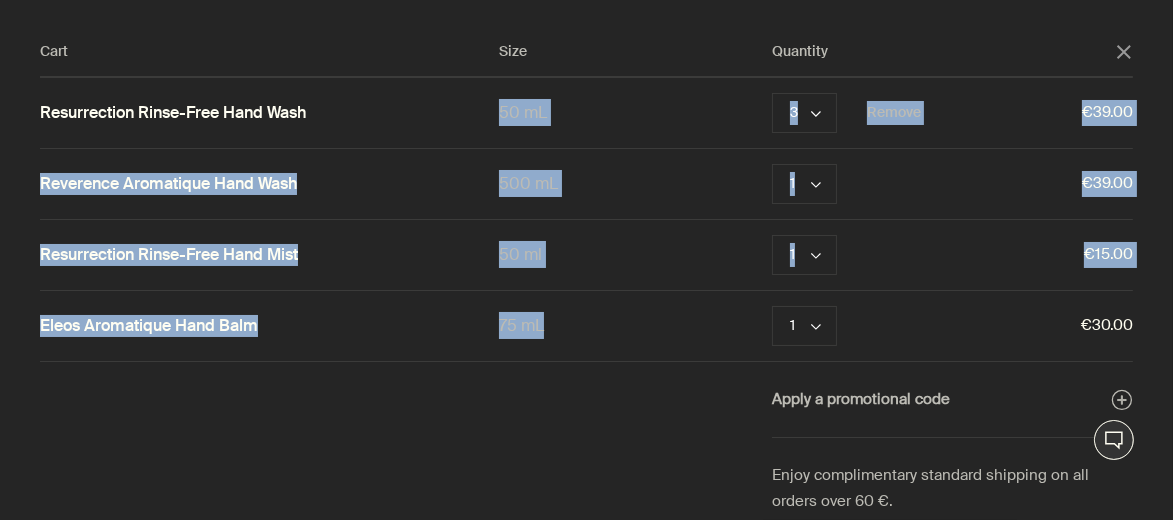 drag, startPoint x: 560, startPoint y: 329, endPoint x: 136, endPoint y: 141, distance: 463.8103 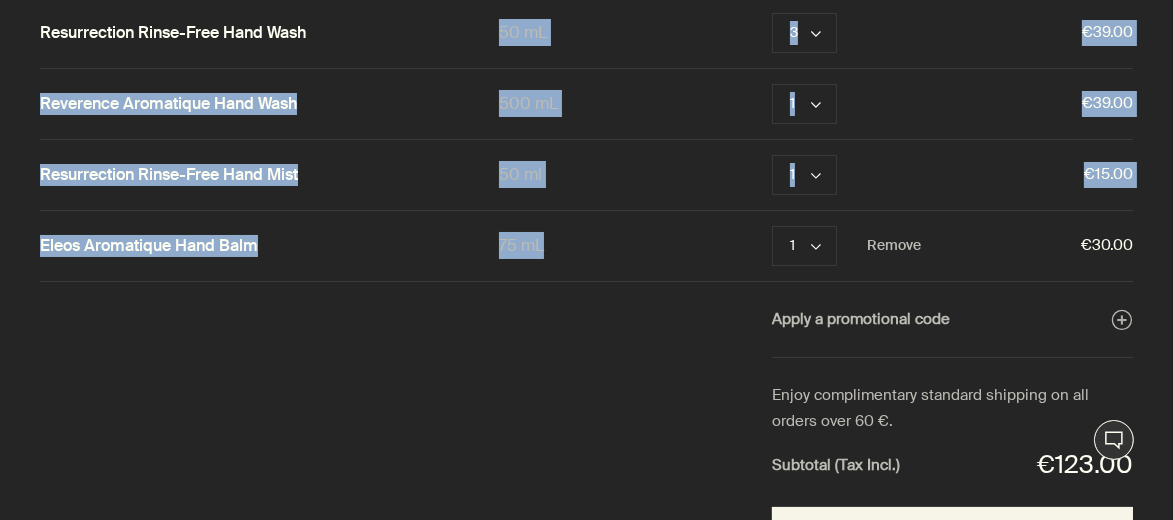 scroll, scrollTop: 0, scrollLeft: 0, axis: both 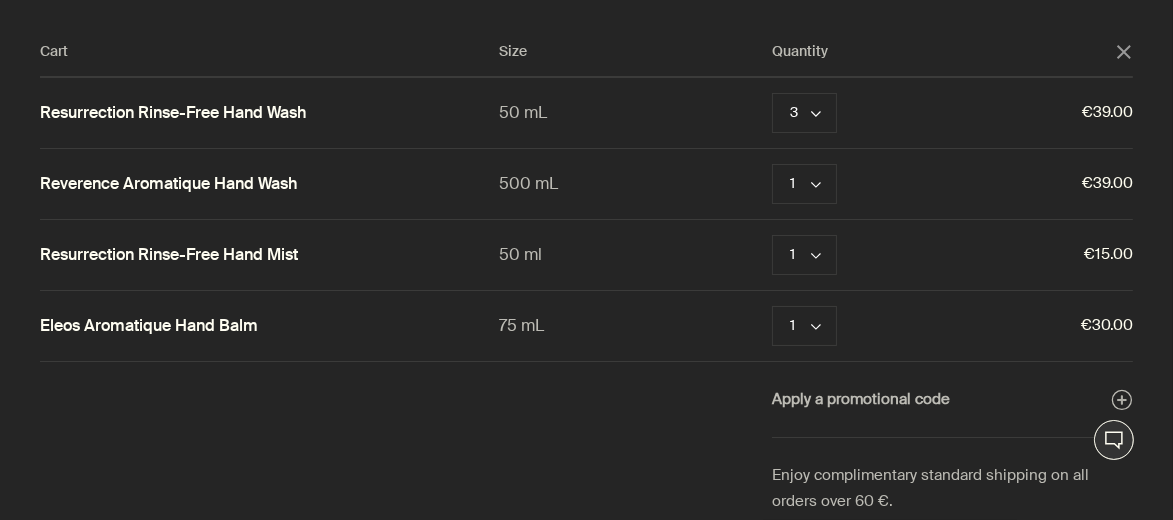 click on "Cart Size Quantity close Resurrection Rinse-Free Hand Wash 50 mL  3 chevron Remove €39.00 Reverence Aromatique Hand Wash 500 mL  1 chevron Remove €39.00 Resurrection Rinse-Free Hand Mist 50 ml  1 chevron Remove €15.00 Eleos Aromatique Hand Balm 75 mL  1 chevron Remove €30.00 Apply a promotional code plusAndCloseWithCircle Enjoy complimentary standard shipping on all orders over 60 €. Subtotal (Tax Incl.) €123.00 Checkout" at bounding box center [606, 260] 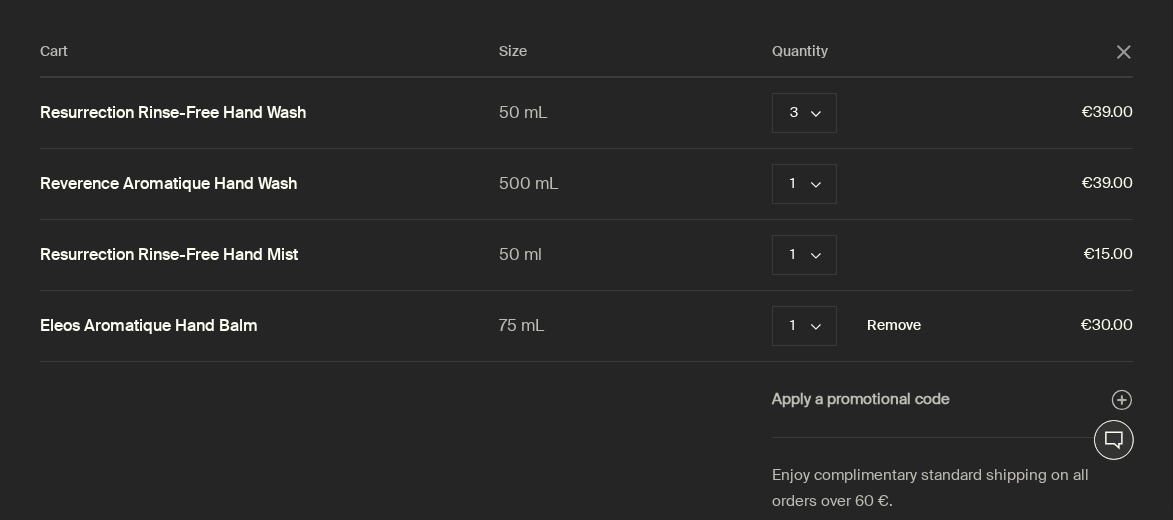 click on "Remove" at bounding box center (894, 326) 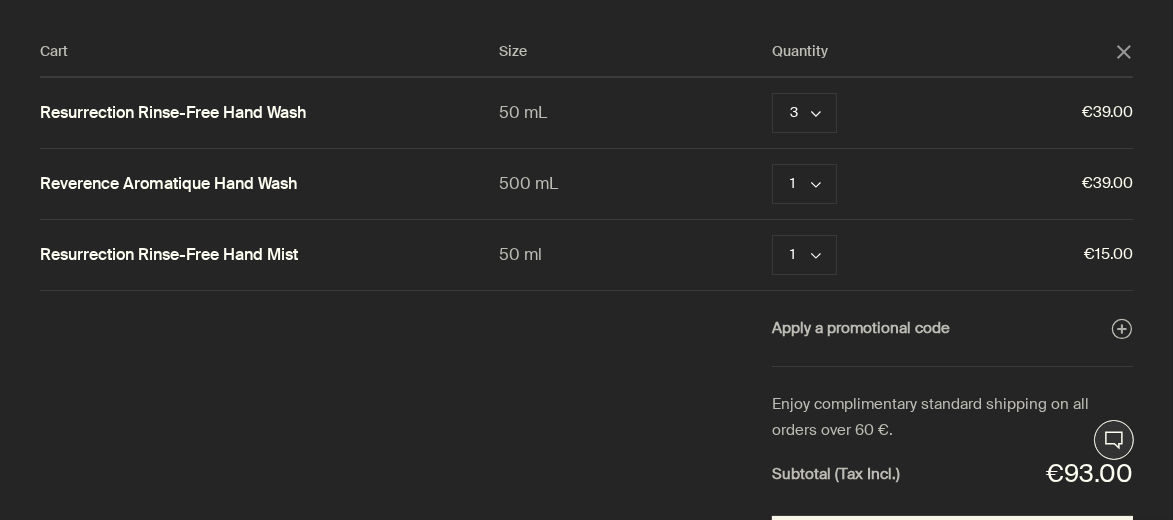 click 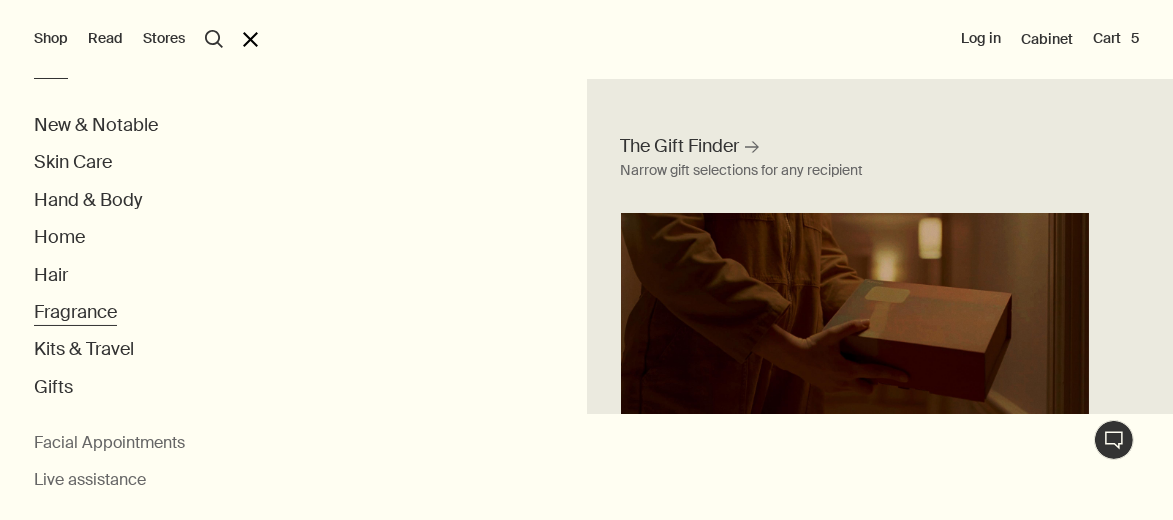 click on "Fragrance" at bounding box center [75, 312] 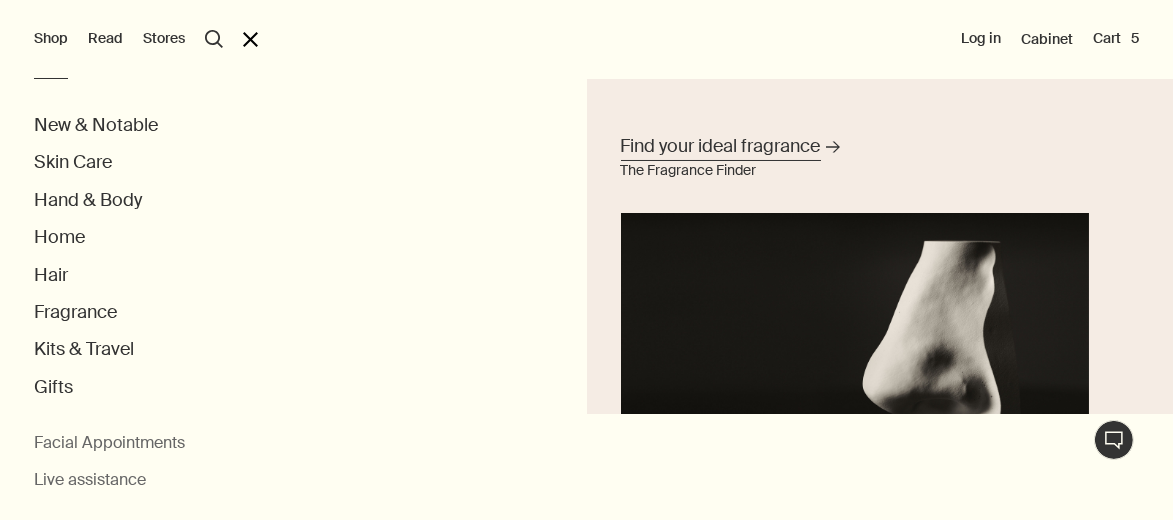click on "Find your ideal fragrance" at bounding box center [721, 146] 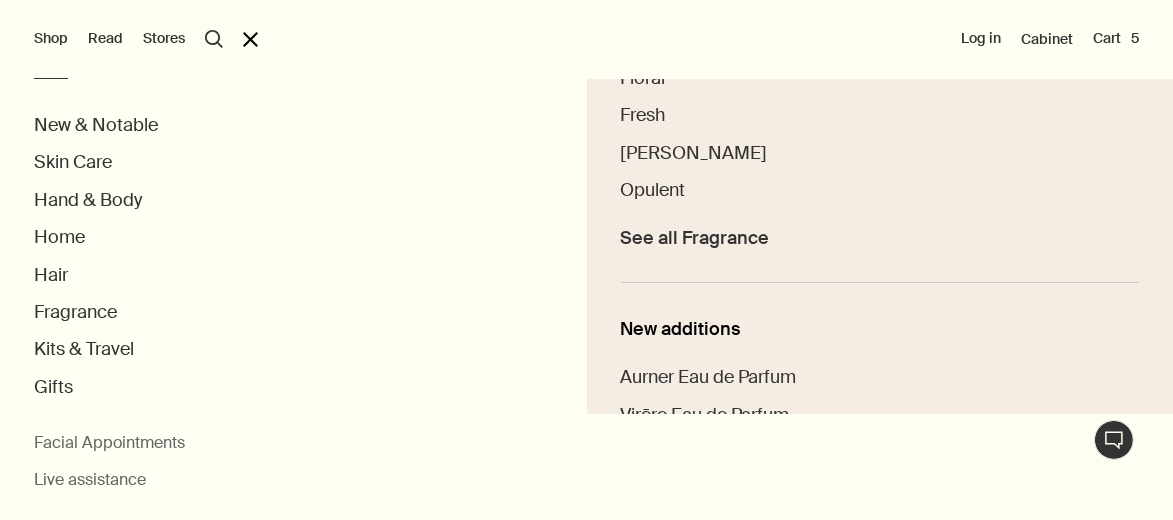 scroll, scrollTop: 461, scrollLeft: 0, axis: vertical 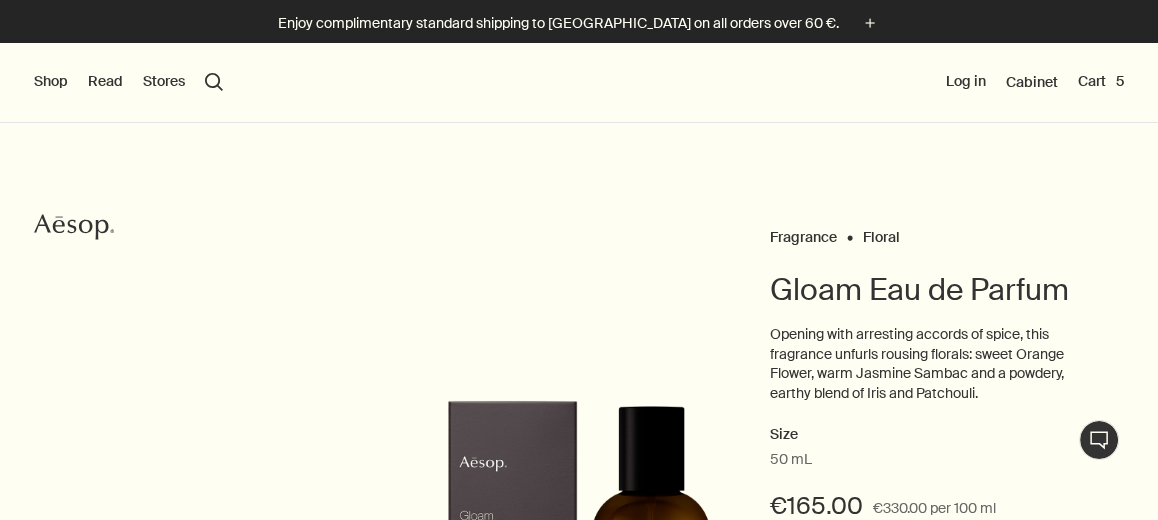 click on "Shop" at bounding box center (51, 82) 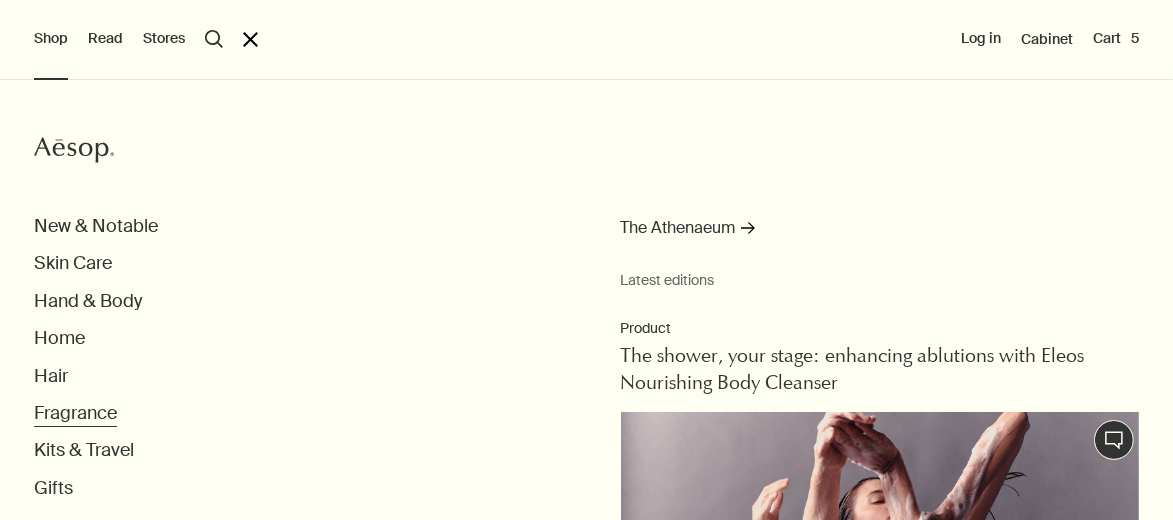 click on "Fragrance" at bounding box center (75, 413) 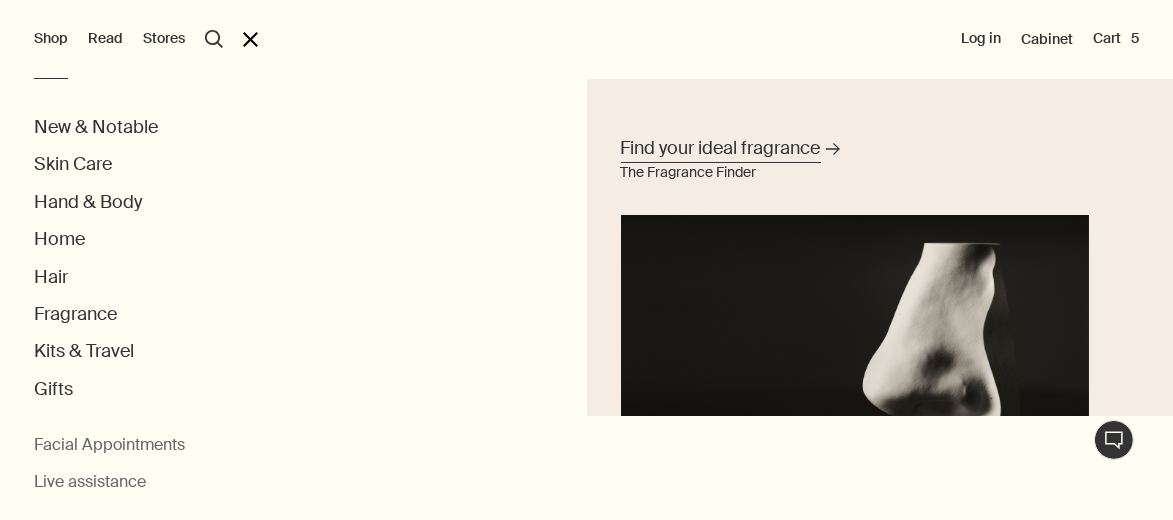 scroll, scrollTop: 101, scrollLeft: 0, axis: vertical 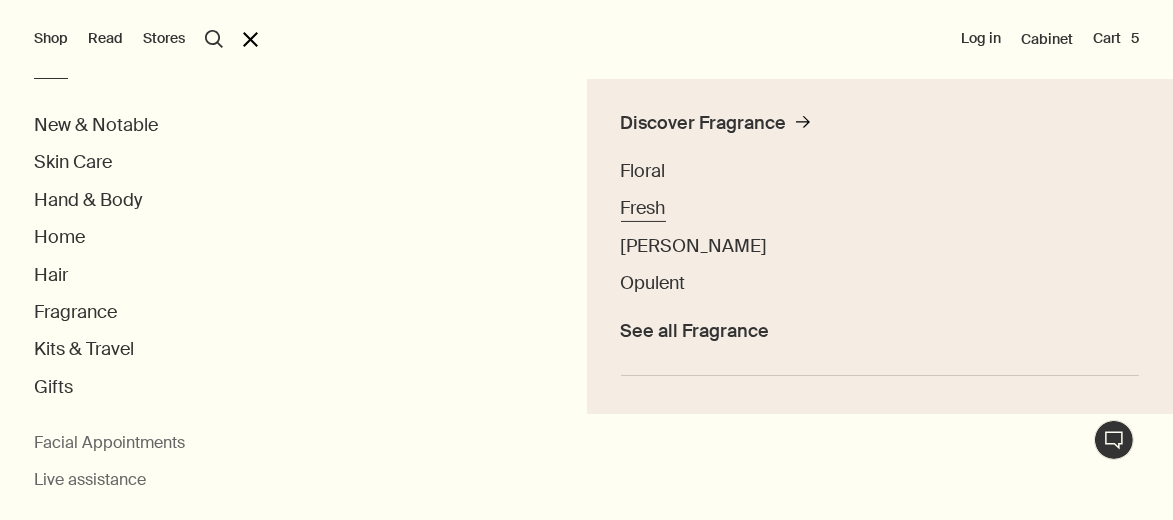 click on "Fresh" at bounding box center [643, 208] 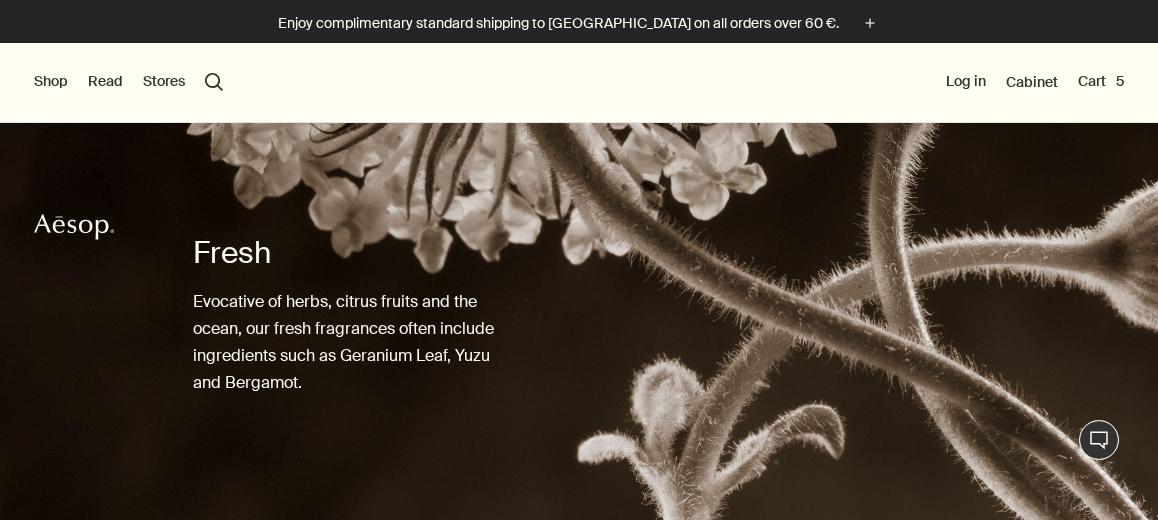 scroll, scrollTop: 0, scrollLeft: 0, axis: both 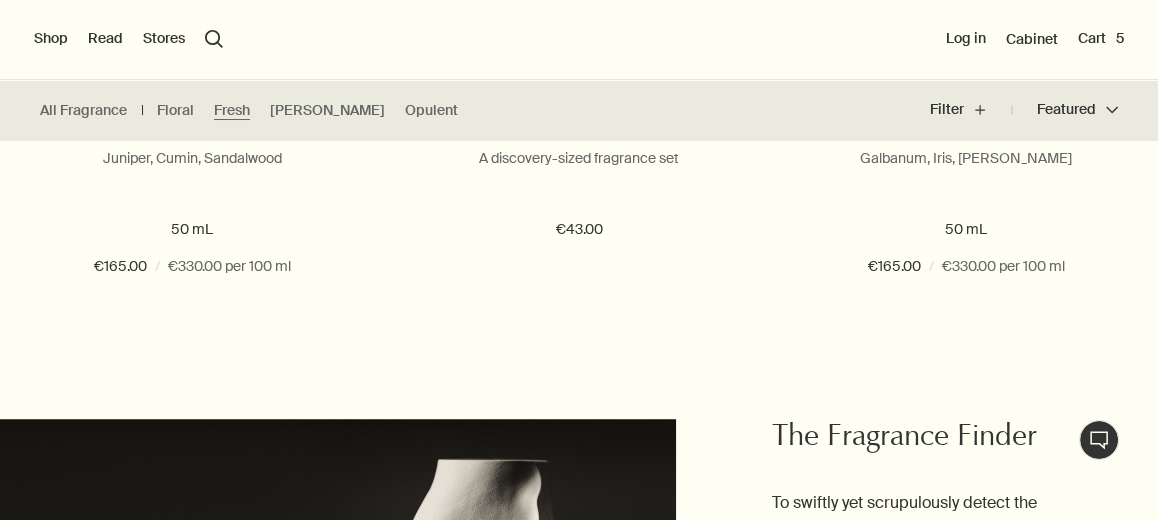 click on "Shop" at bounding box center [51, 39] 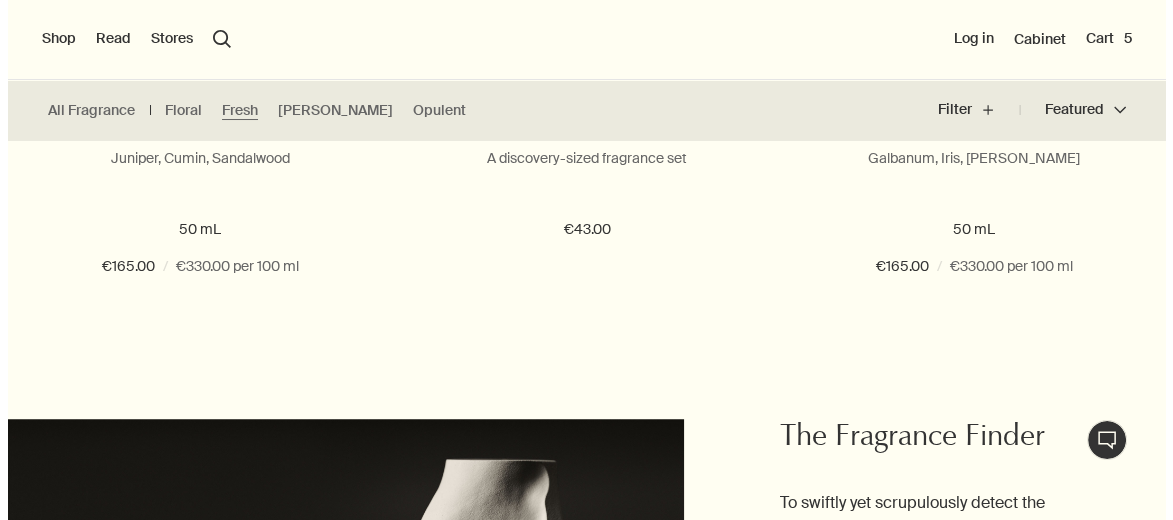 scroll, scrollTop: 1705, scrollLeft: 0, axis: vertical 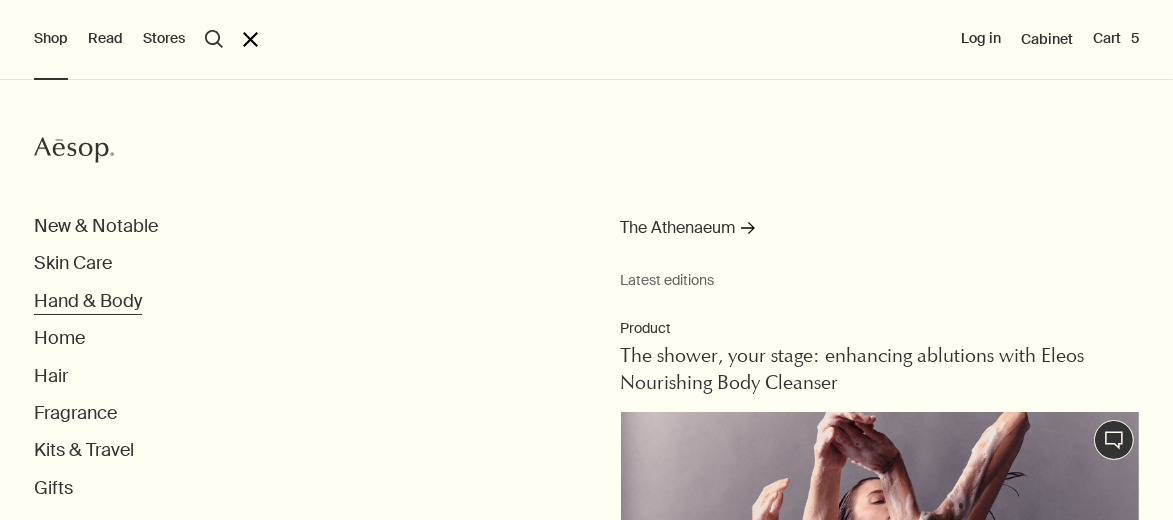 click on "Hand & Body" at bounding box center [88, 301] 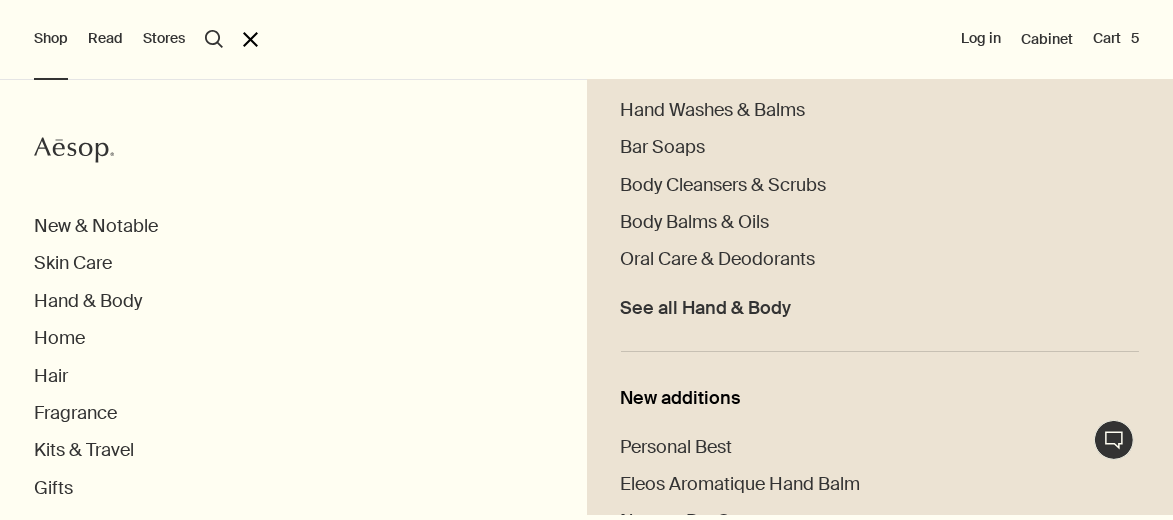 scroll, scrollTop: 498, scrollLeft: 0, axis: vertical 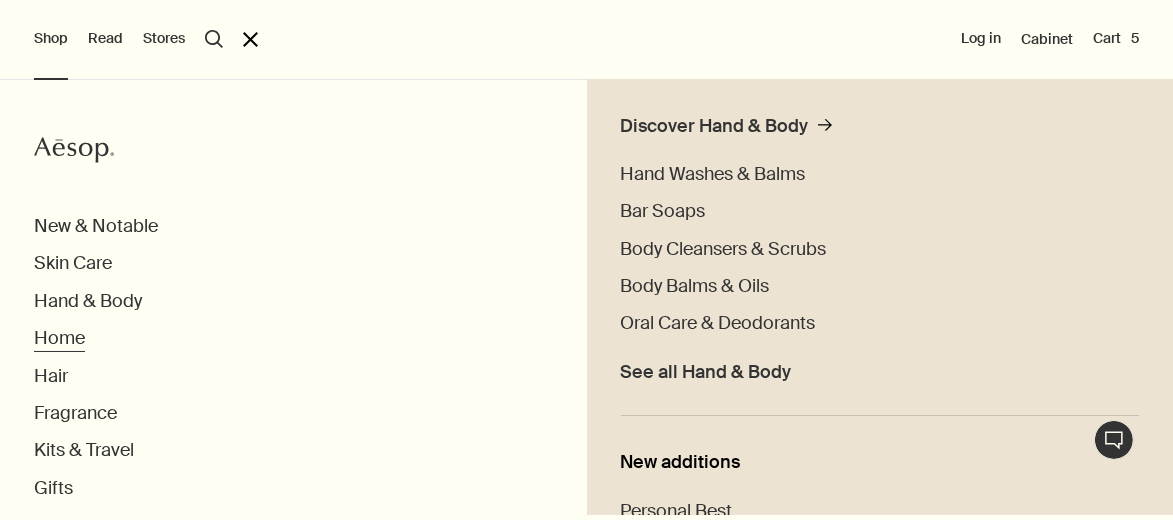 click on "Home" at bounding box center (59, 338) 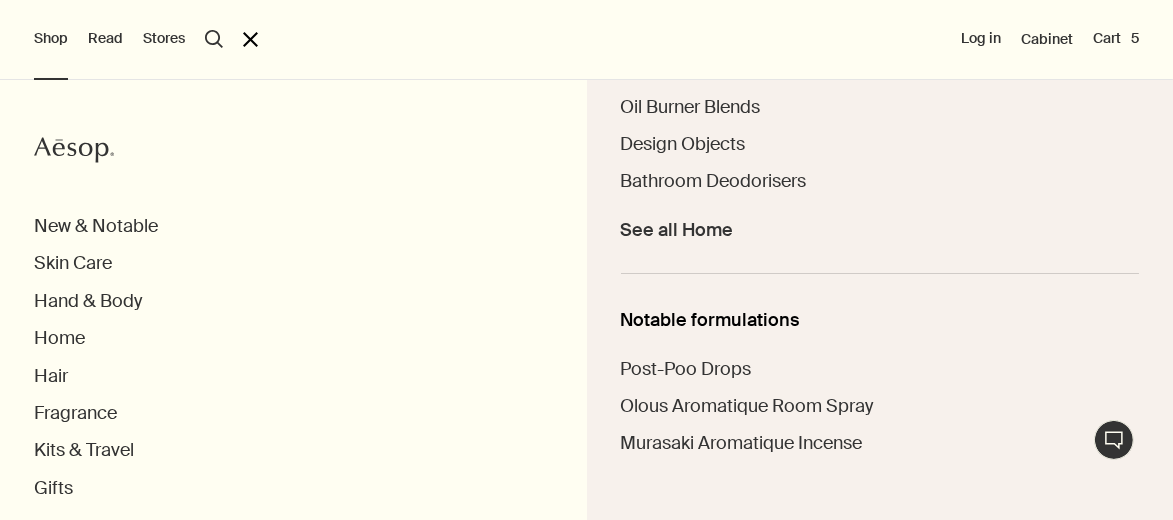 scroll, scrollTop: 345, scrollLeft: 0, axis: vertical 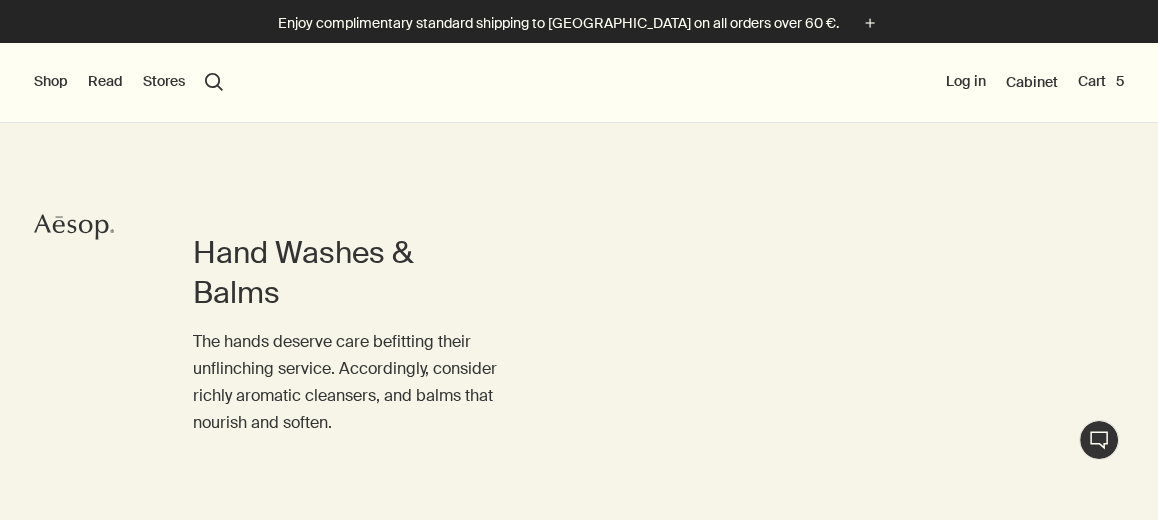 click on "Shop" at bounding box center [51, 82] 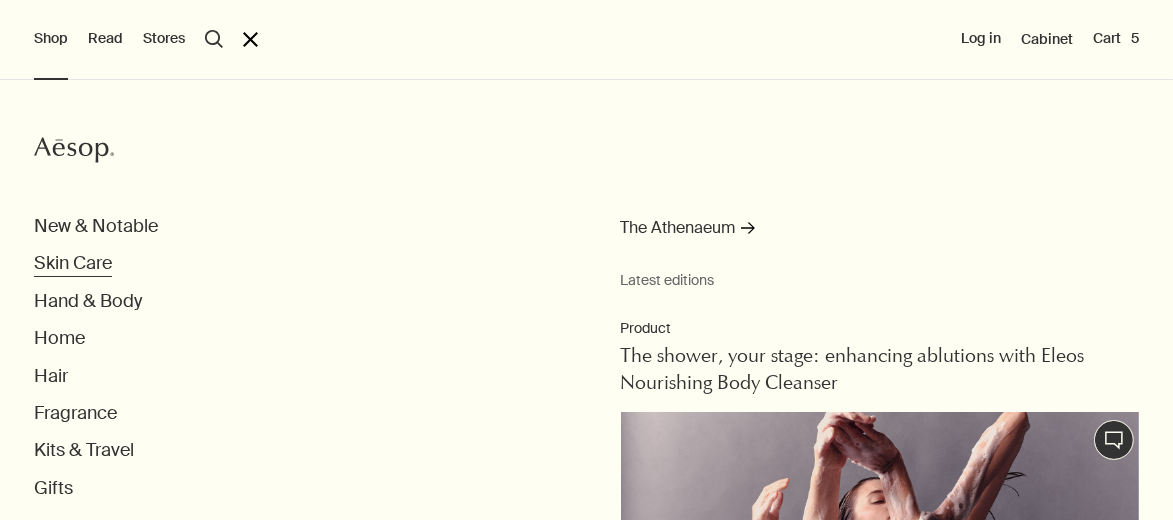 click on "Skin Care" at bounding box center (73, 263) 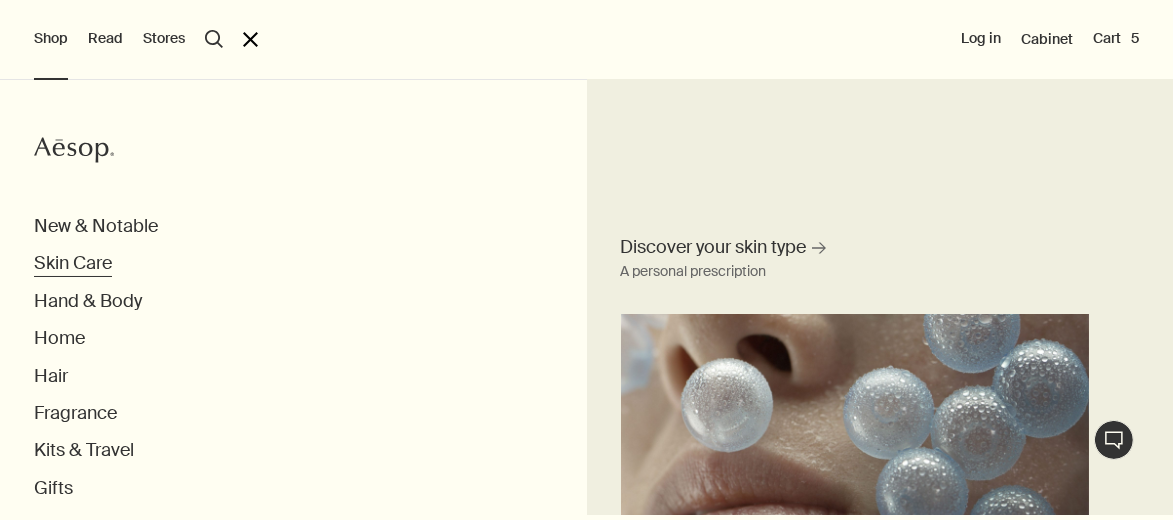click on "Skin Care" at bounding box center [73, 263] 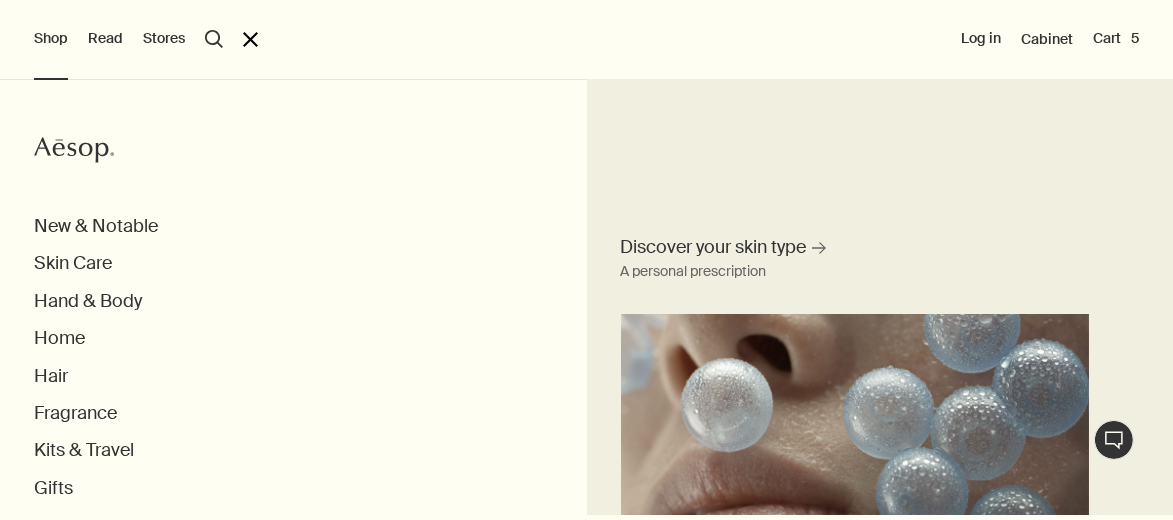 click on "Discover your skin type   rightArrow A personal prescription Discover [MEDICAL_DATA]   rightArrow Cleansers & Exfoliants Treat & Masque Toners Hydrators & Moisturisers Eye & Lip Care Shaving Sun Care [MEDICAL_DATA] Kits See all [MEDICAL_DATA] Skin type or concern Normal Dry Oily Combination Sensitive Mature Seasonal [MEDICAL_DATA] Summer Winter New additions Lucent Facial Refiner Lucent Duo Immaculate Facial Tonic" at bounding box center (880, 295) 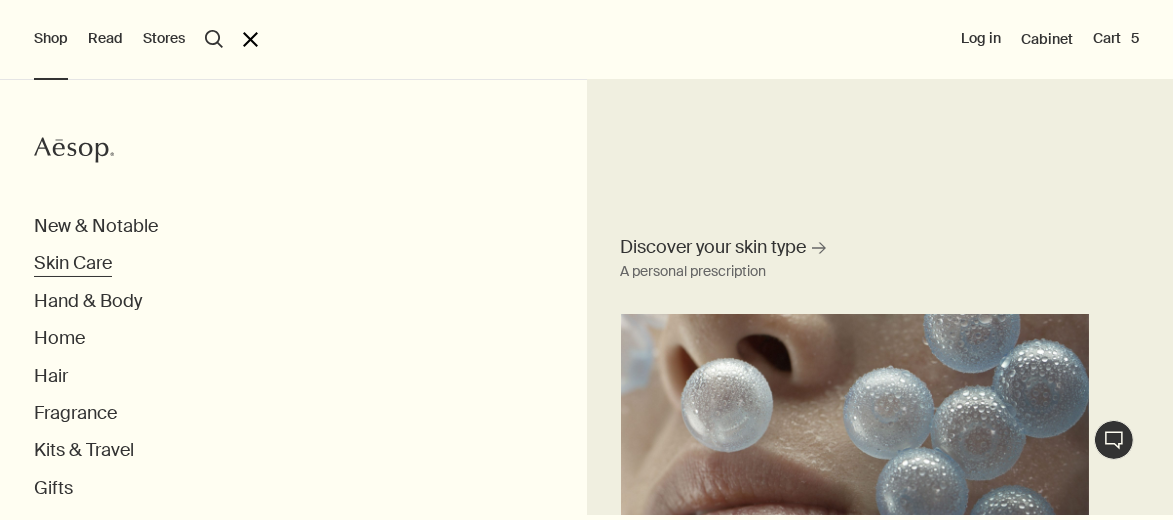 click on "Skin Care" at bounding box center (73, 263) 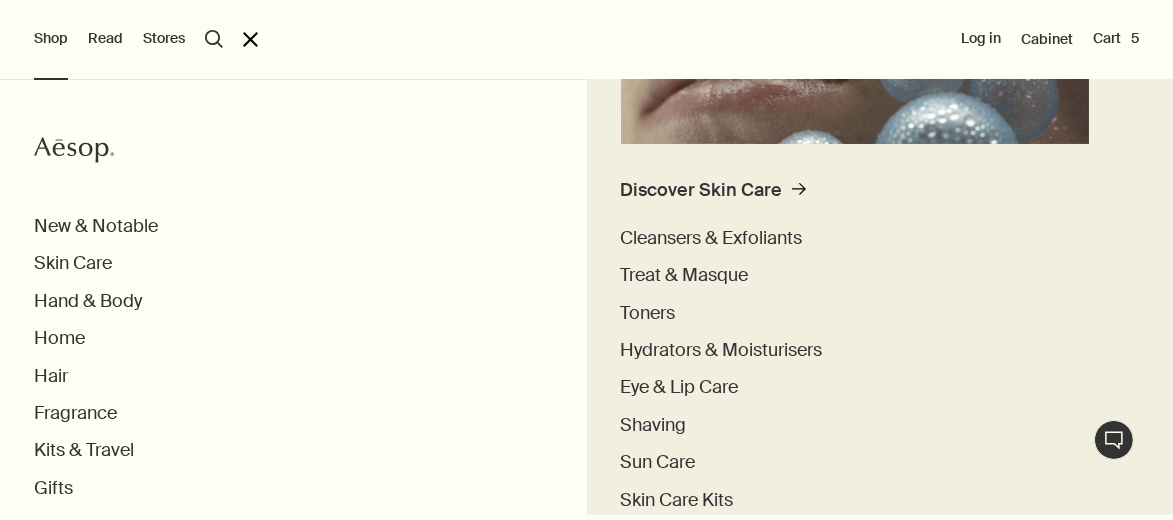 scroll, scrollTop: 500, scrollLeft: 0, axis: vertical 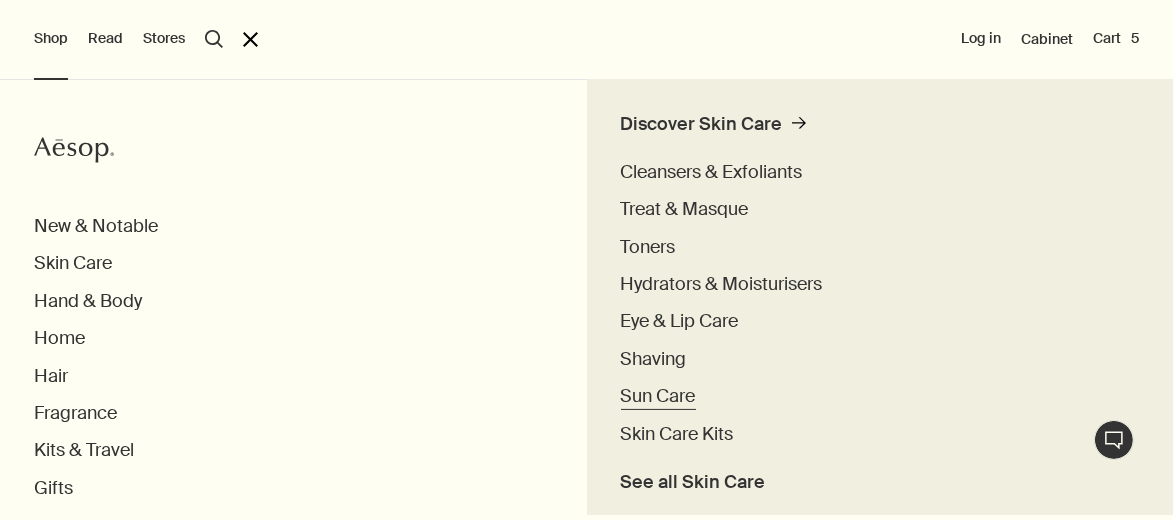 click on "Sun Care" at bounding box center [658, 396] 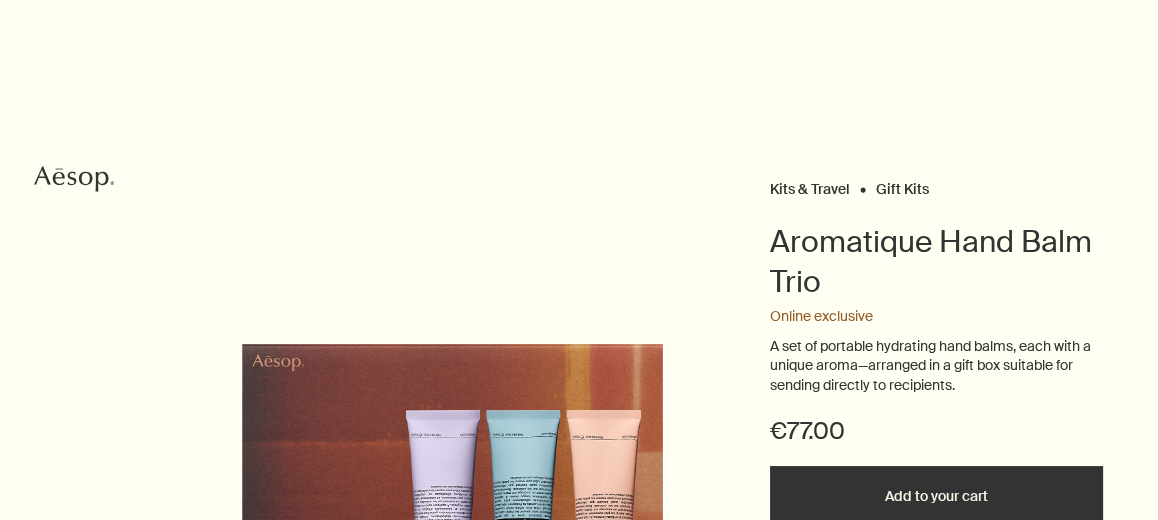 scroll, scrollTop: 200, scrollLeft: 0, axis: vertical 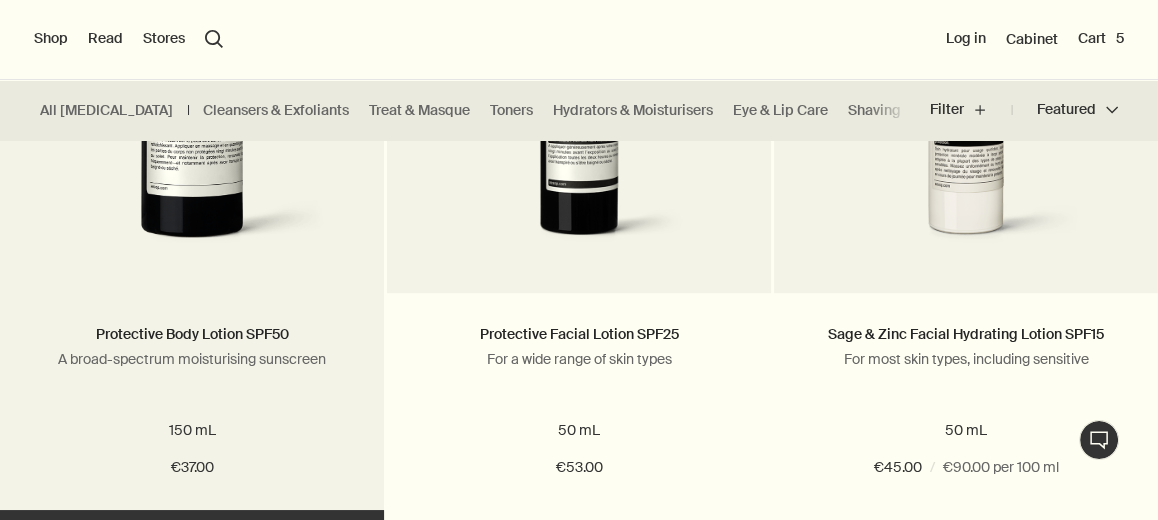 click at bounding box center (191, 86) 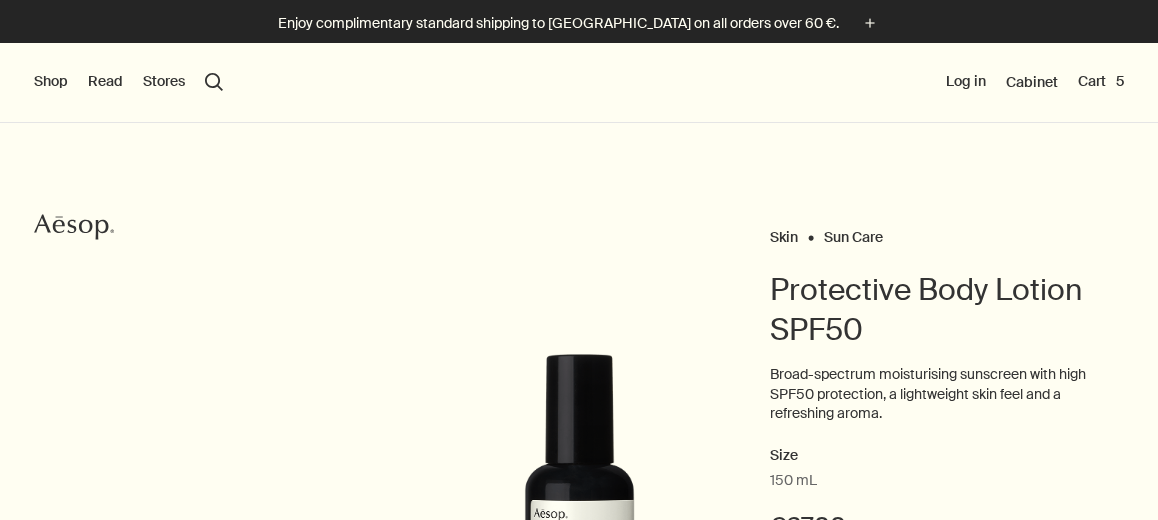 scroll, scrollTop: 0, scrollLeft: 0, axis: both 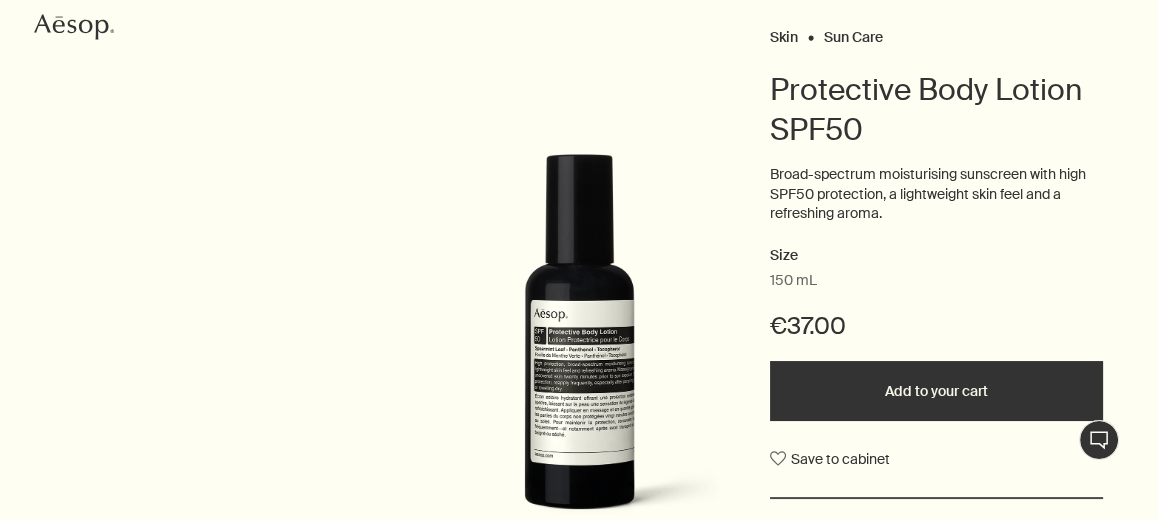 click on "Add to your cart" at bounding box center (936, 391) 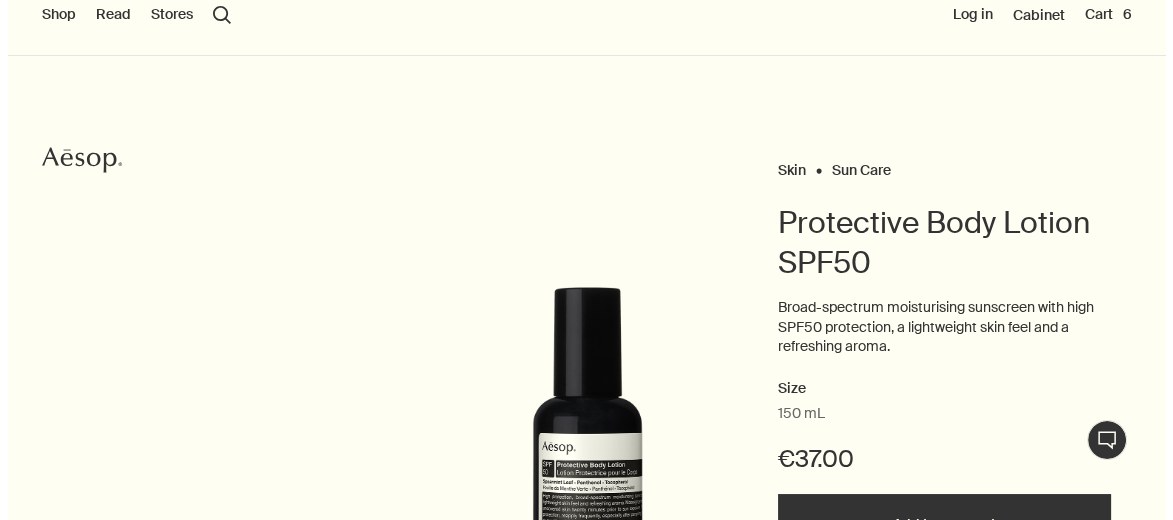 scroll, scrollTop: 0, scrollLeft: 0, axis: both 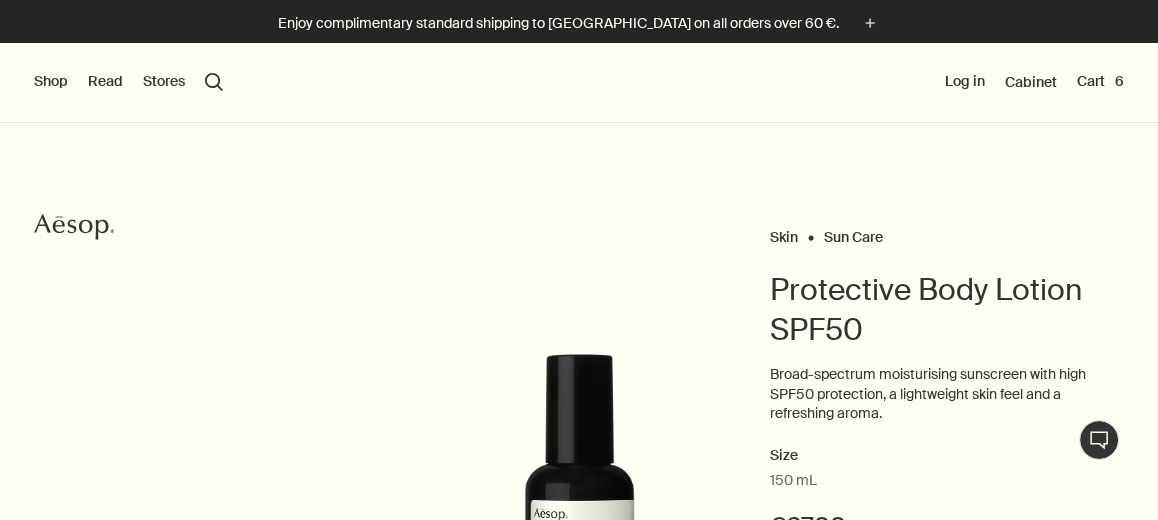click on "Cart 6" at bounding box center (1100, 82) 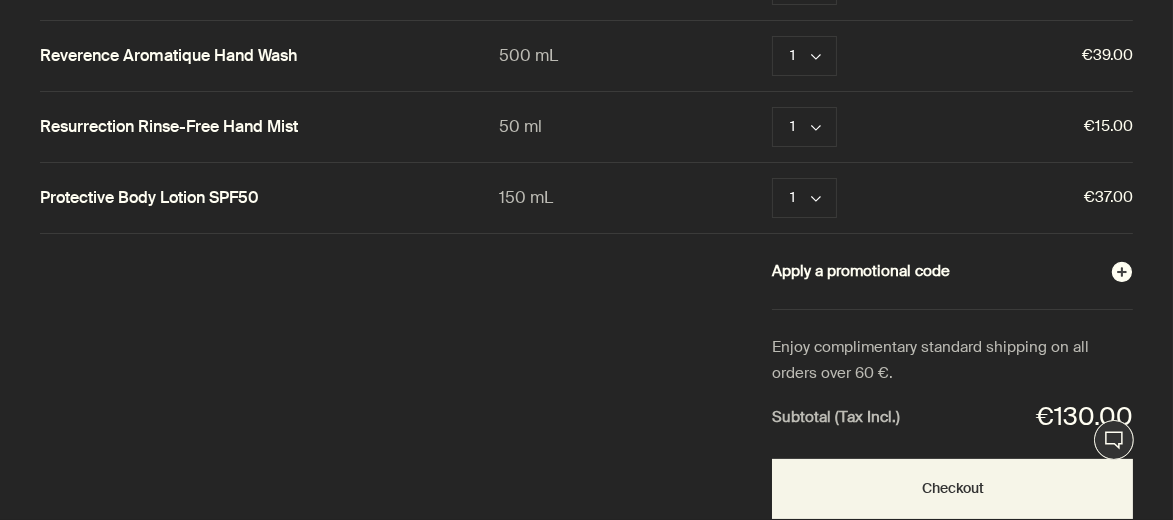 scroll, scrollTop: 228, scrollLeft: 0, axis: vertical 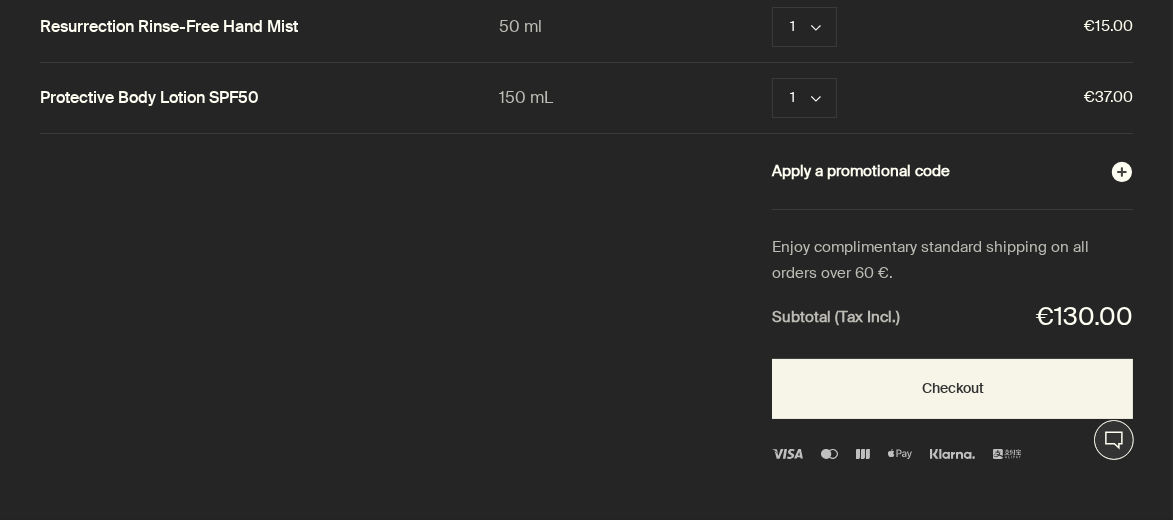 type 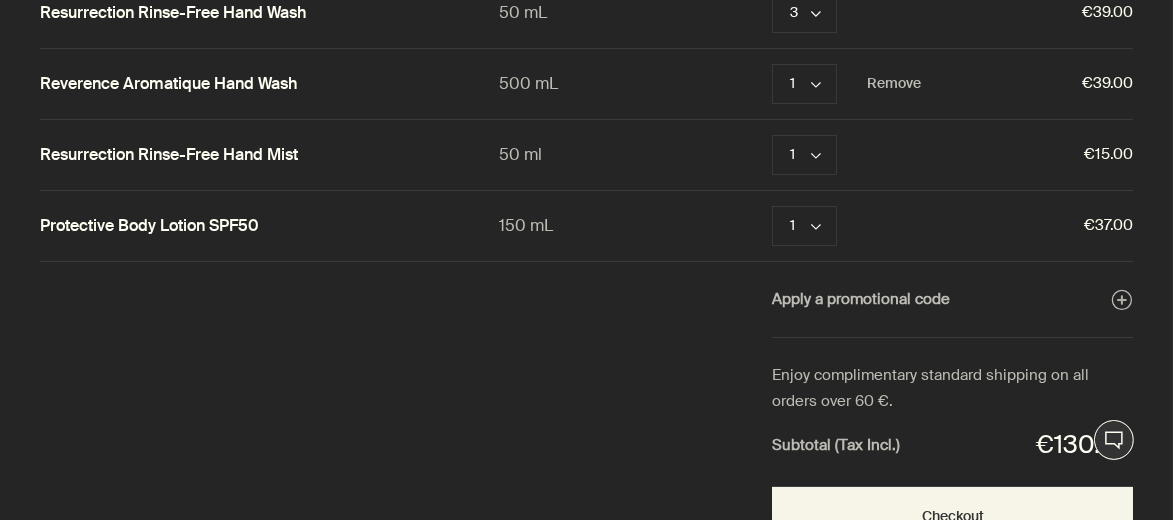 scroll, scrollTop: 0, scrollLeft: 0, axis: both 